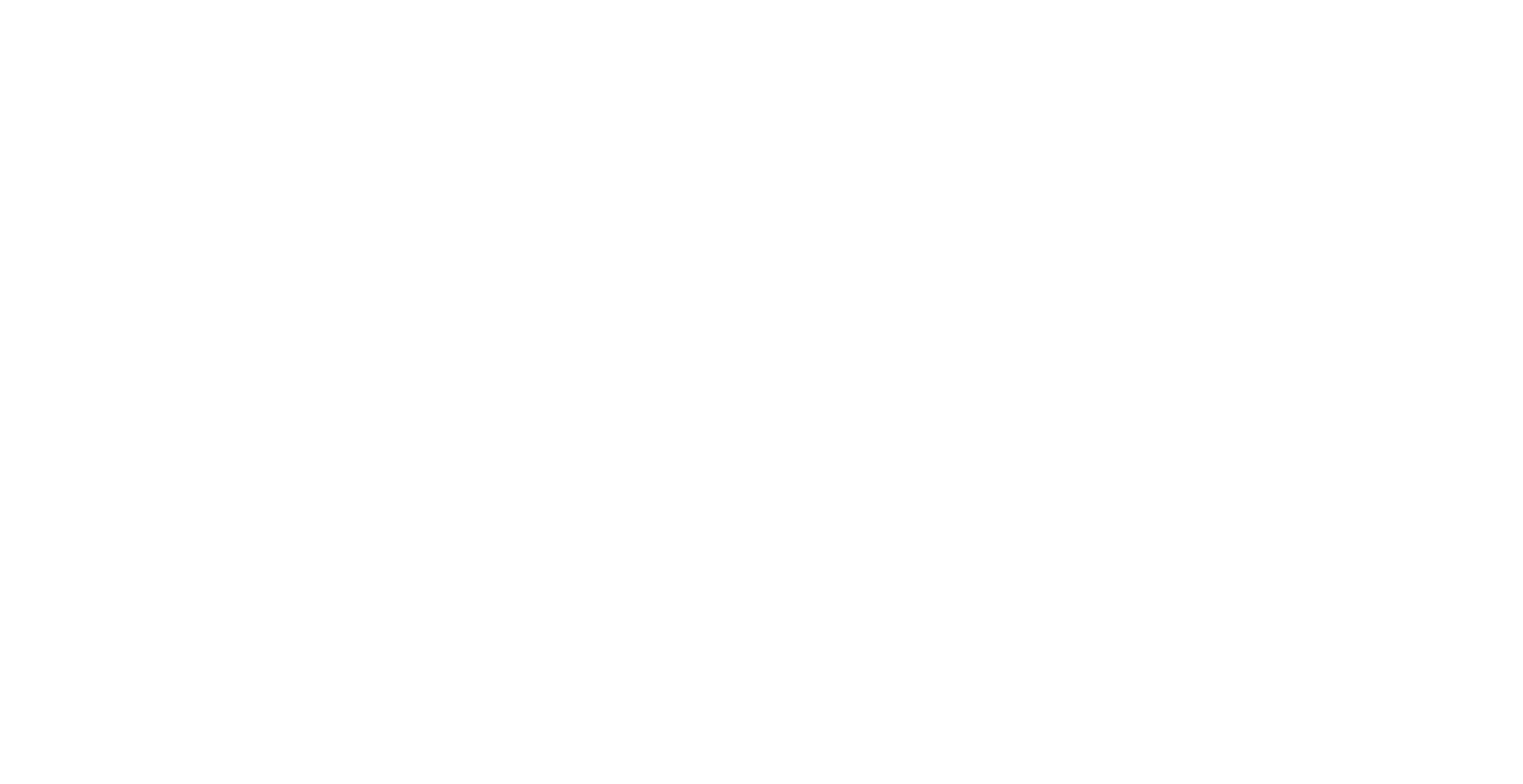 scroll, scrollTop: 0, scrollLeft: 0, axis: both 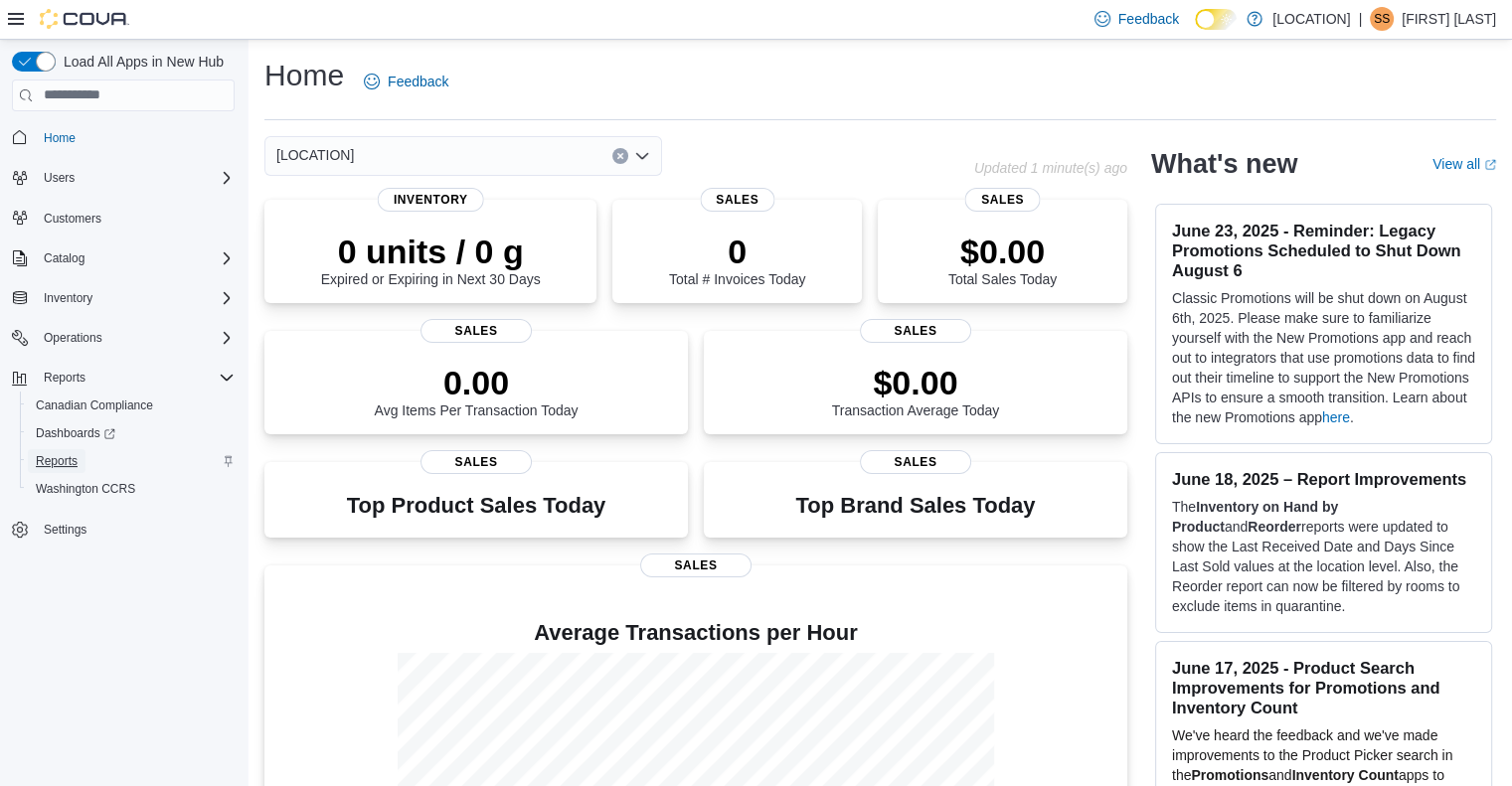 click on "Reports" at bounding box center (57, 461) 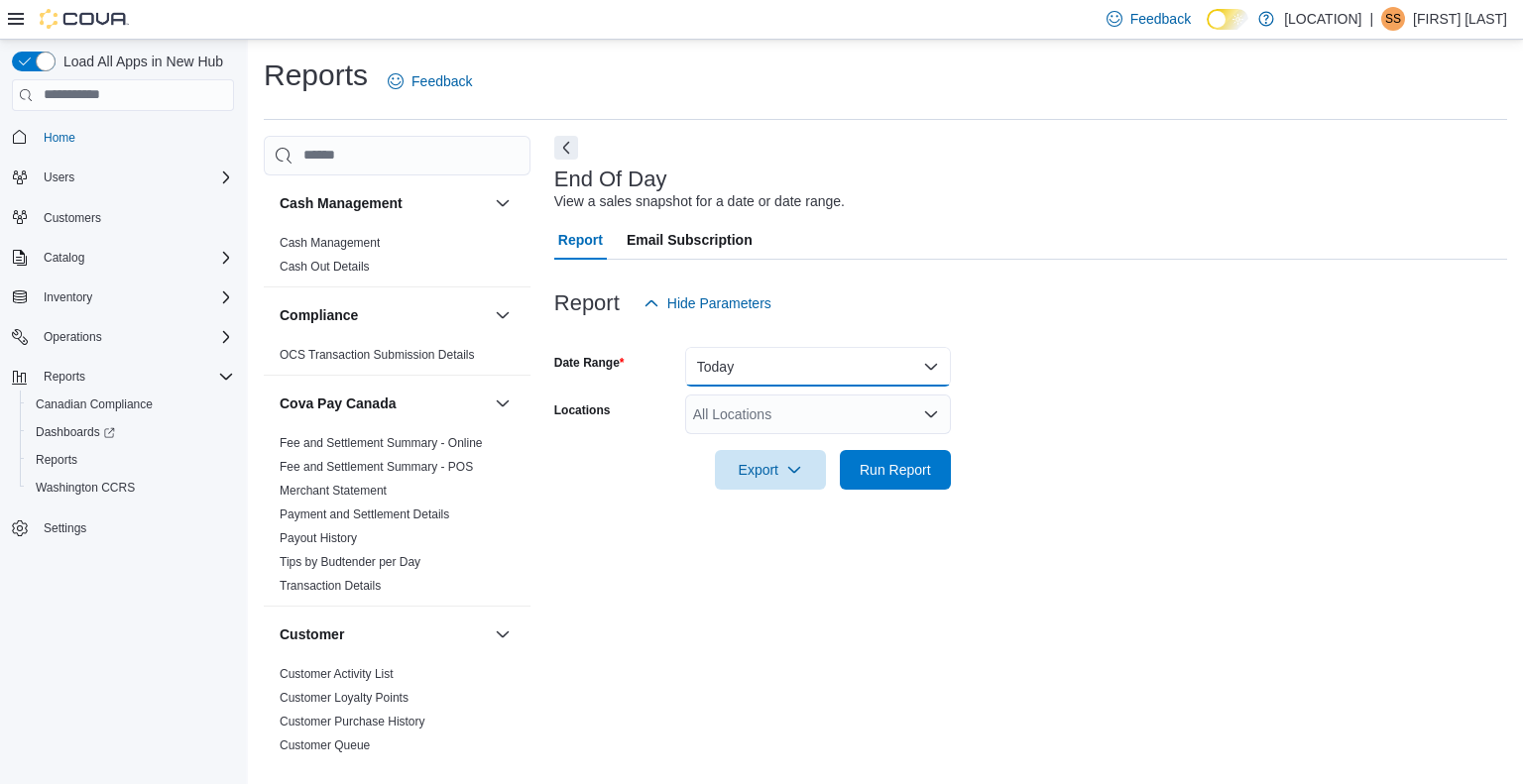click on "Today" at bounding box center [818, 367] 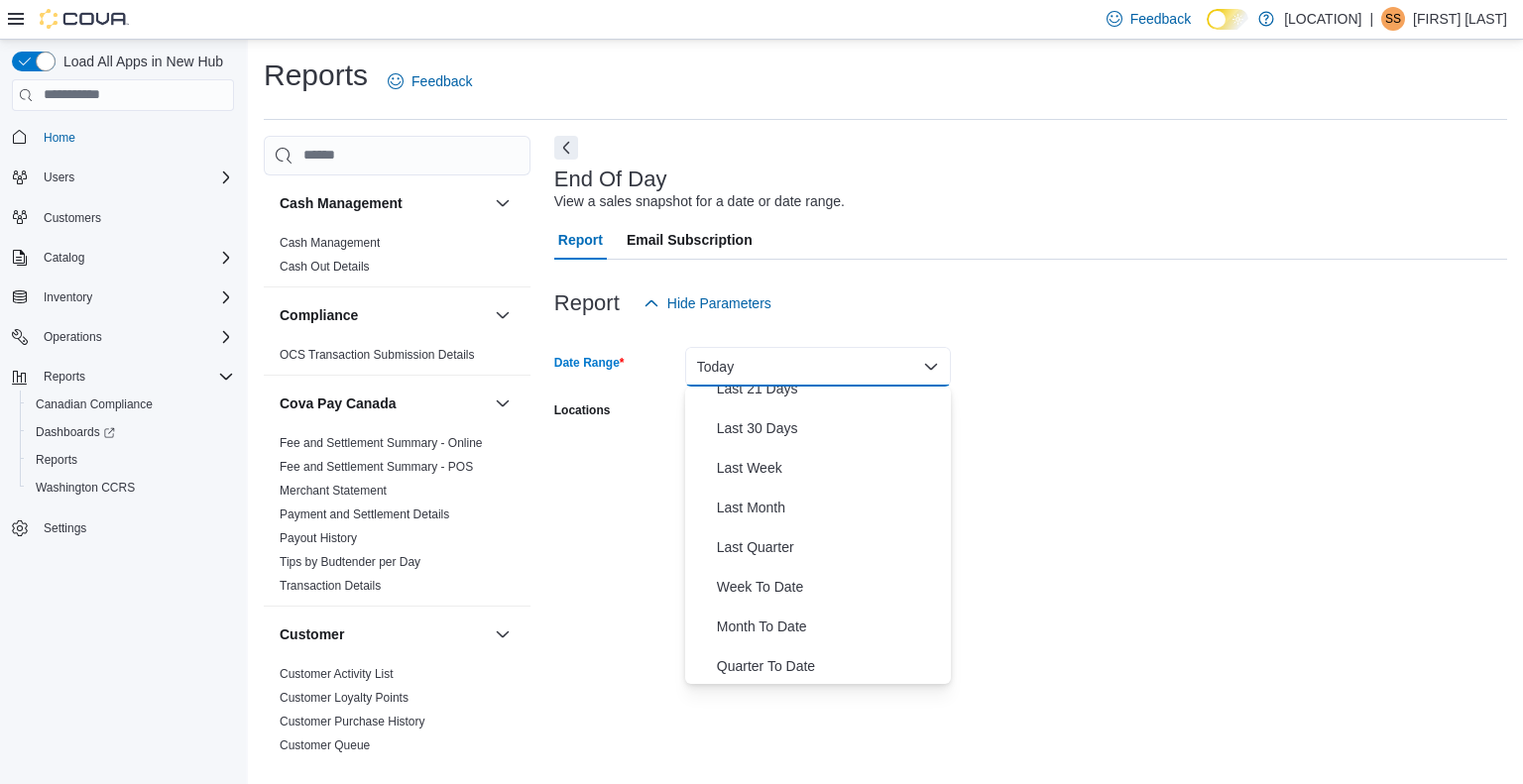 scroll, scrollTop: 297, scrollLeft: 0, axis: vertical 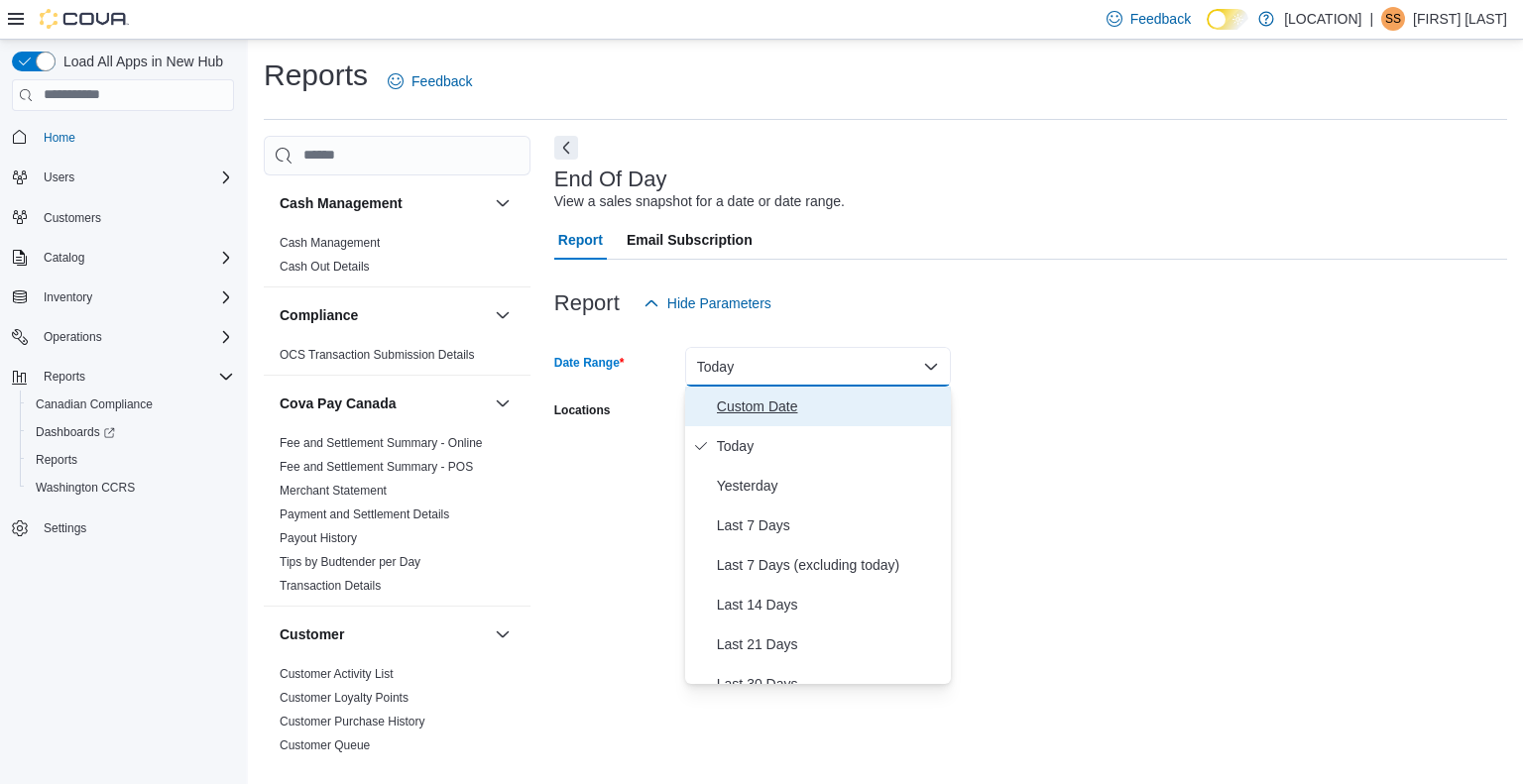 click on "Custom Date" at bounding box center (818, 406) 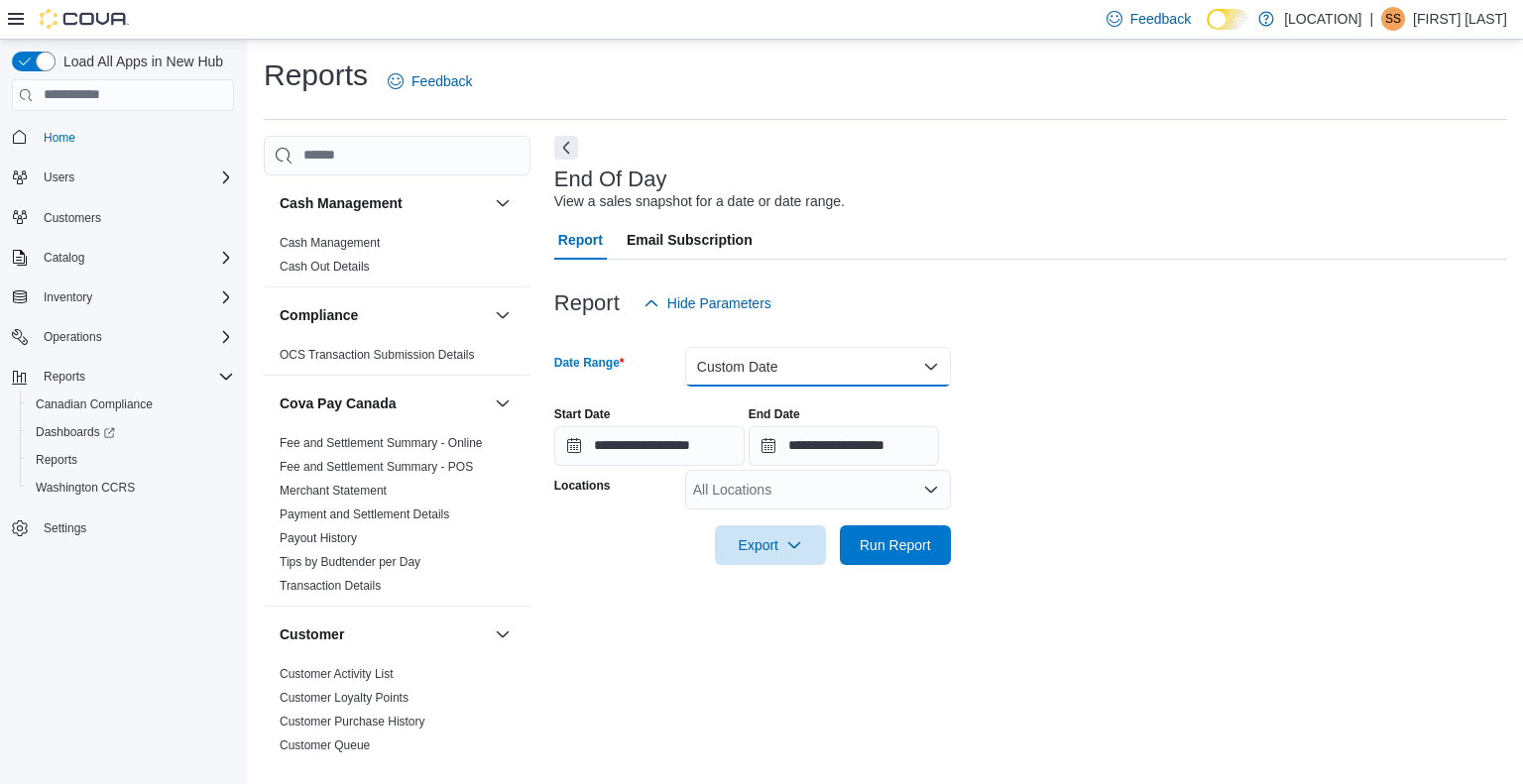 click on "Custom Date" at bounding box center [818, 367] 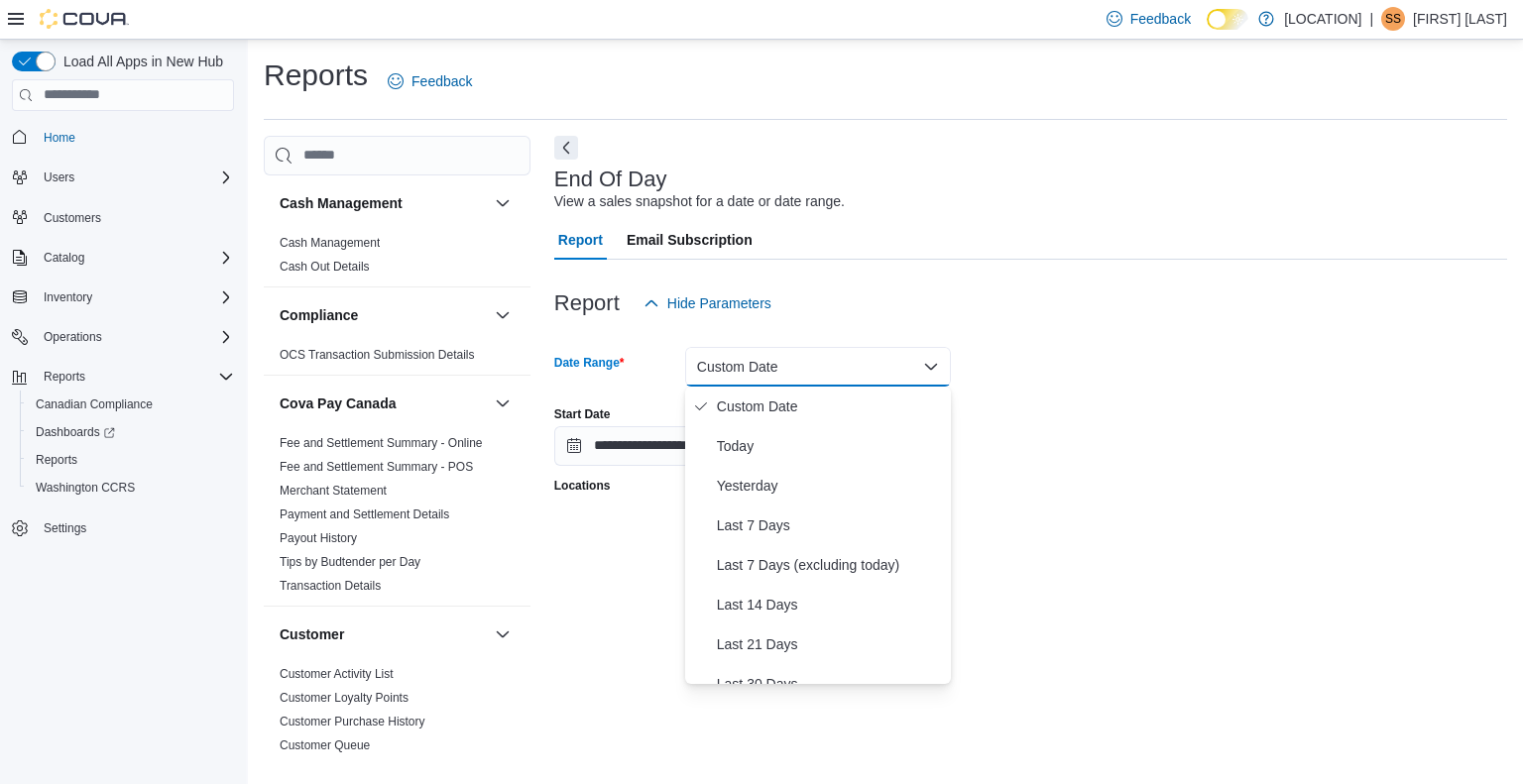 click on "Custom Date" at bounding box center [818, 367] 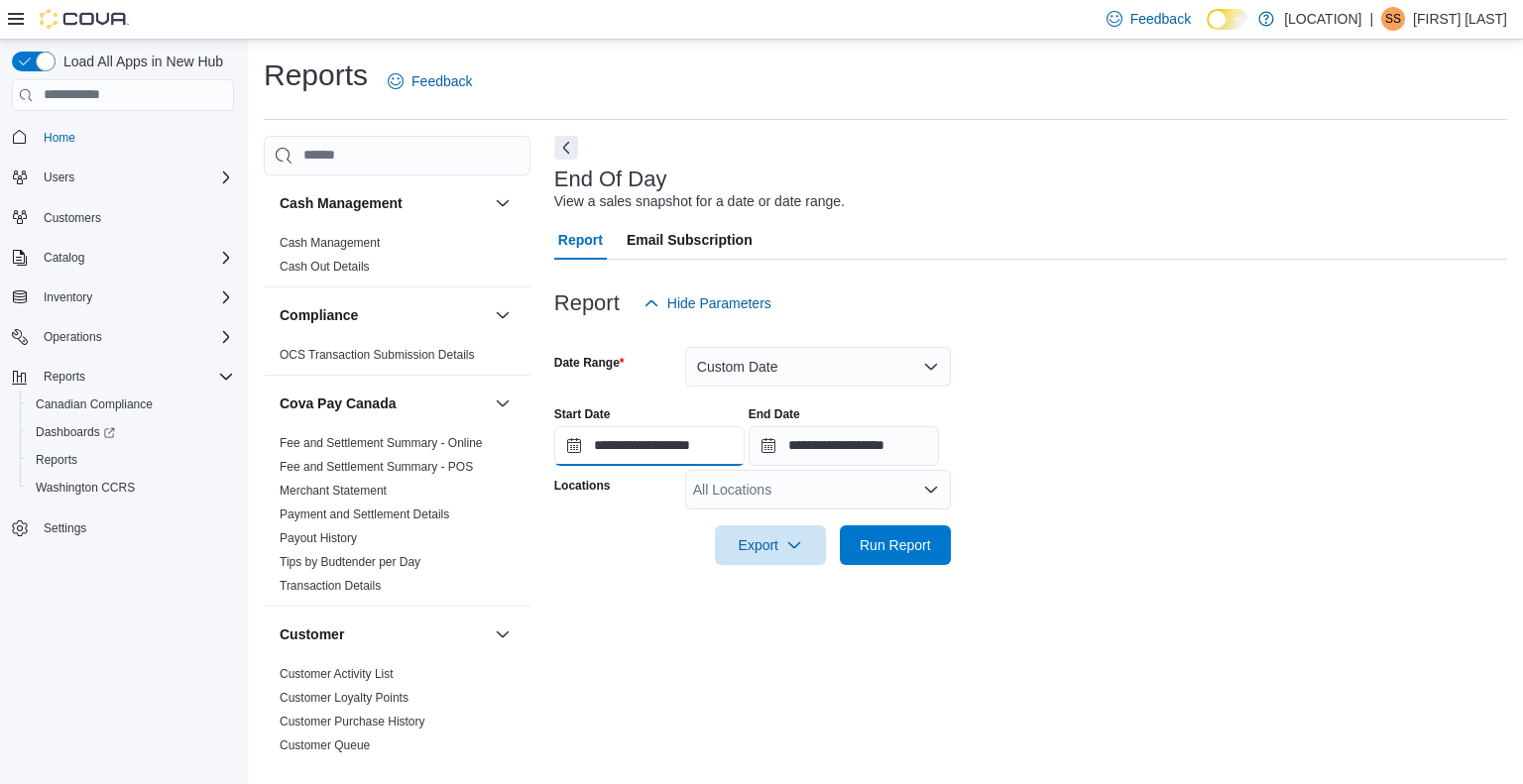 click on "**********" at bounding box center (649, 446) 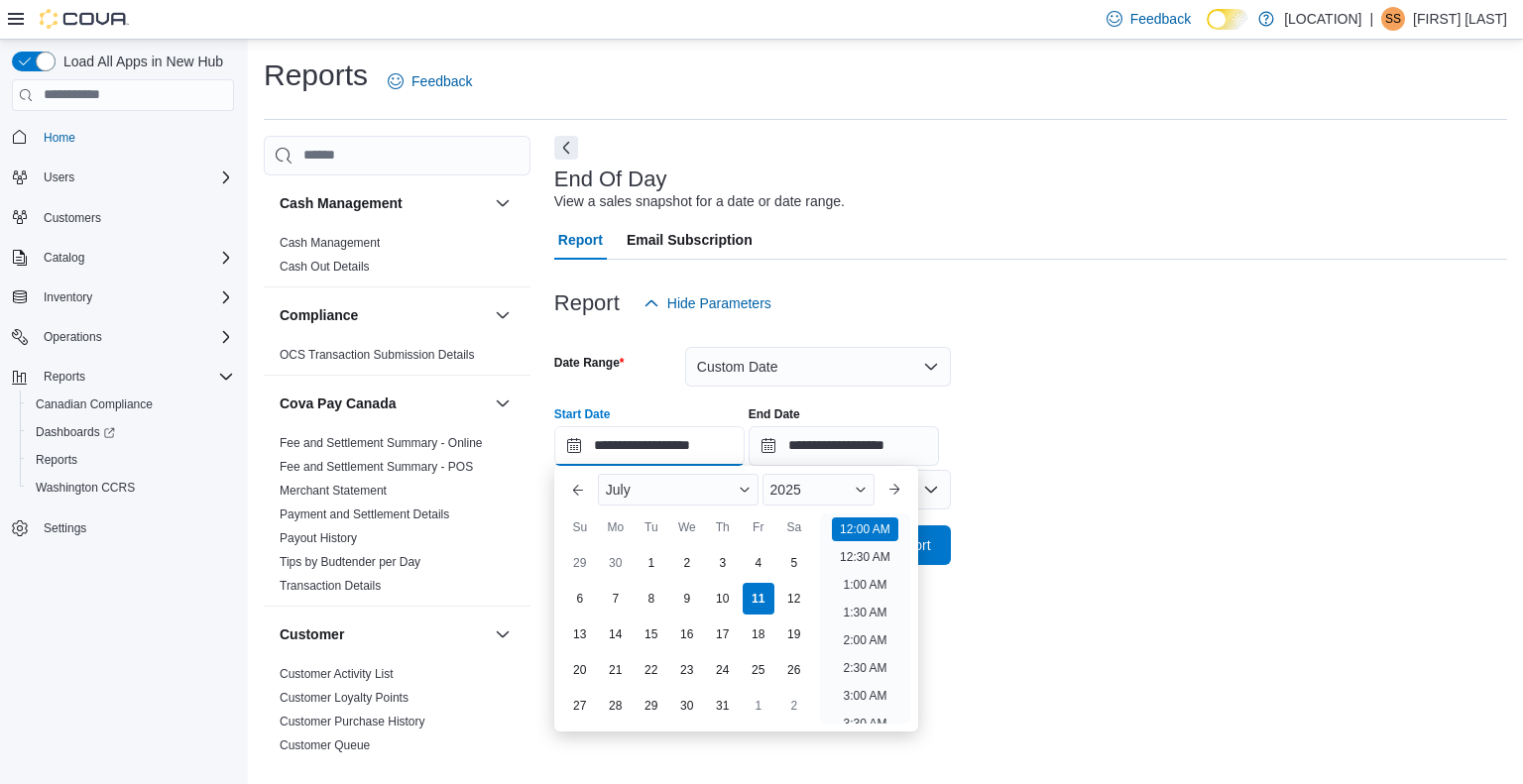 scroll, scrollTop: 61, scrollLeft: 0, axis: vertical 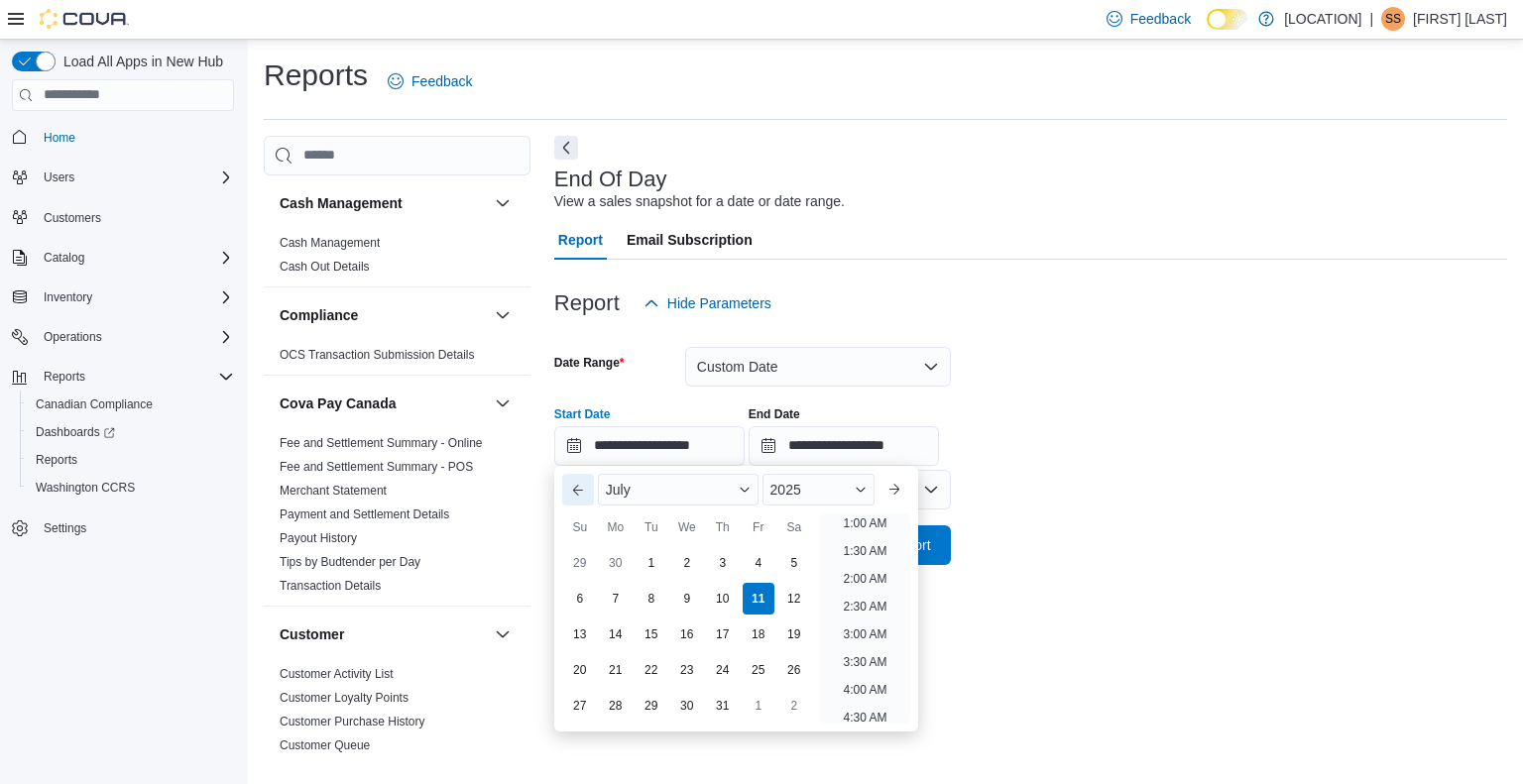 click on "Previous Month" at bounding box center (578, 490) 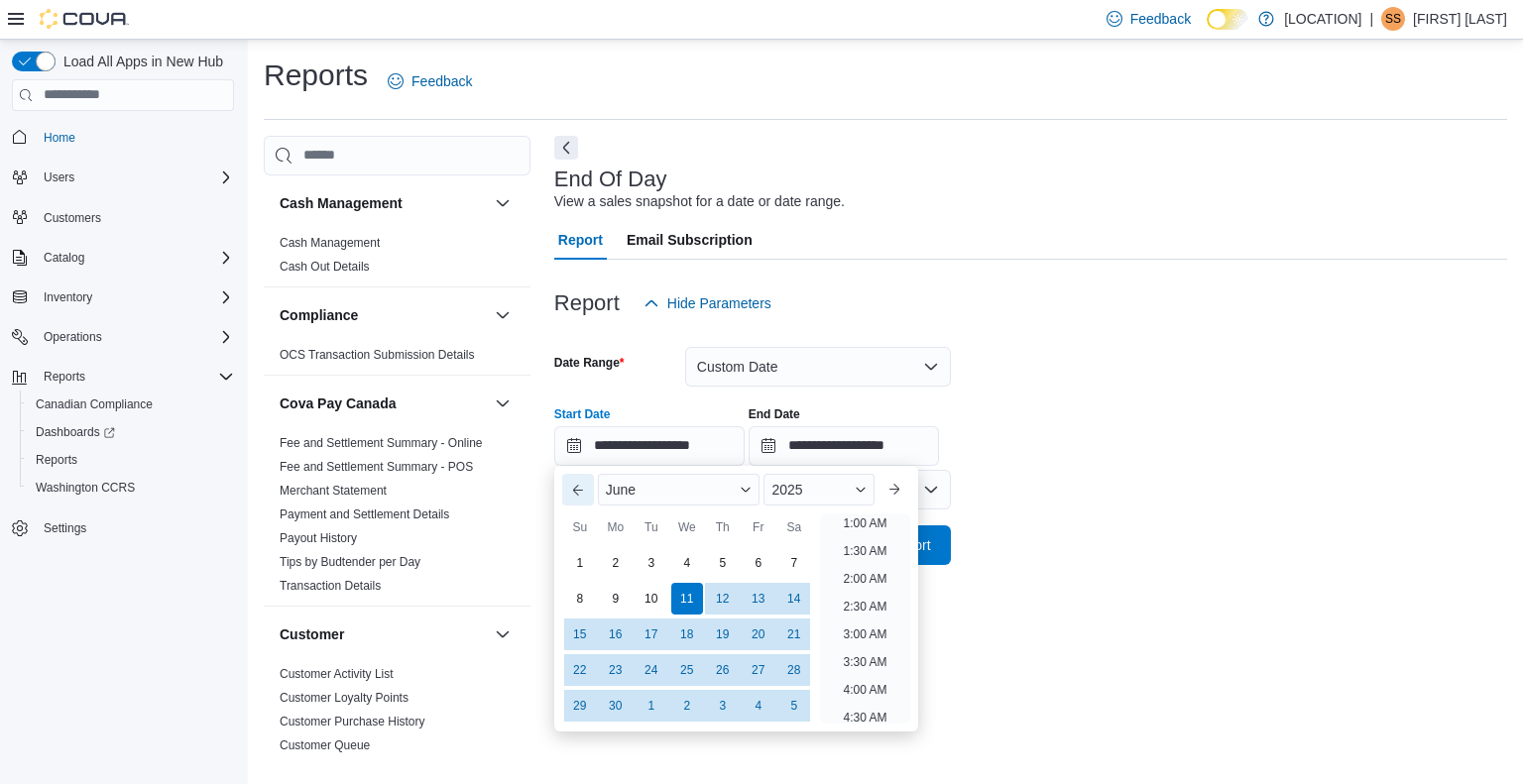 scroll, scrollTop: 4, scrollLeft: 0, axis: vertical 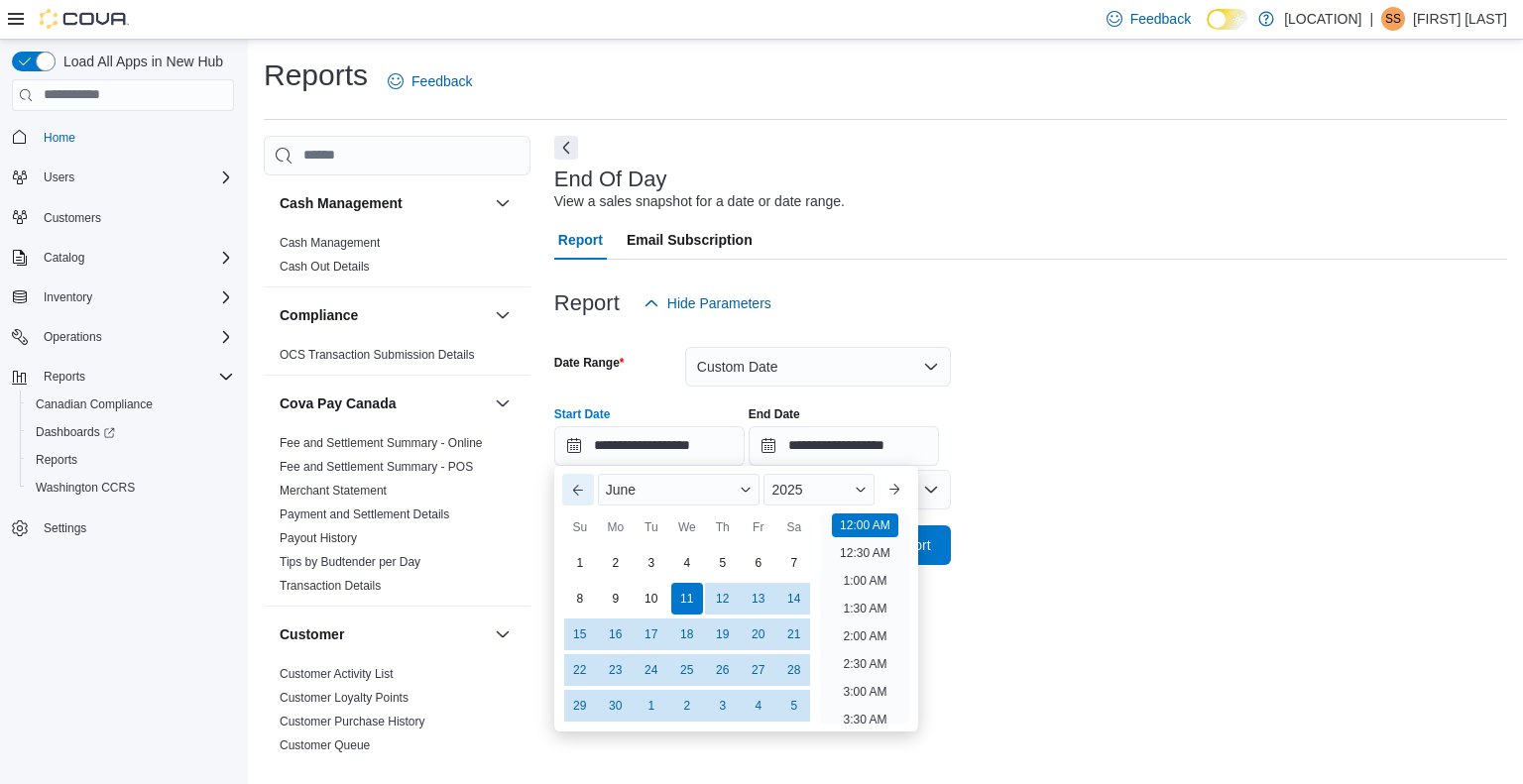 click on "Previous Month" at bounding box center [578, 490] 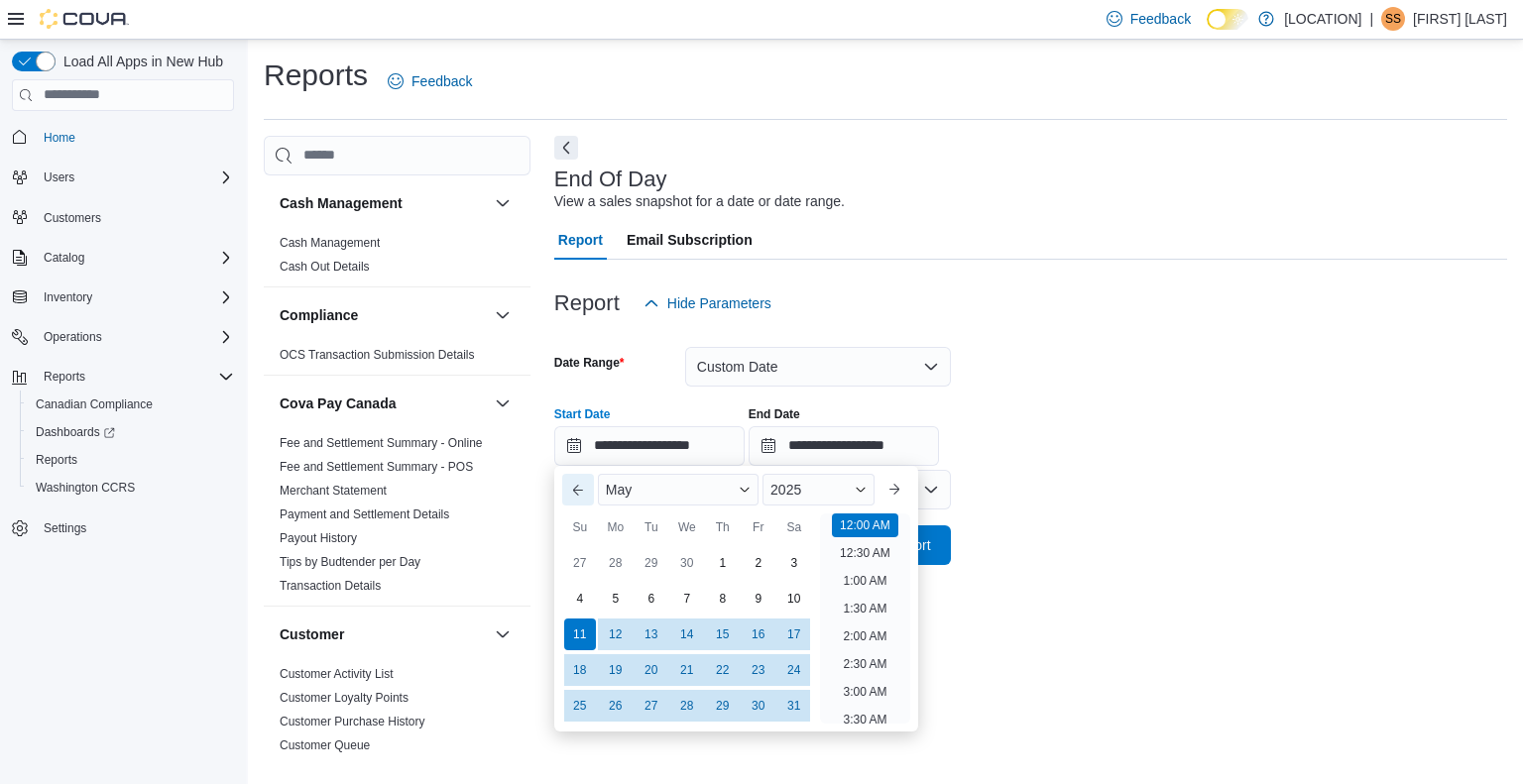click on "Previous Month" at bounding box center (578, 490) 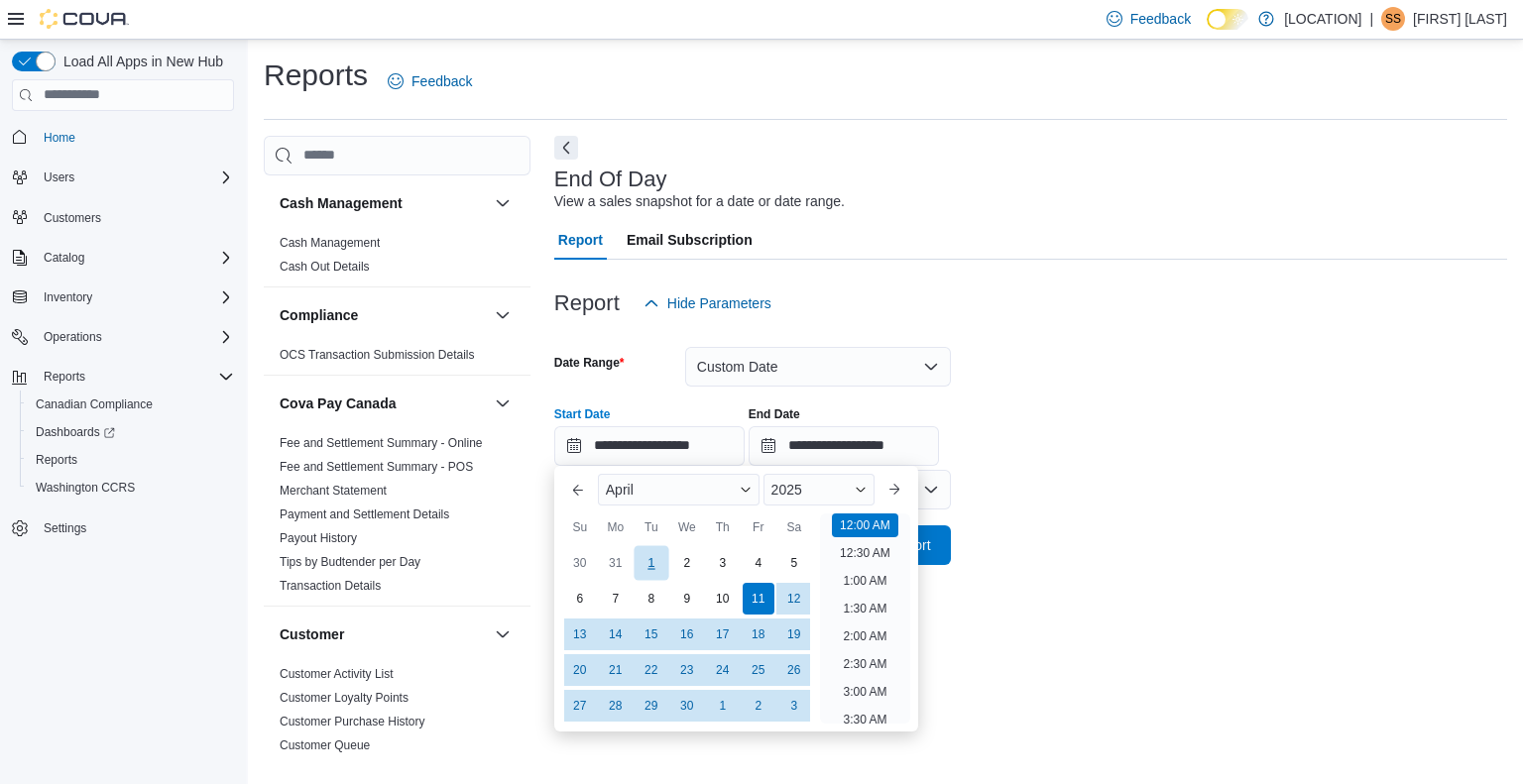 click on "1" at bounding box center [650, 562] 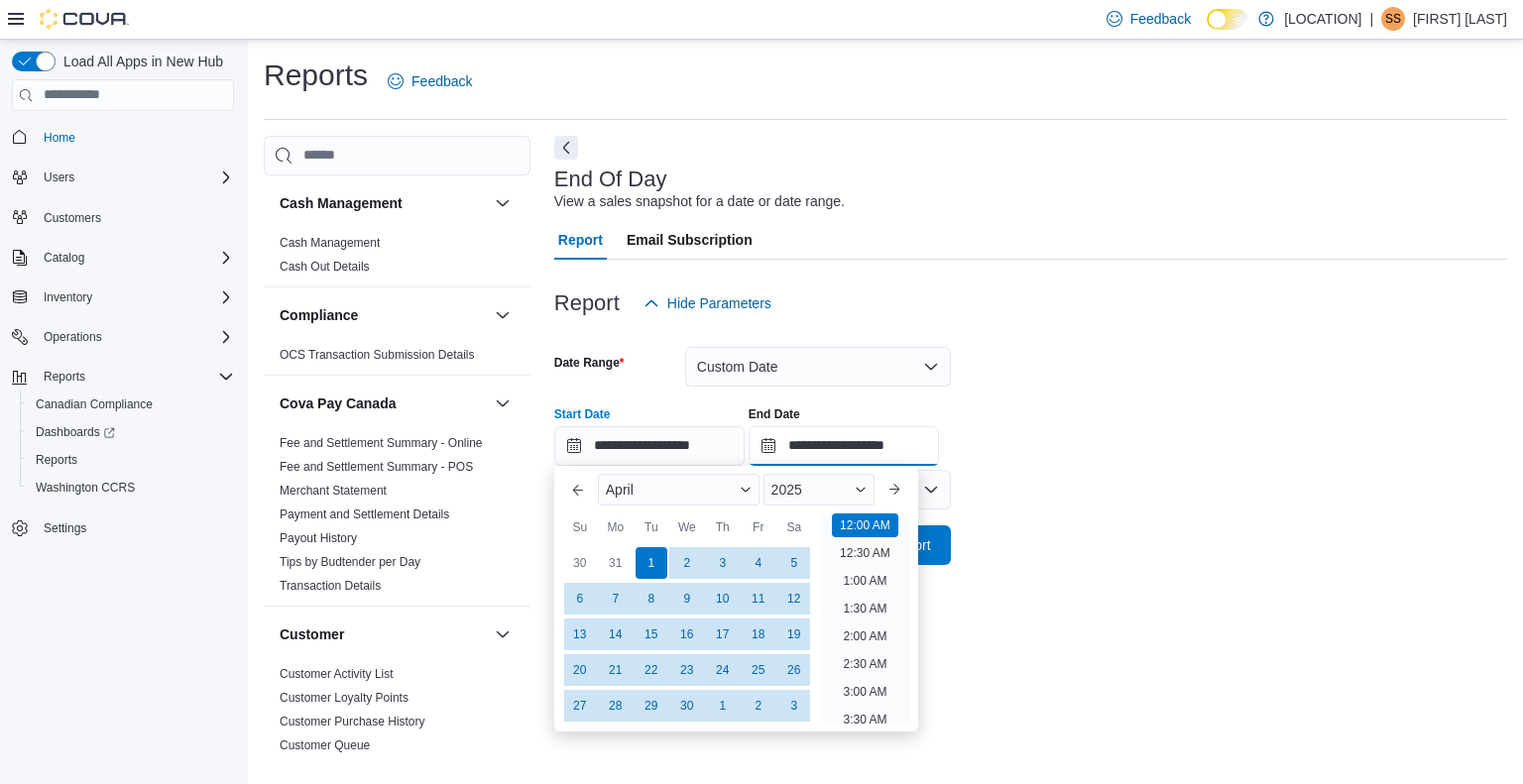 click on "**********" at bounding box center [844, 446] 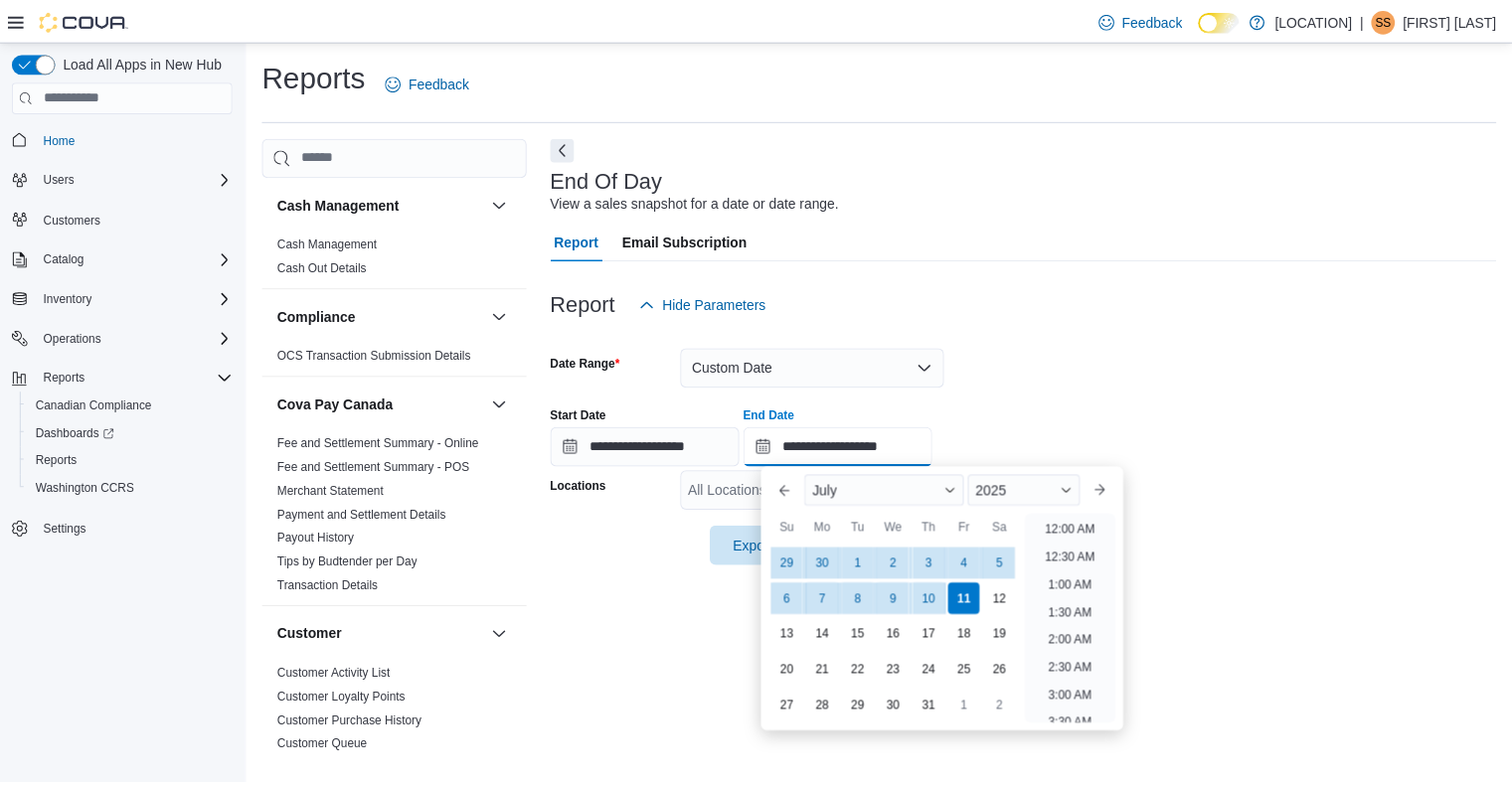 scroll, scrollTop: 1129, scrollLeft: 0, axis: vertical 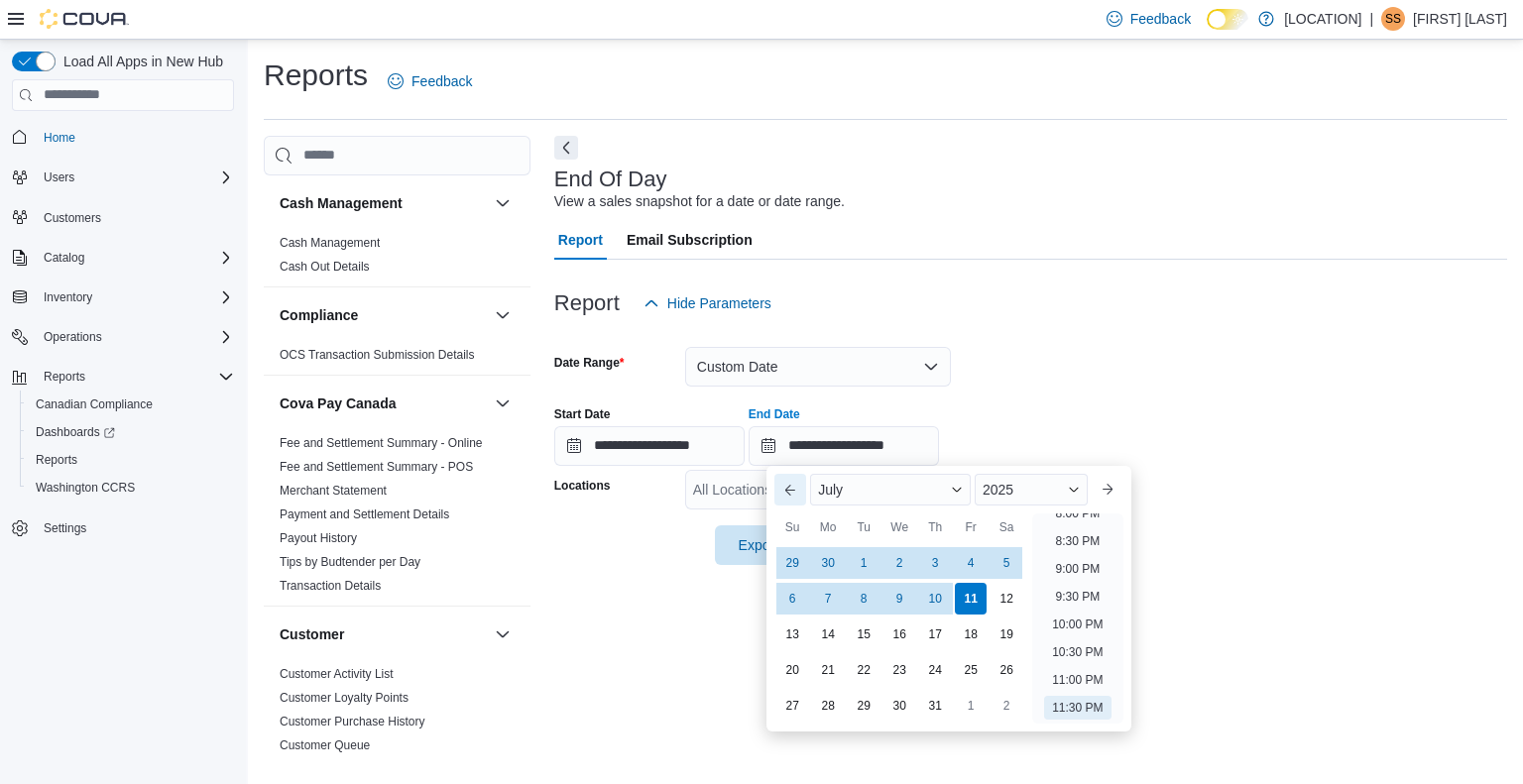 click on "Previous Month" at bounding box center (790, 490) 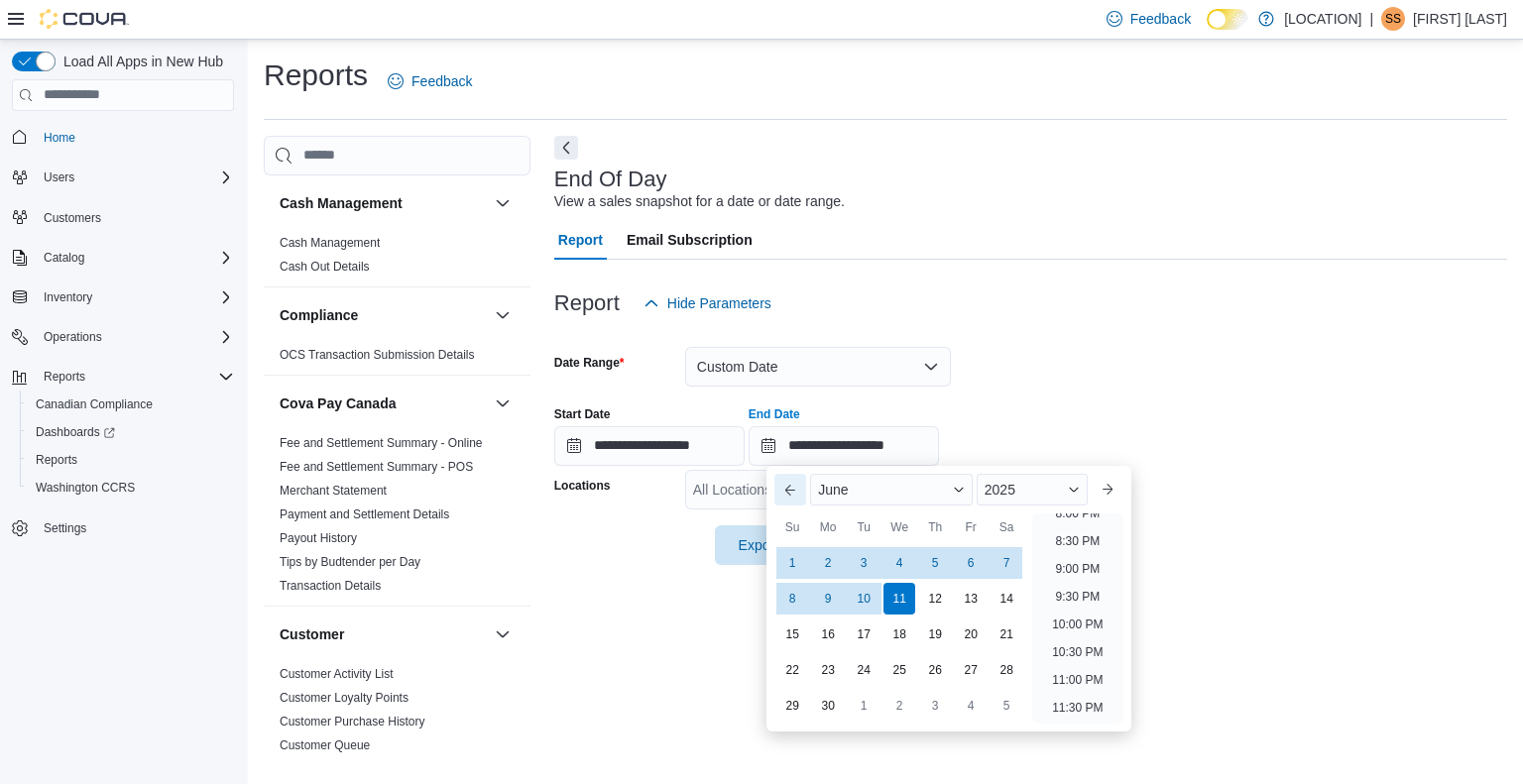 click on "Previous Month" at bounding box center [790, 490] 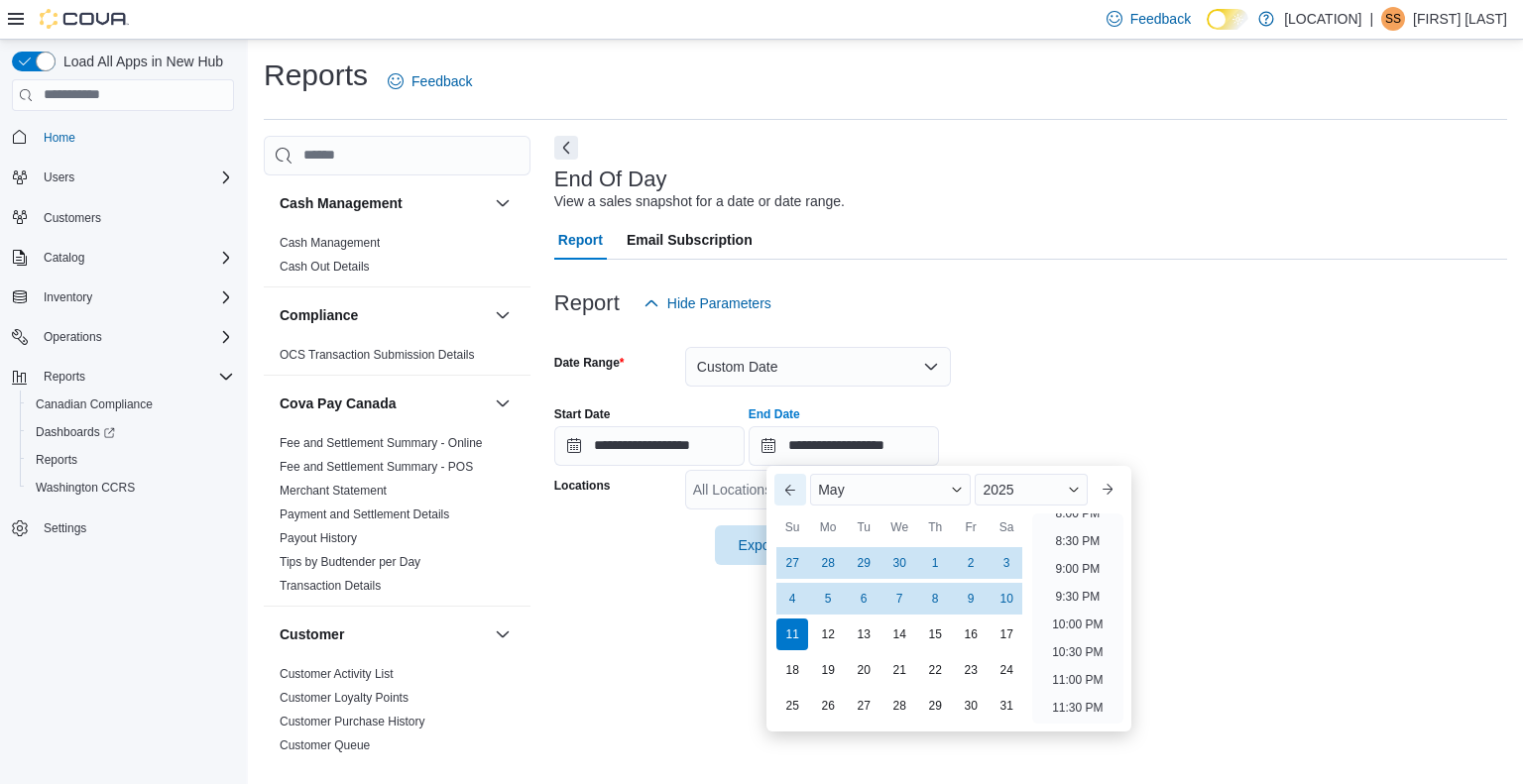 click on "Previous Month" at bounding box center (790, 490) 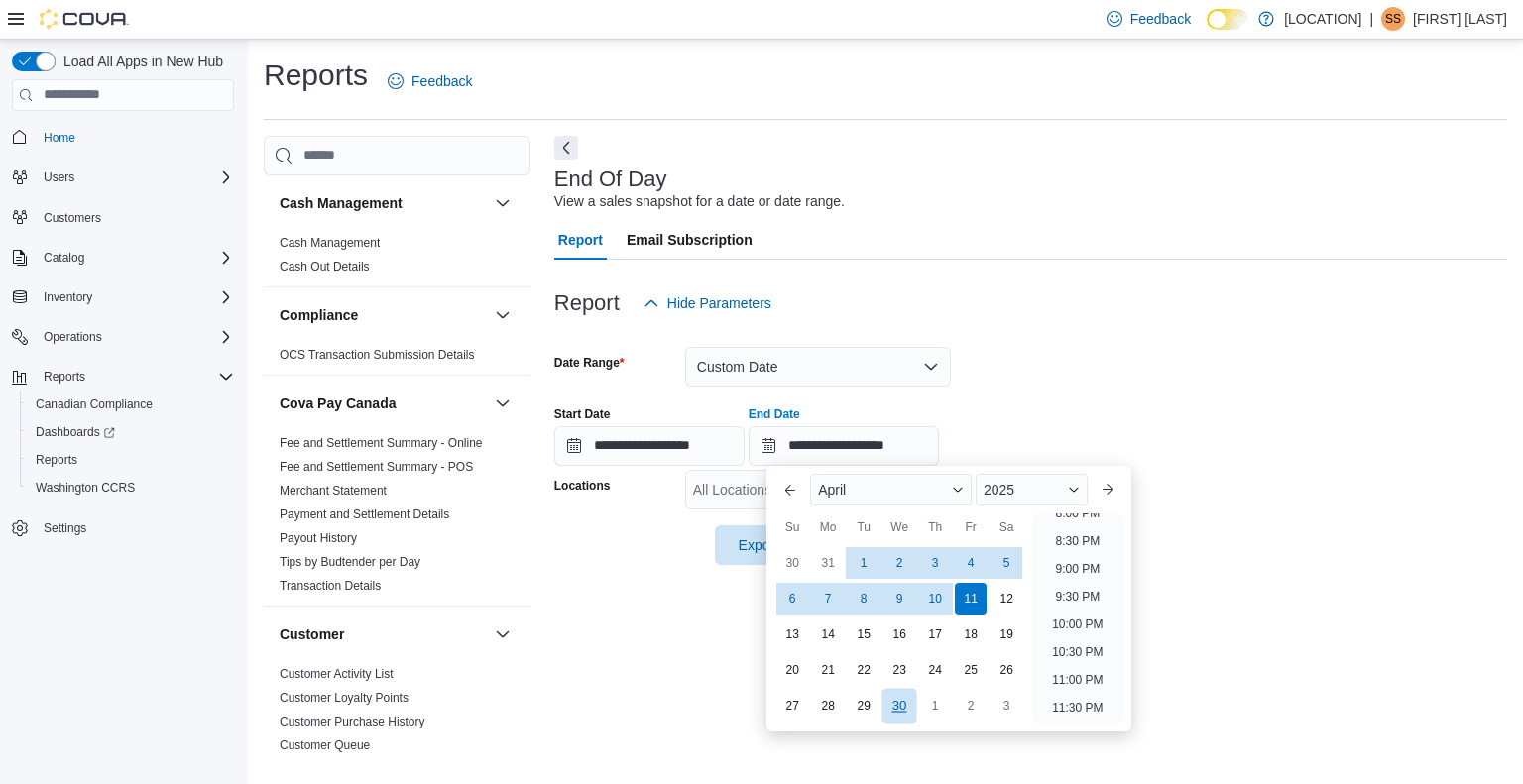 click on "30" at bounding box center [899, 705] 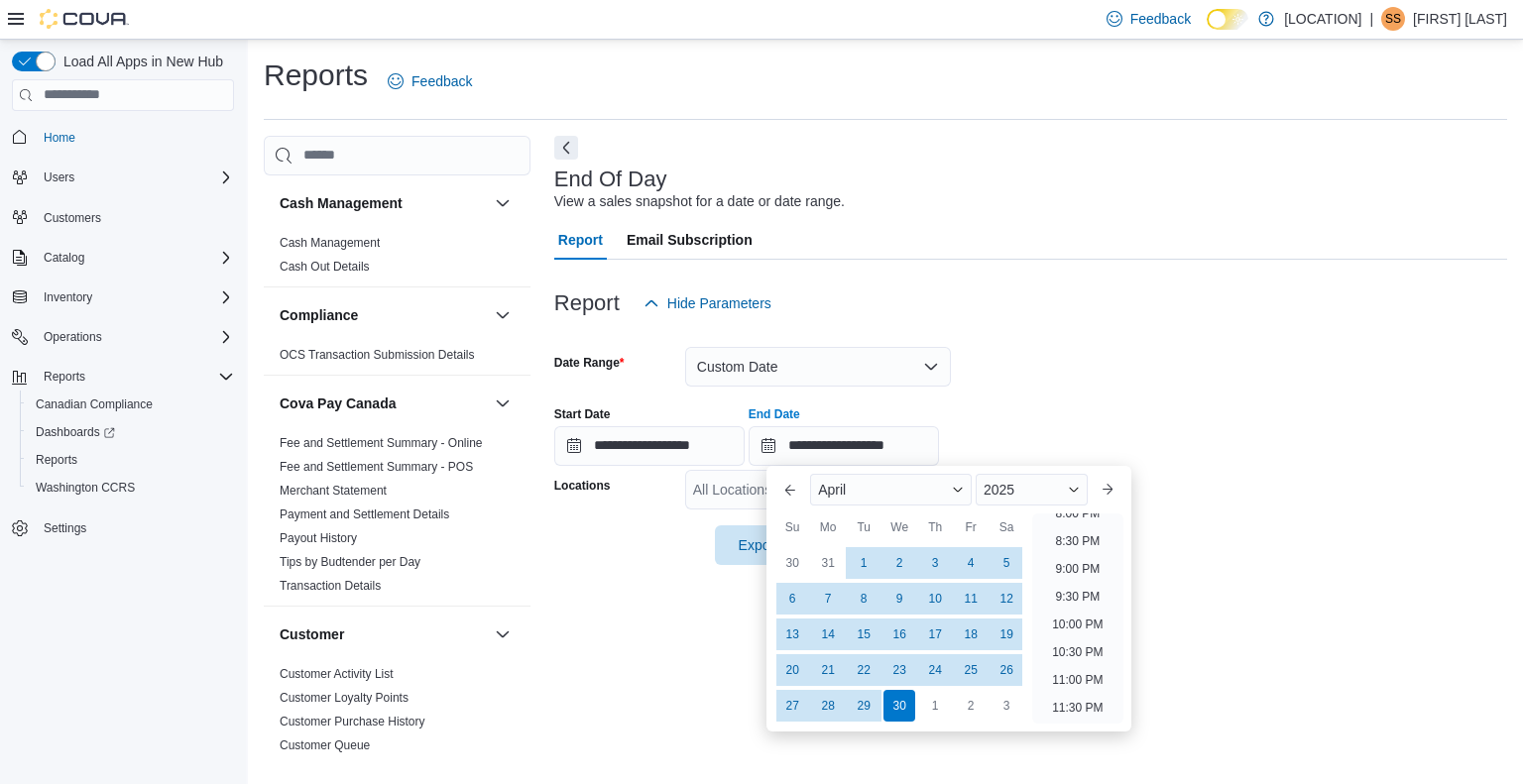 click on "**********" at bounding box center (1030, 428) 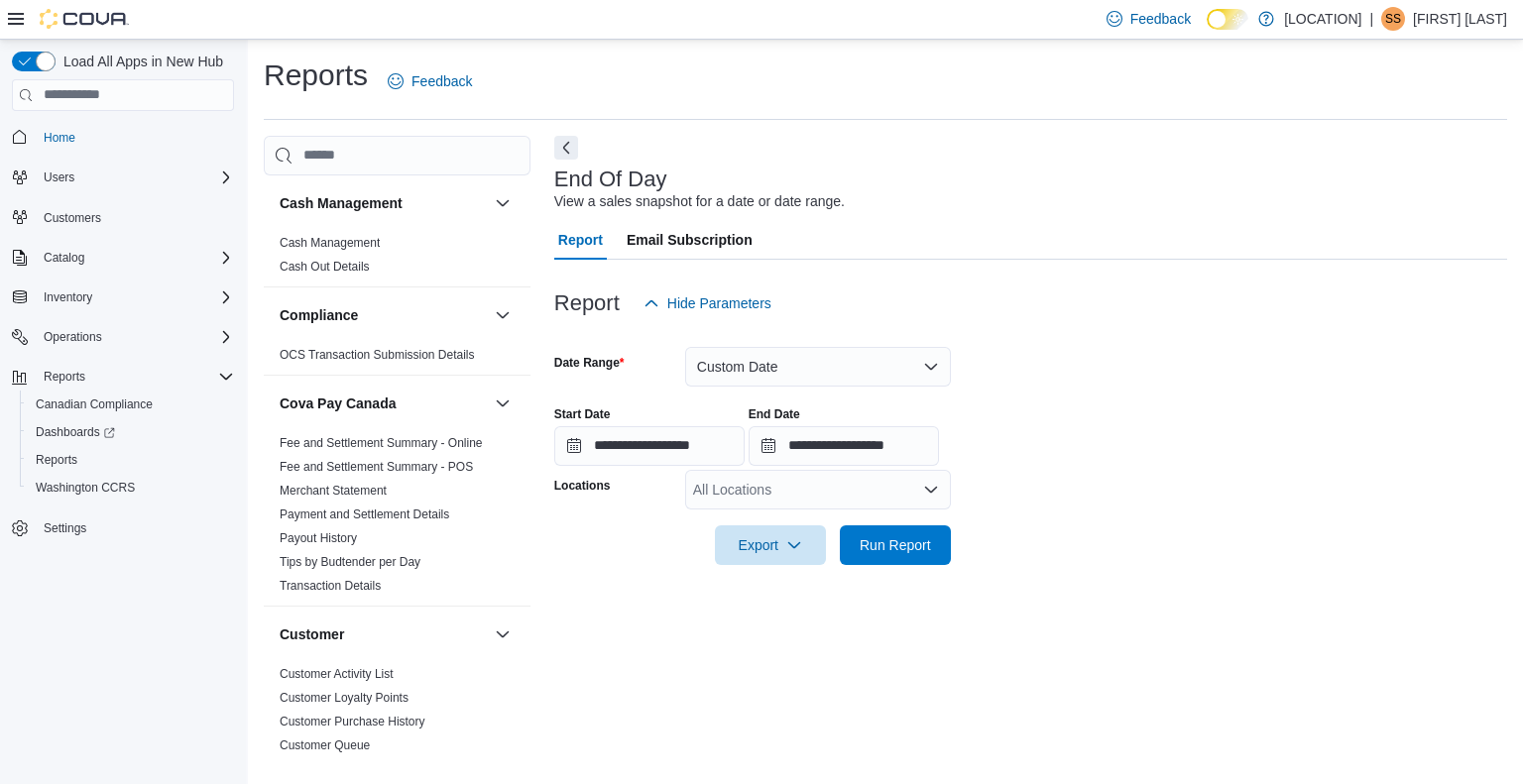 click 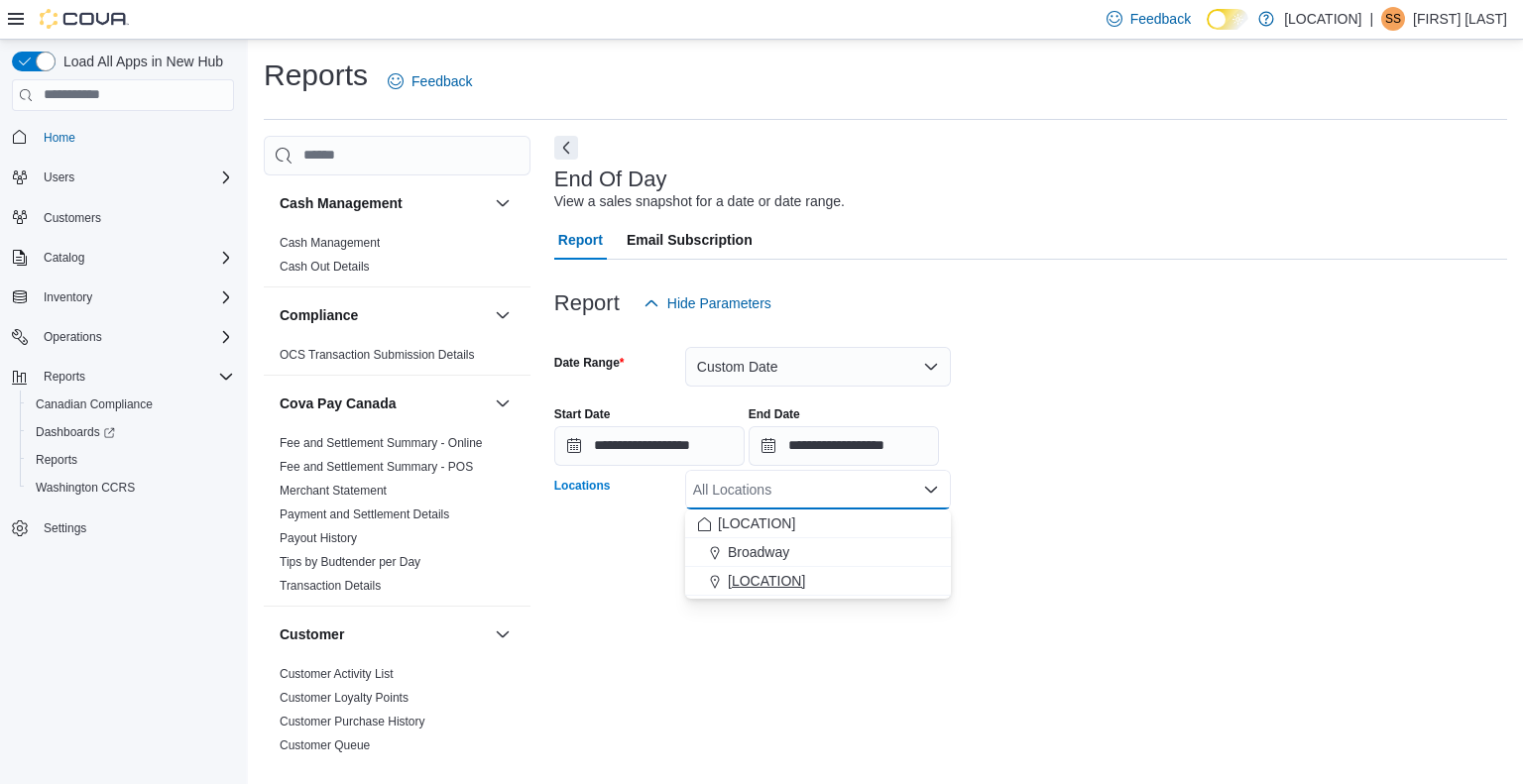 click on "[LOCATION]" at bounding box center (766, 581) 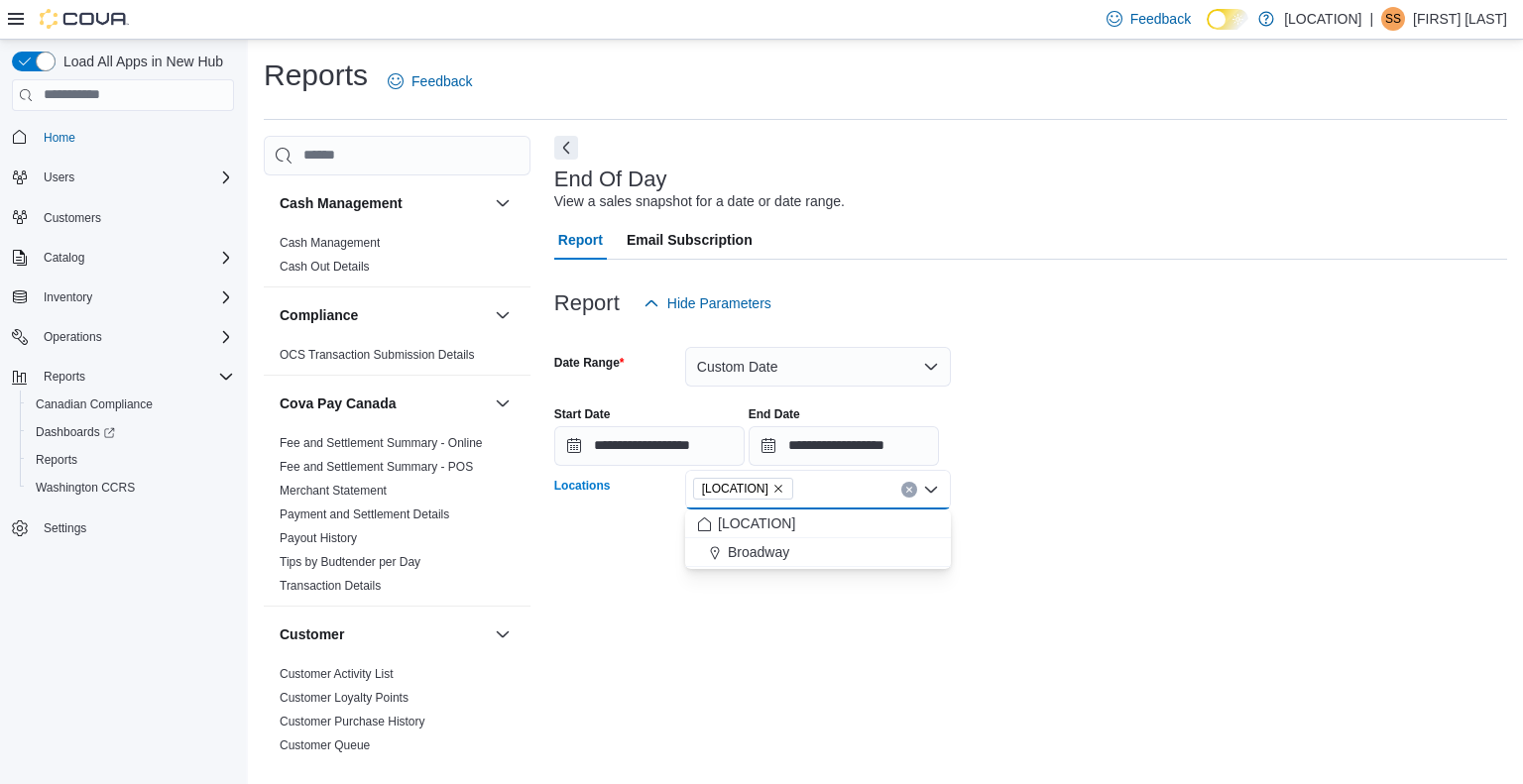 click on "**********" at bounding box center (1030, 449) 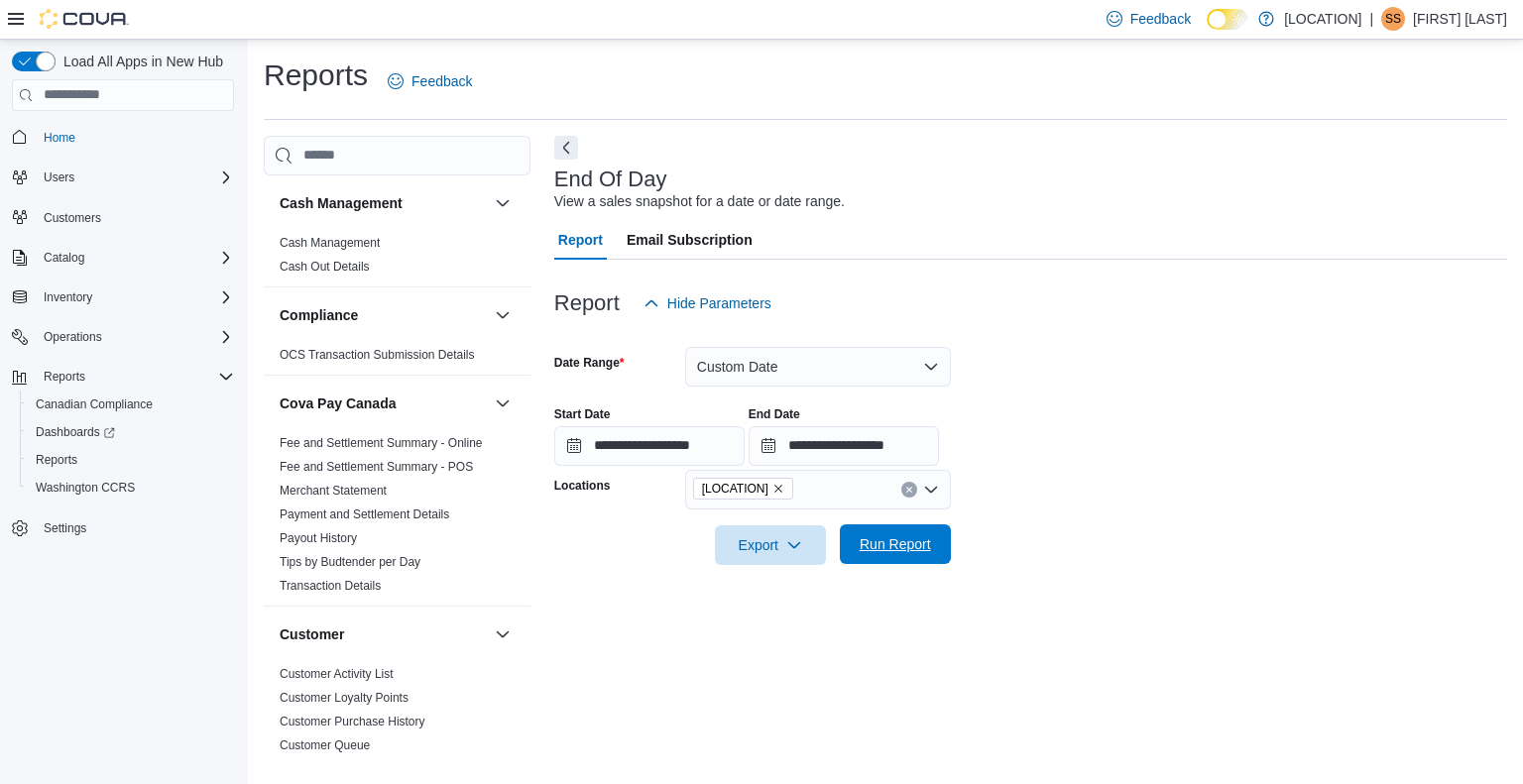click on "Run Report" at bounding box center [895, 544] 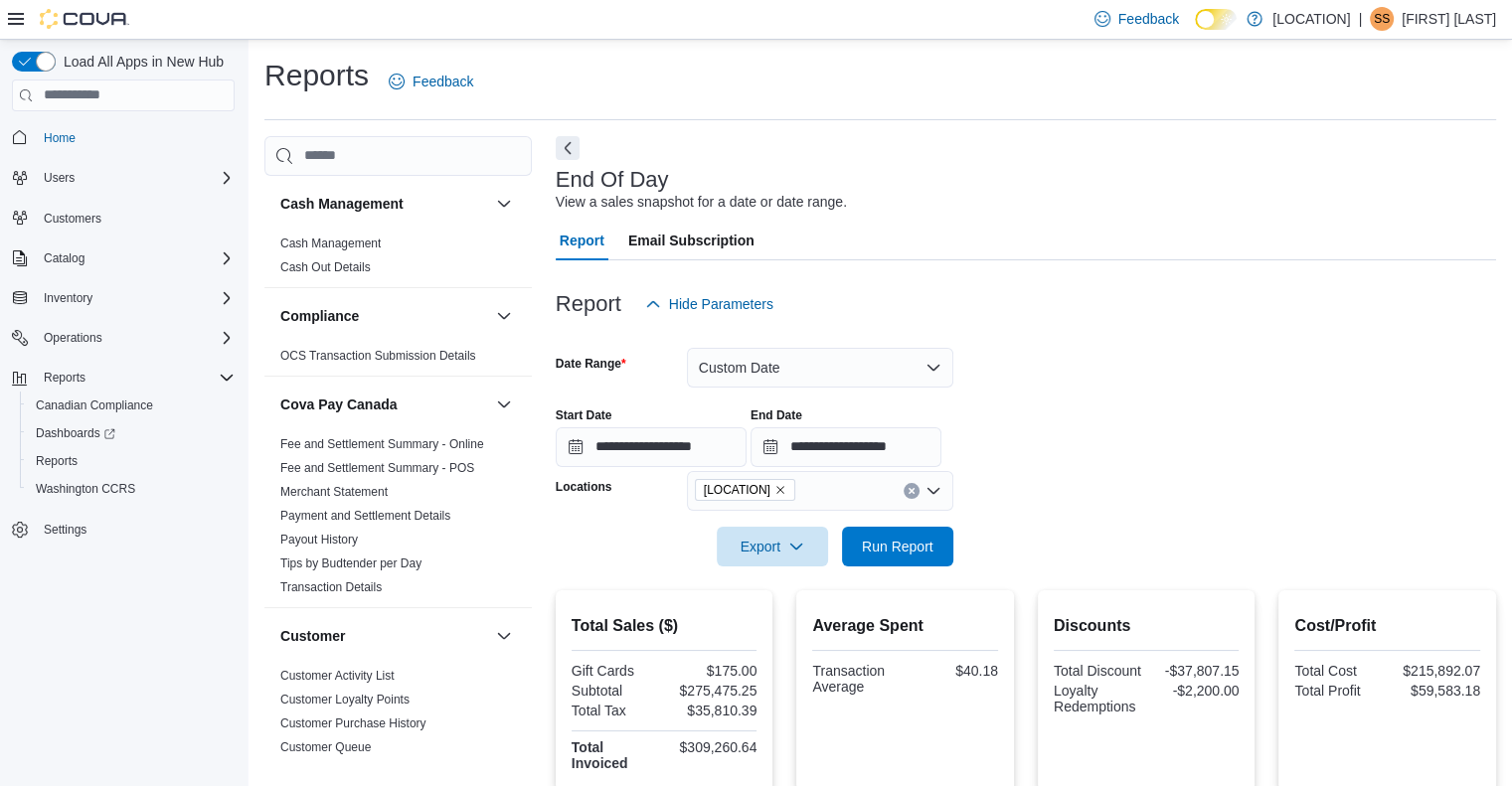 scroll, scrollTop: 0, scrollLeft: 0, axis: both 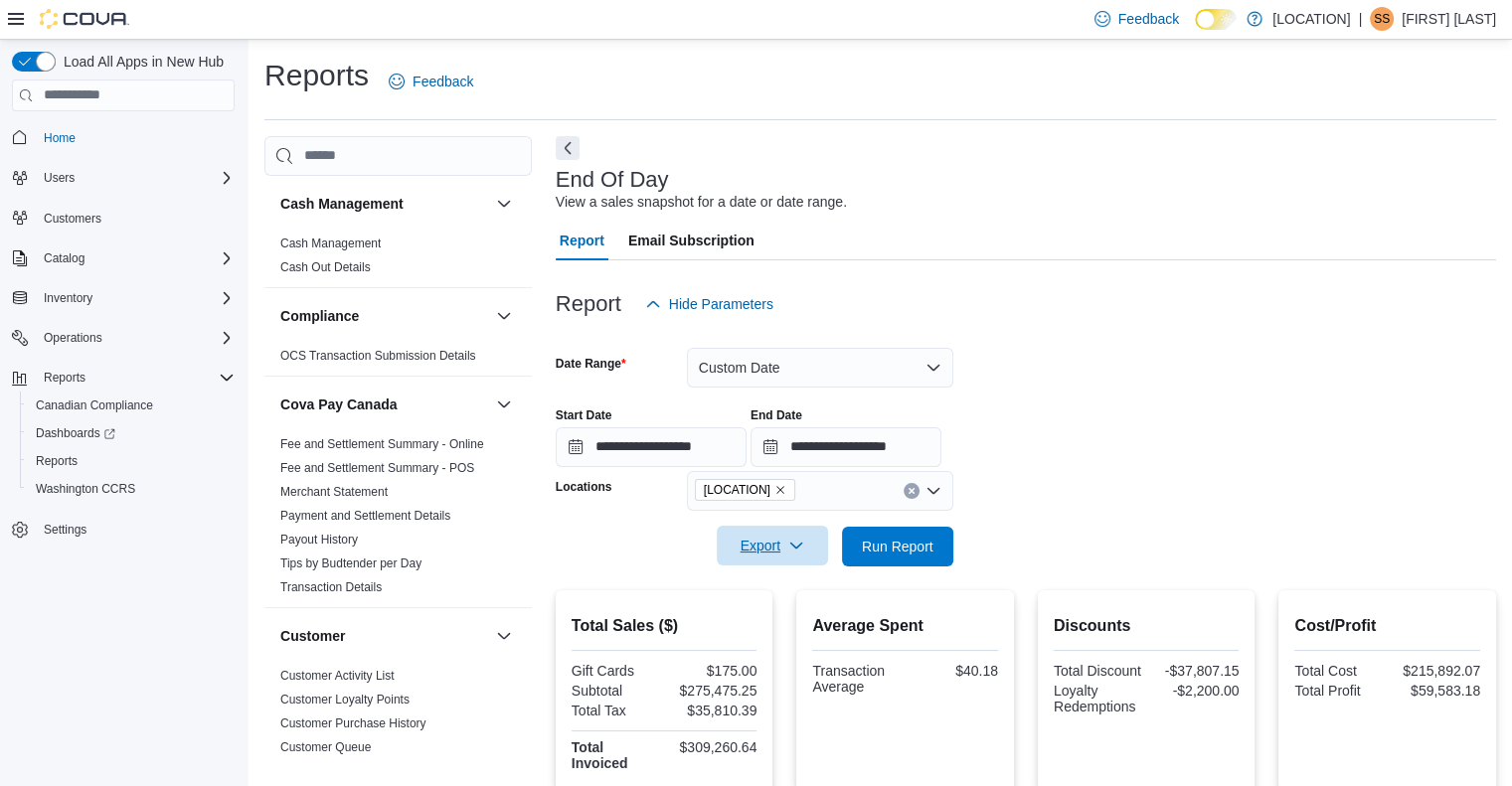 click 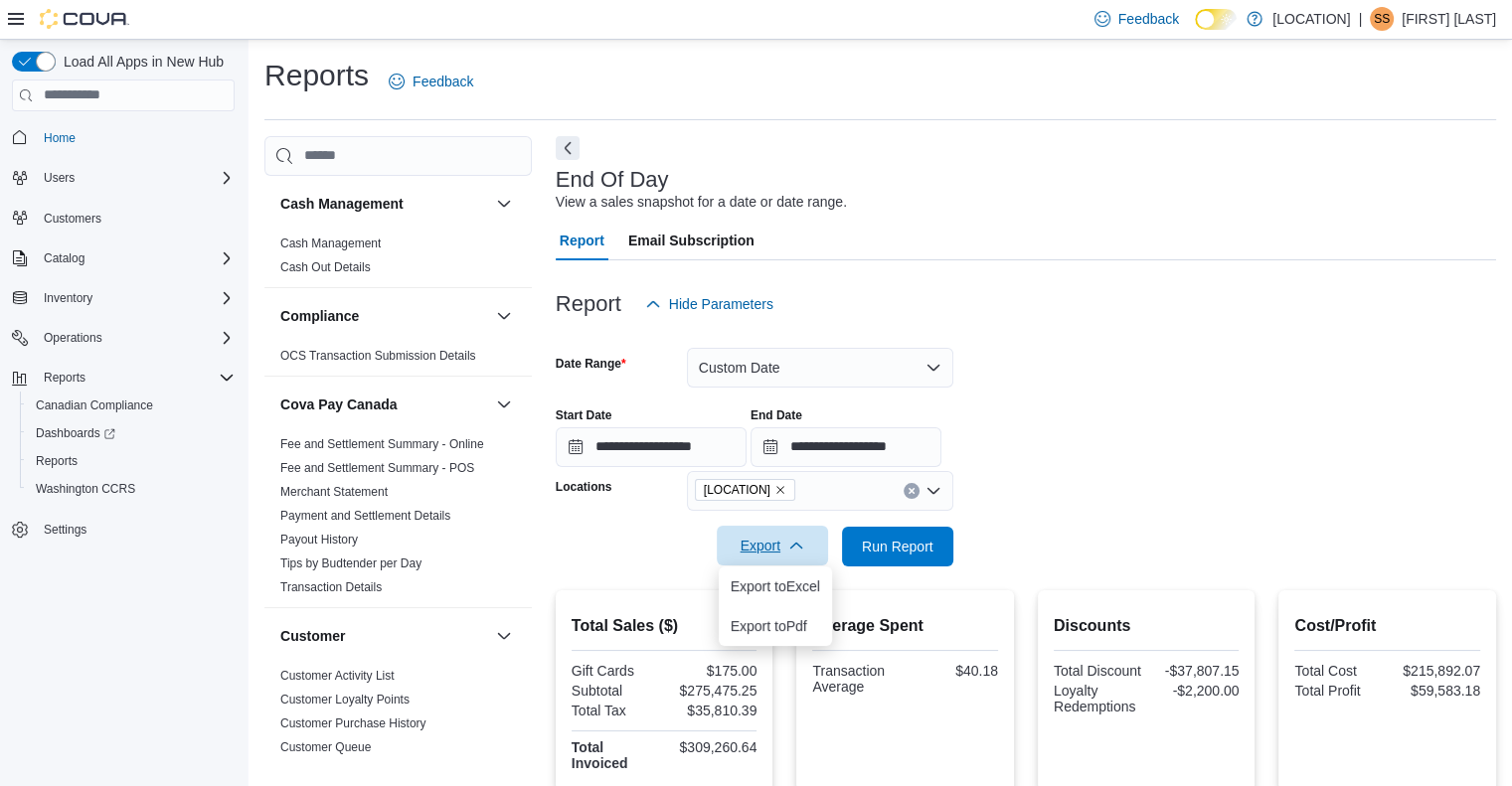 click 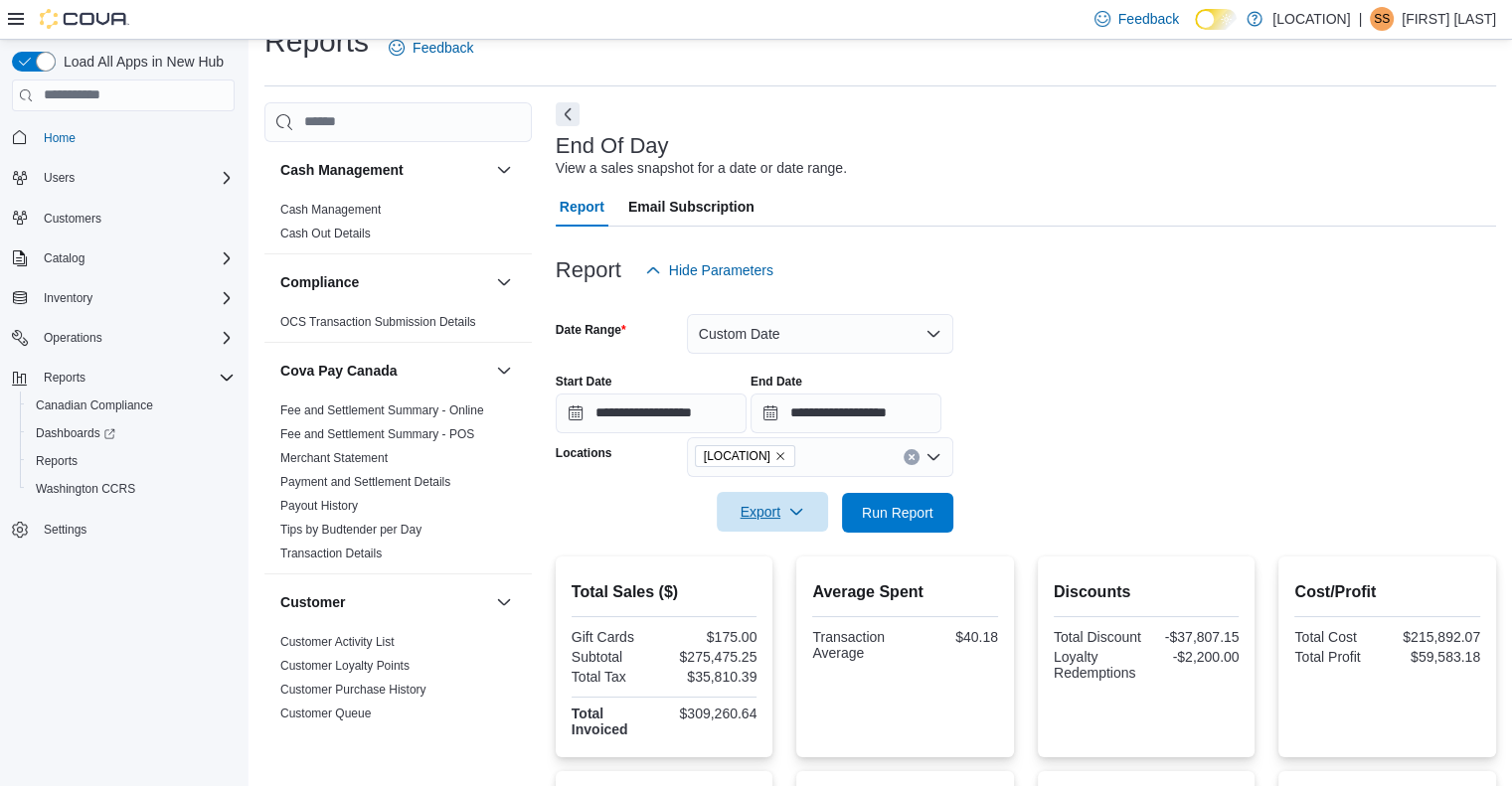 scroll, scrollTop: 54, scrollLeft: 0, axis: vertical 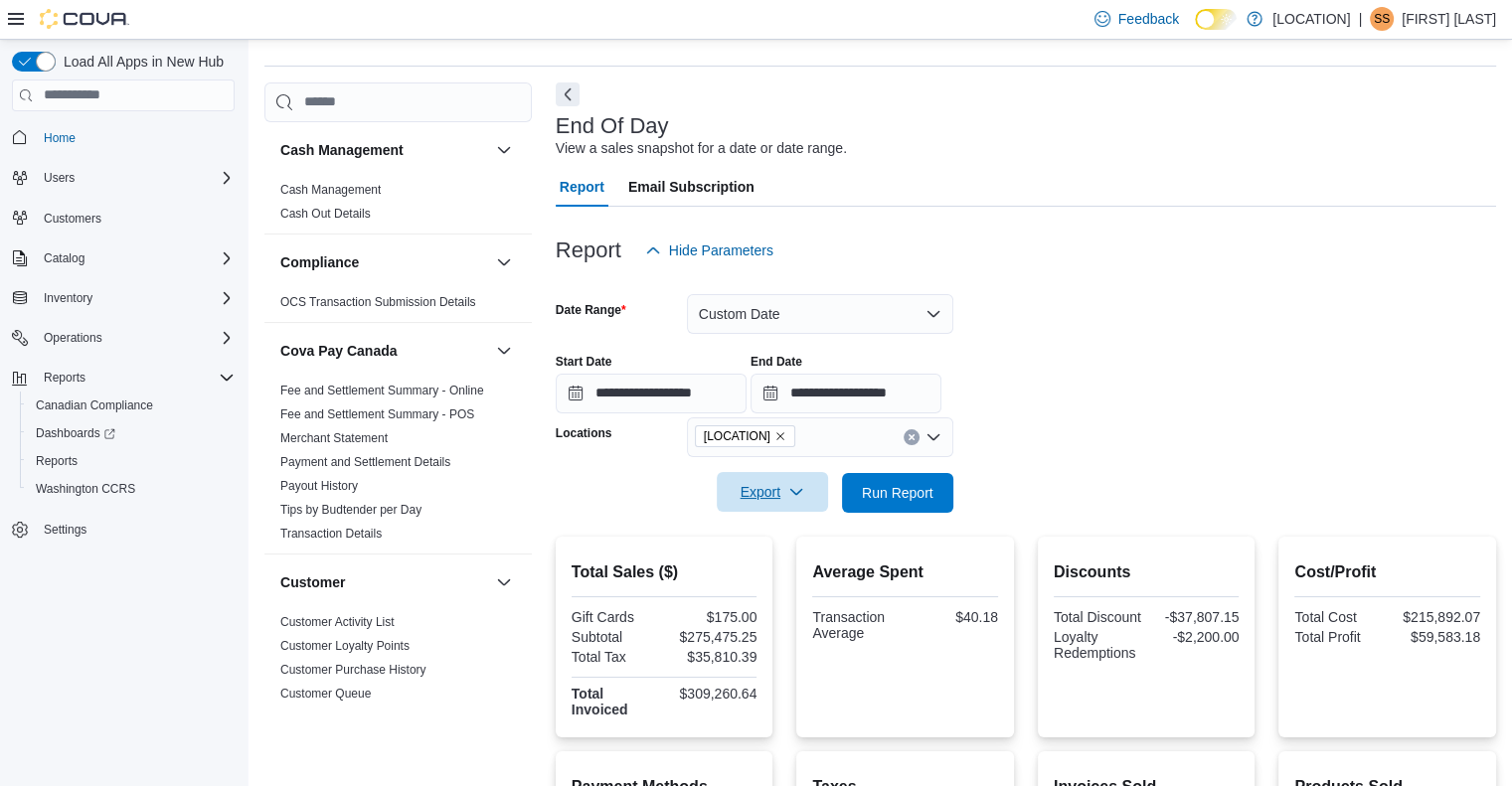 click 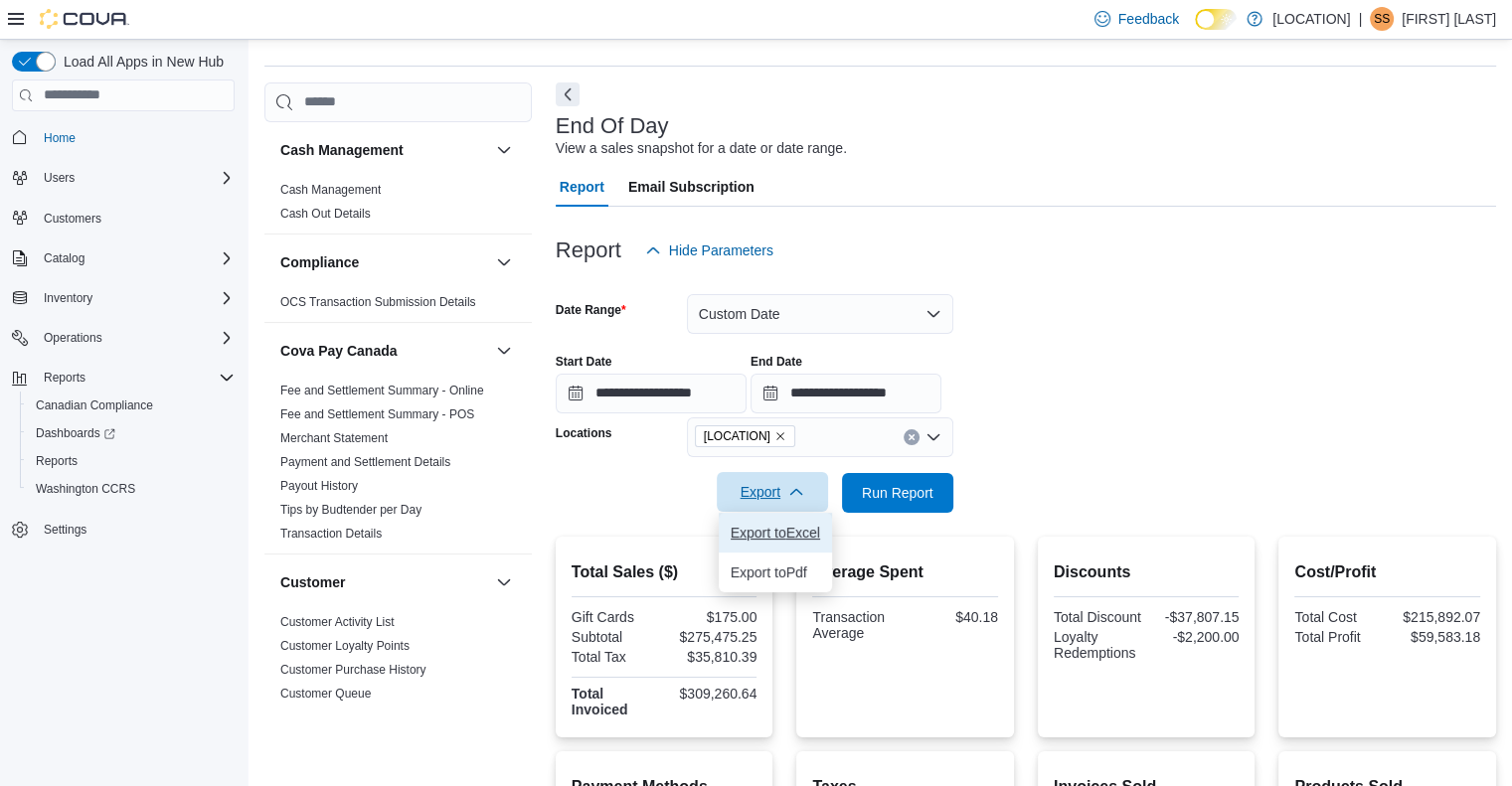 click on "Export to  Excel" at bounding box center [775, 533] 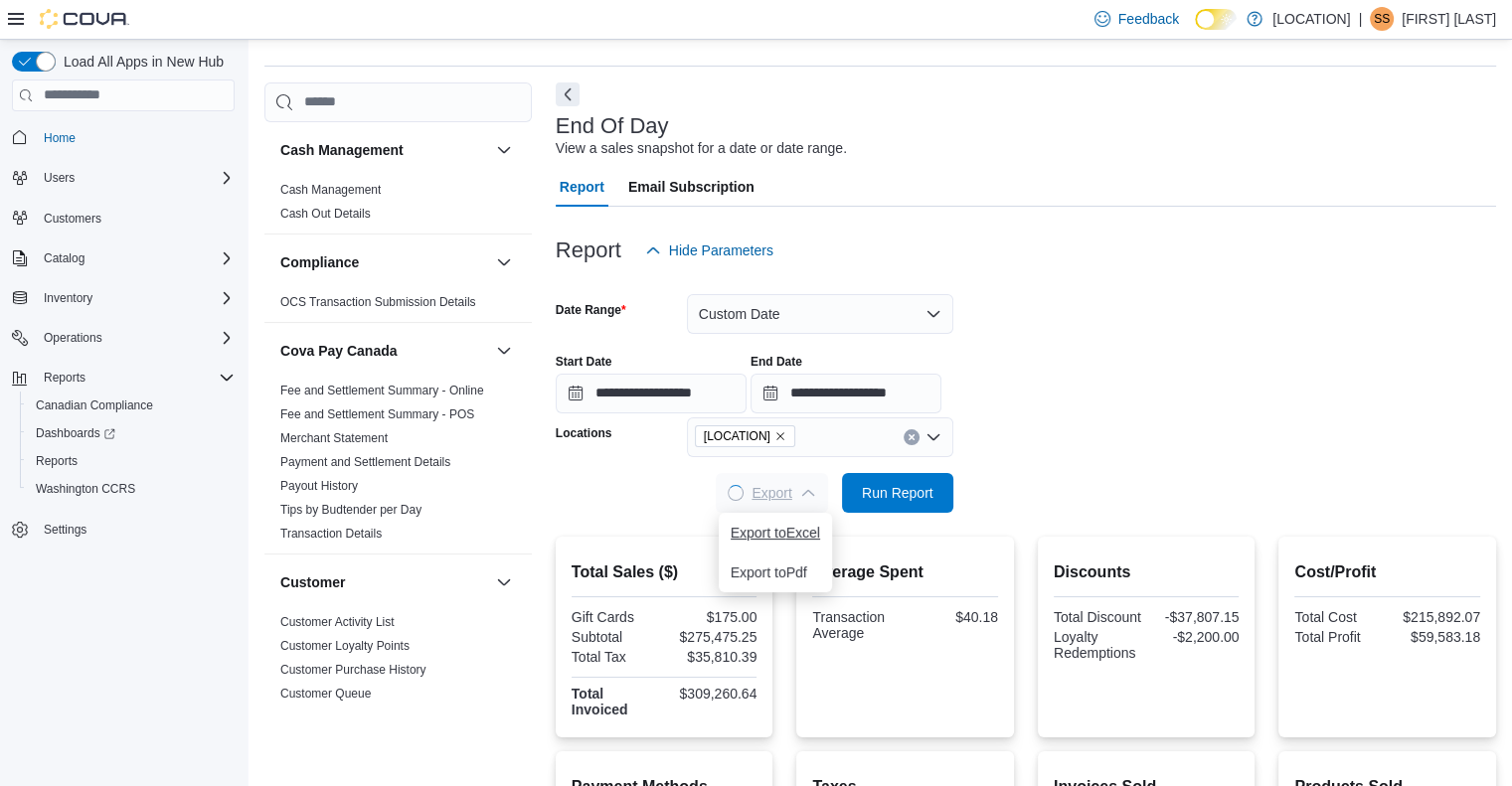 scroll, scrollTop: 0, scrollLeft: 0, axis: both 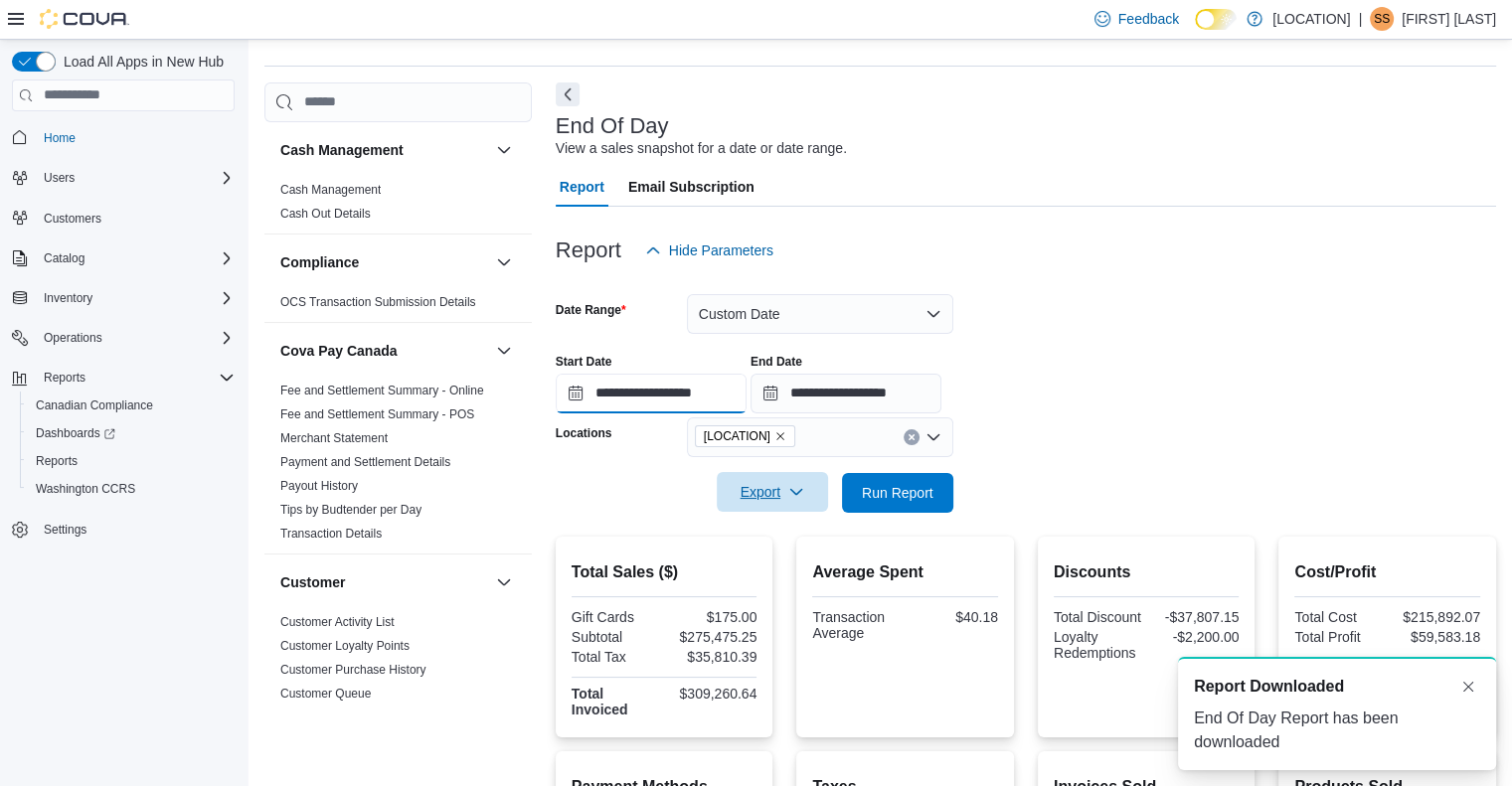 click on "**********" at bounding box center (651, 393) 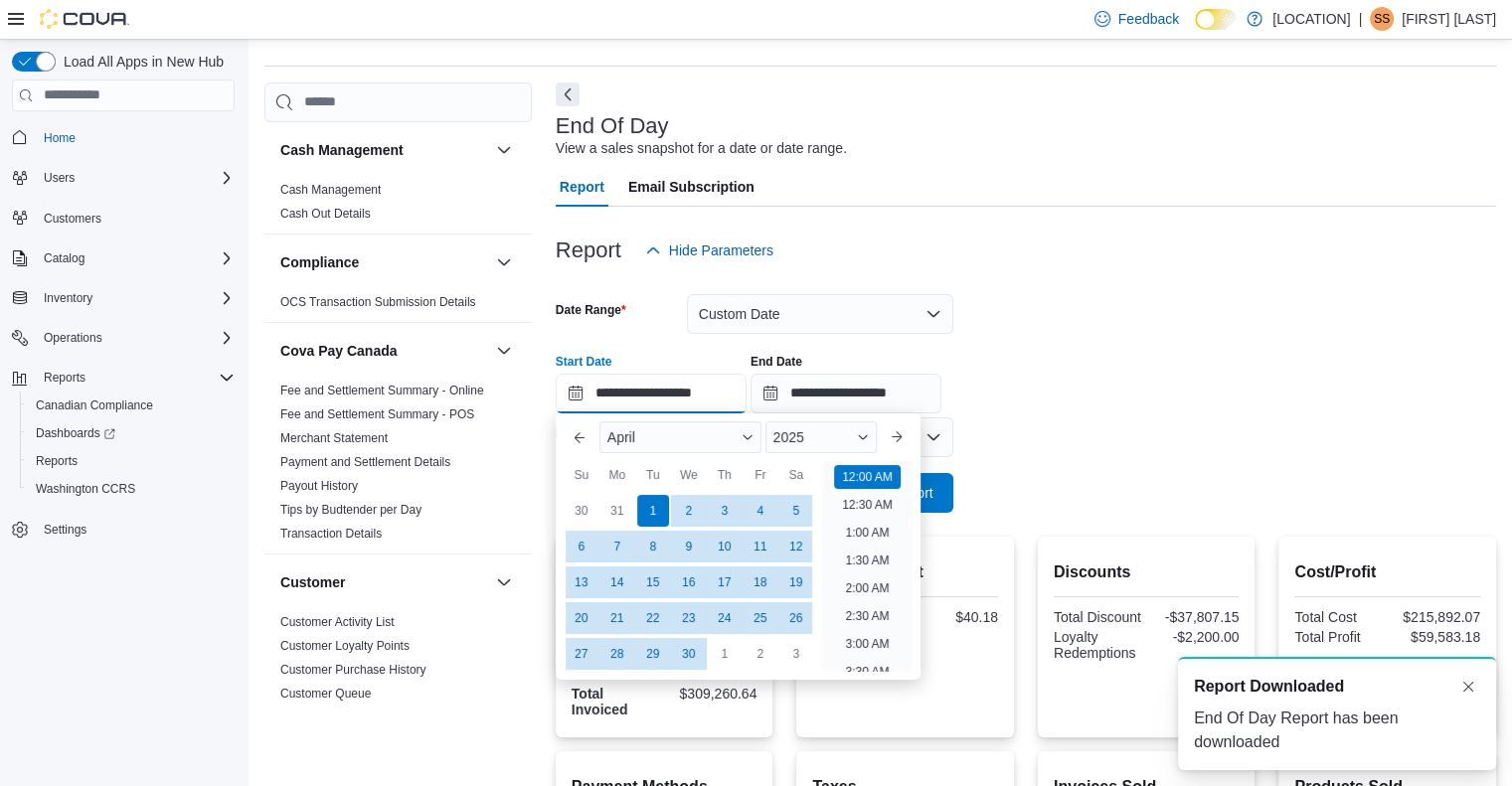 scroll, scrollTop: 62, scrollLeft: 0, axis: vertical 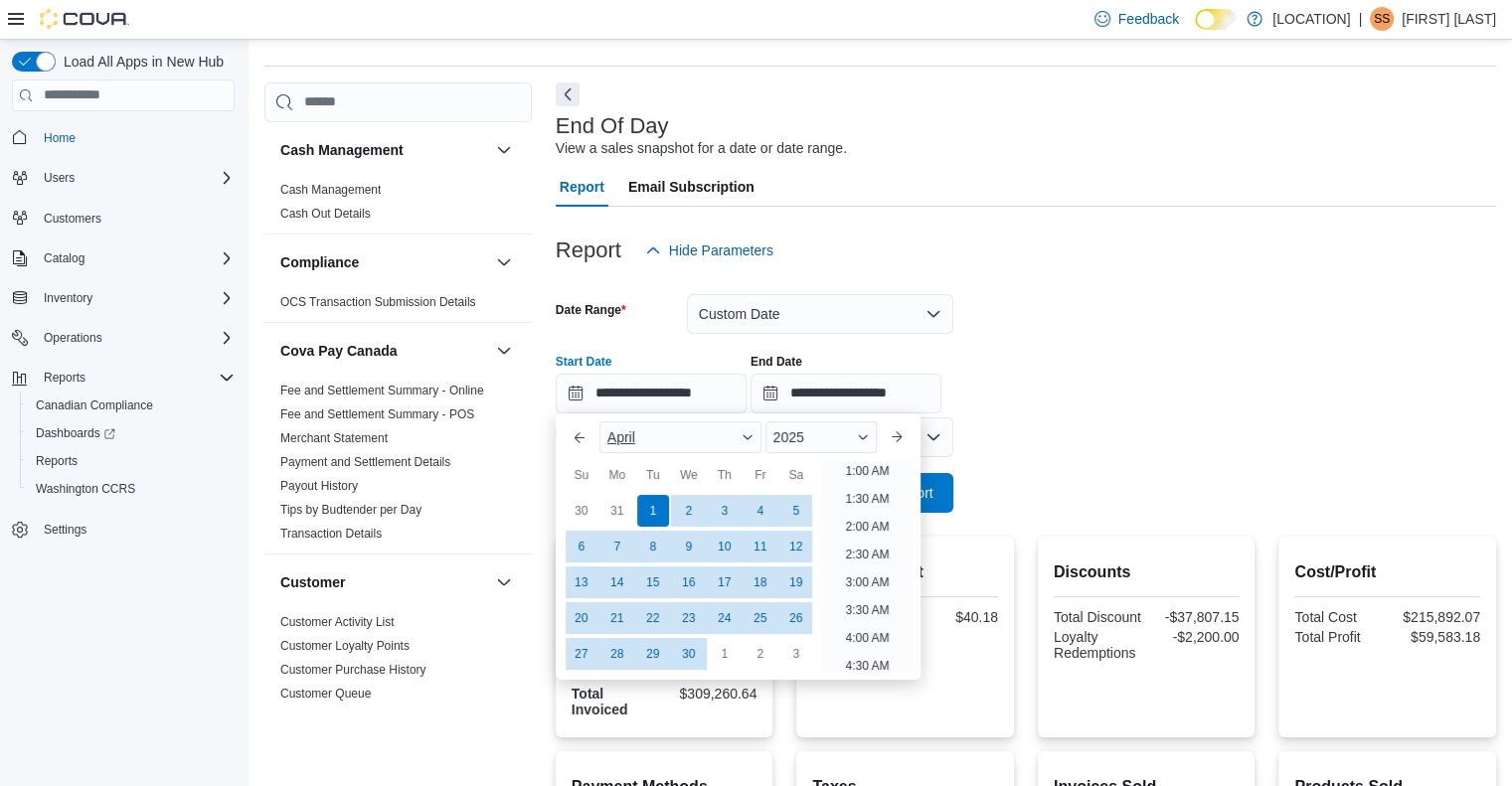 click at bounding box center [748, 437] 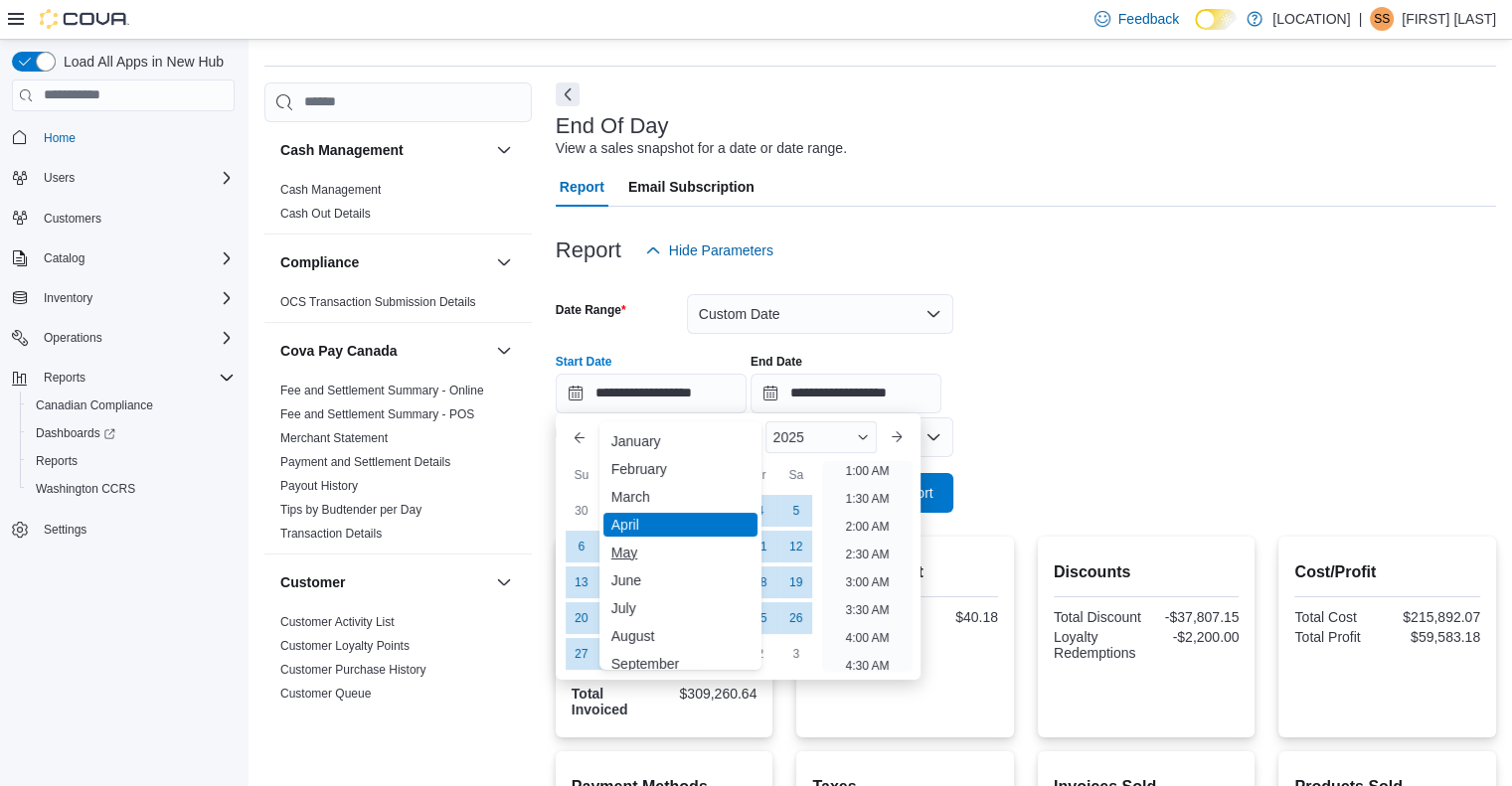 click on "May" at bounding box center (680, 552) 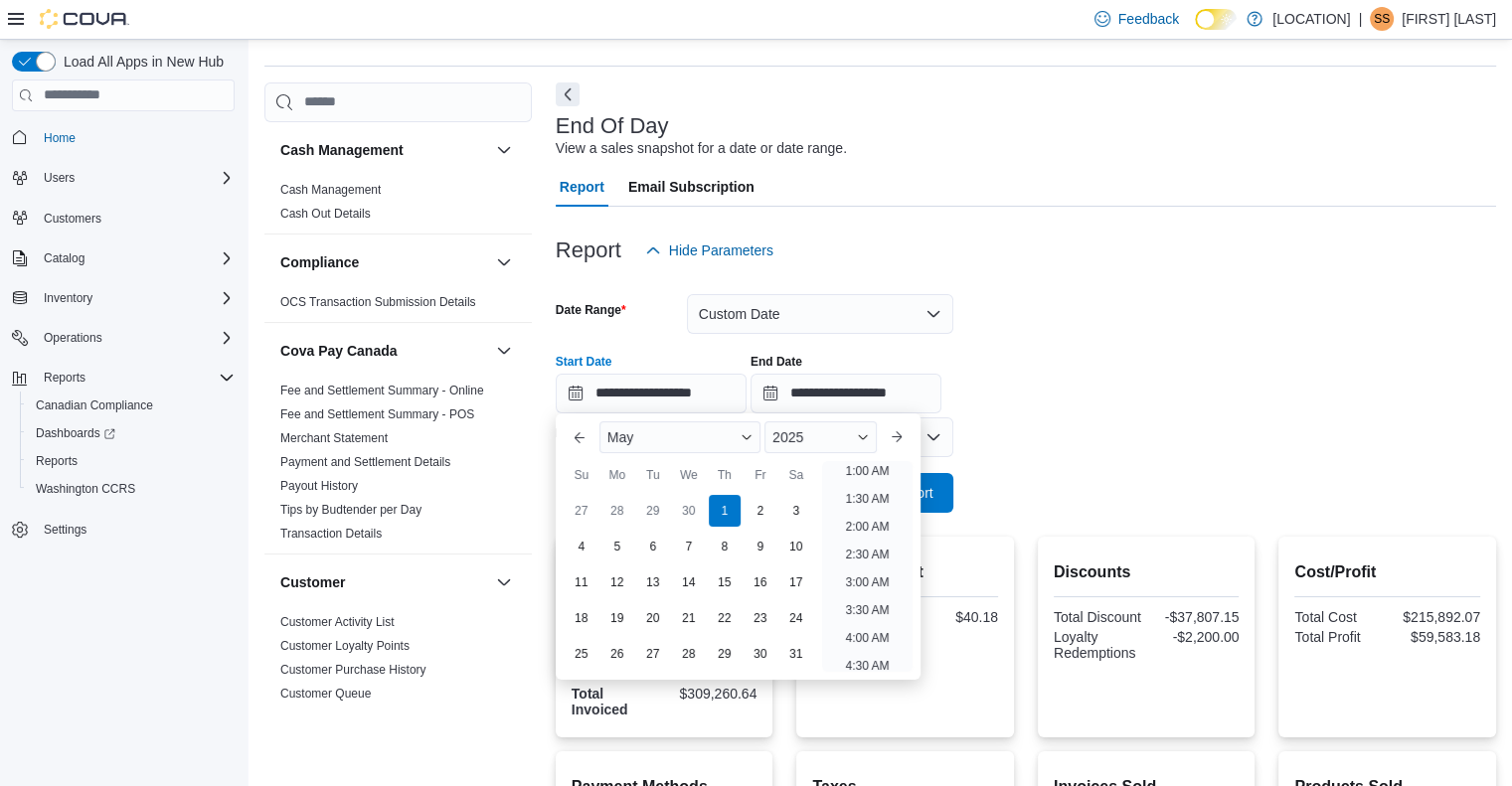 scroll, scrollTop: 4, scrollLeft: 0, axis: vertical 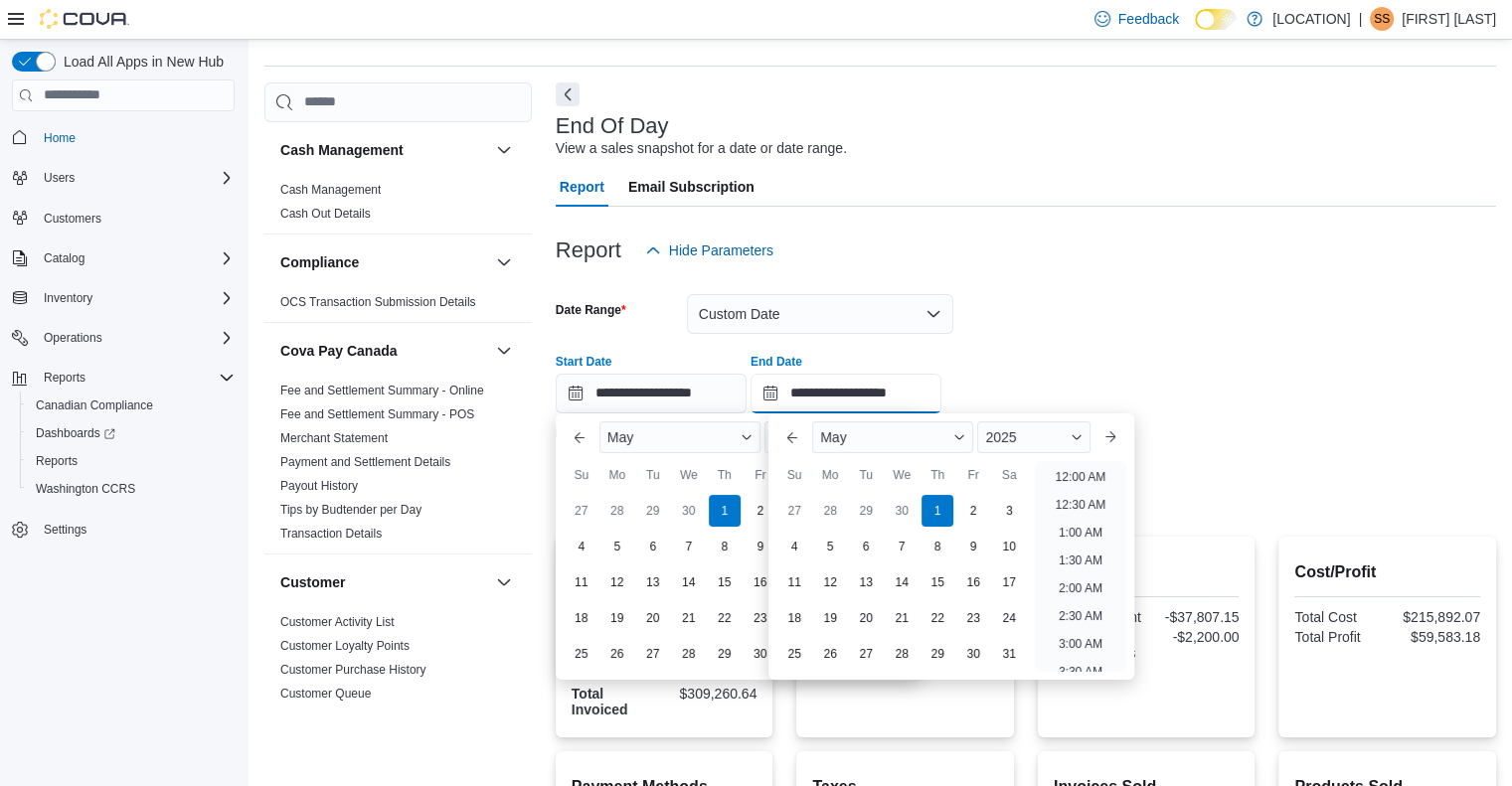 click on "**********" at bounding box center (846, 393) 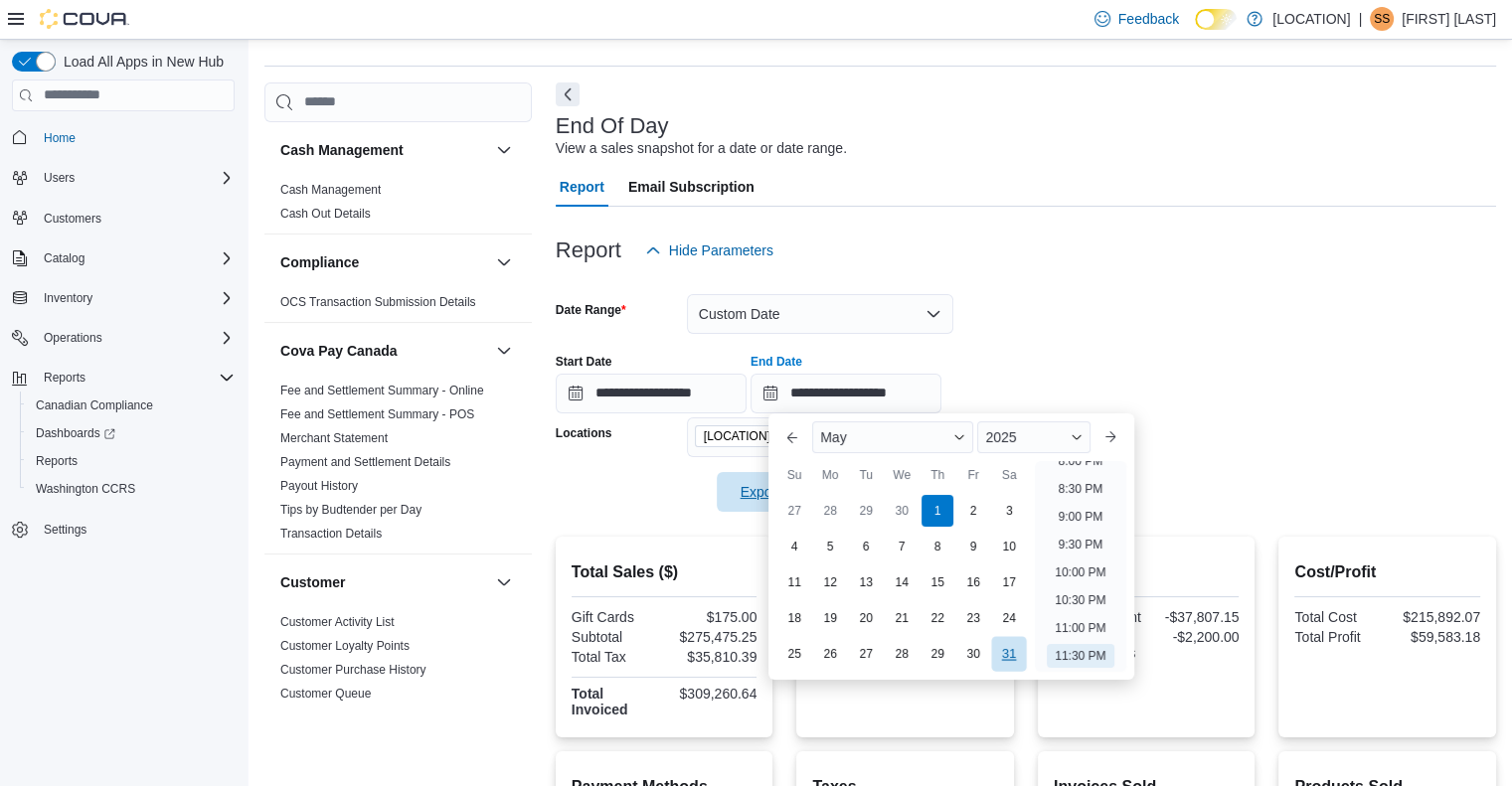 click on "31" at bounding box center (1009, 653) 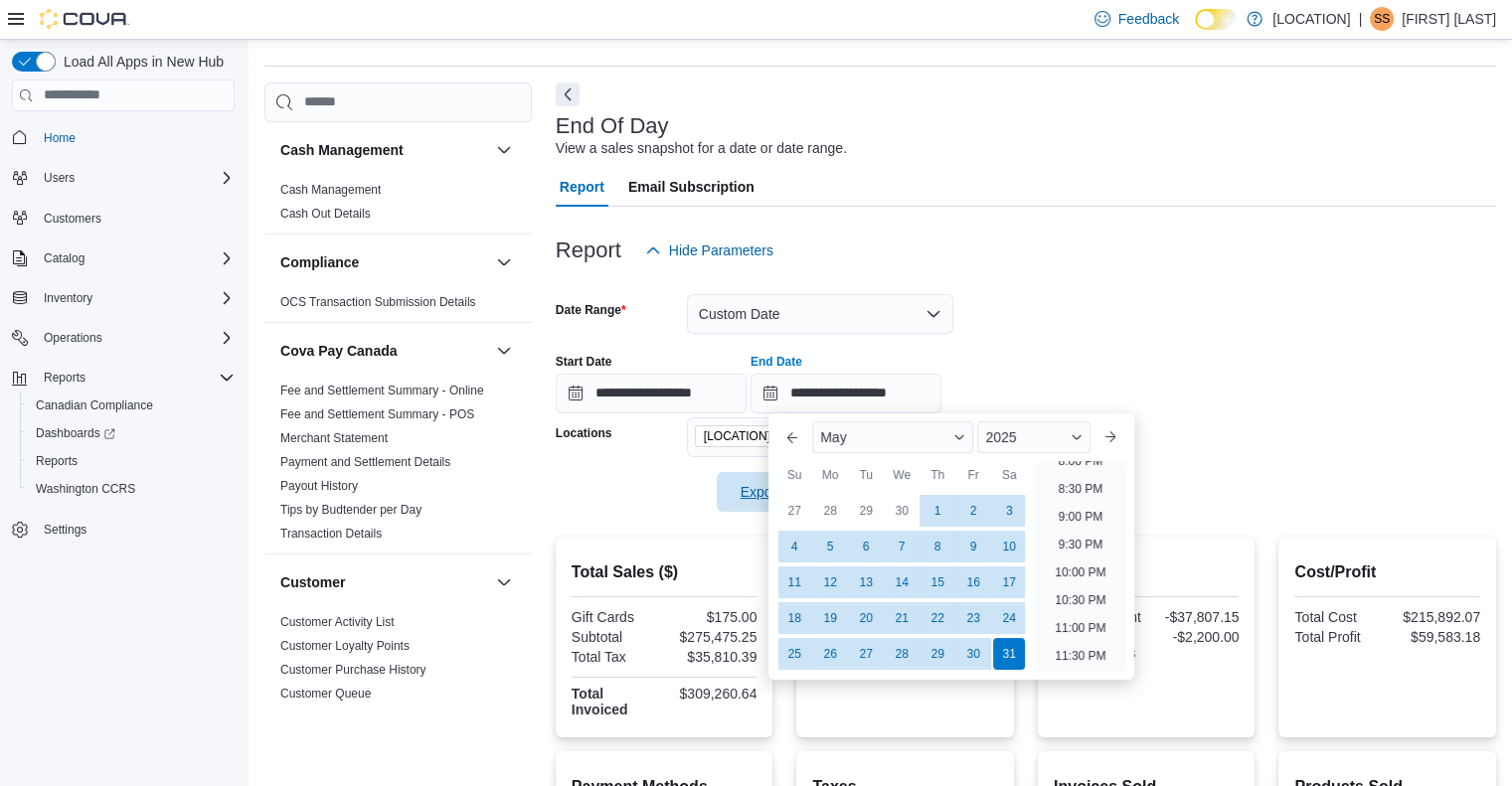 click on "**********" at bounding box center (1026, 376) 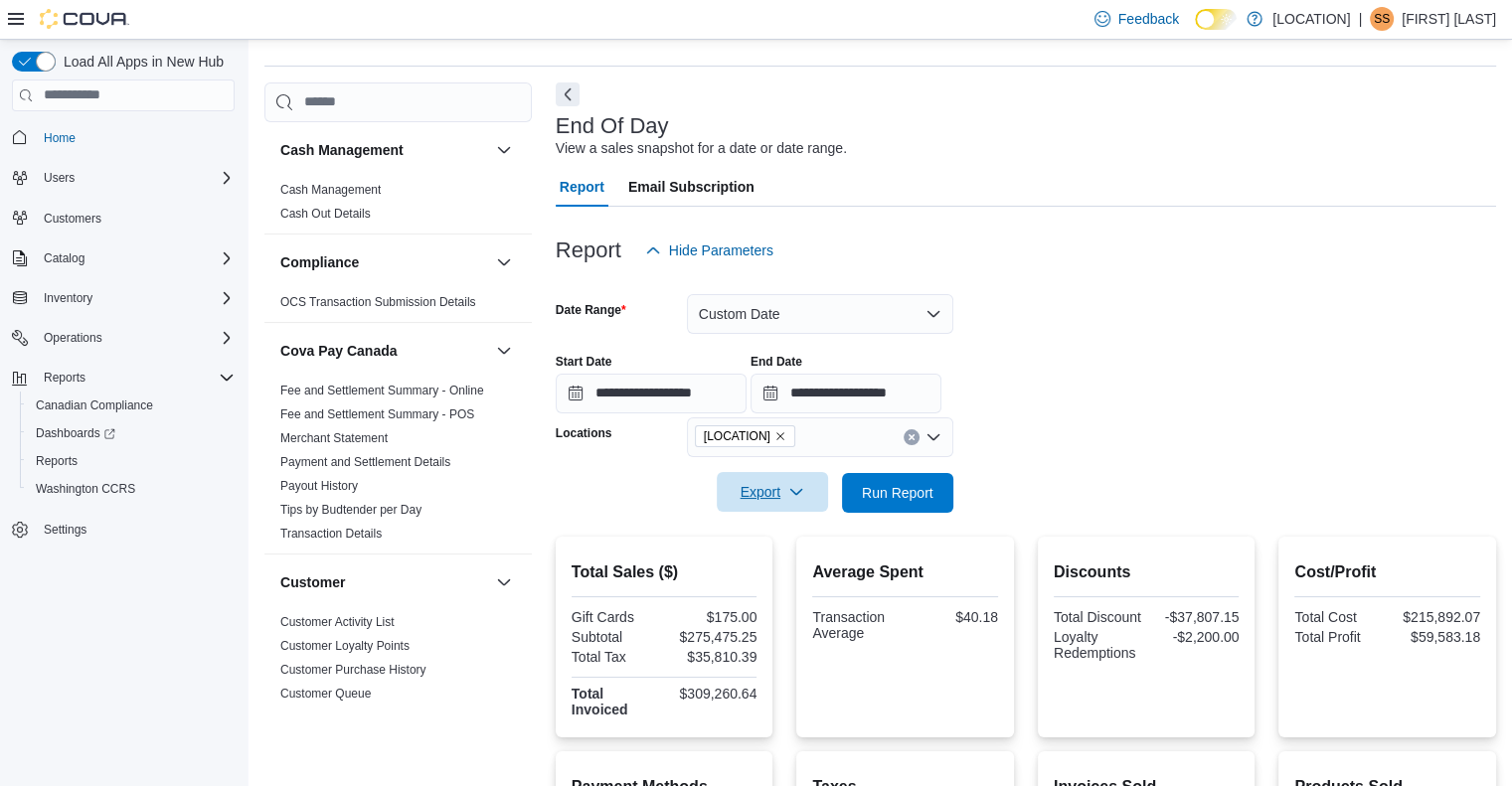 click 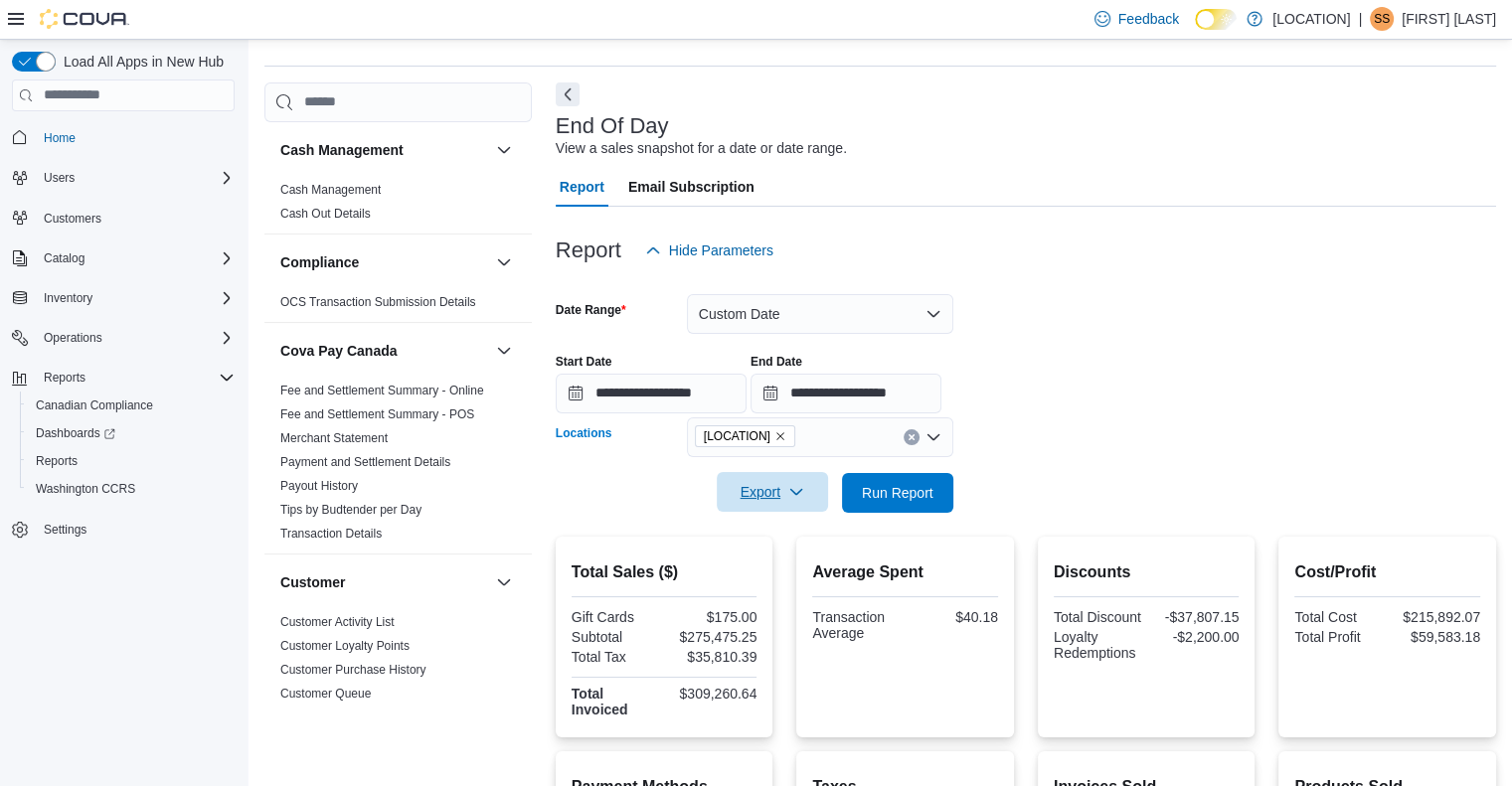 click 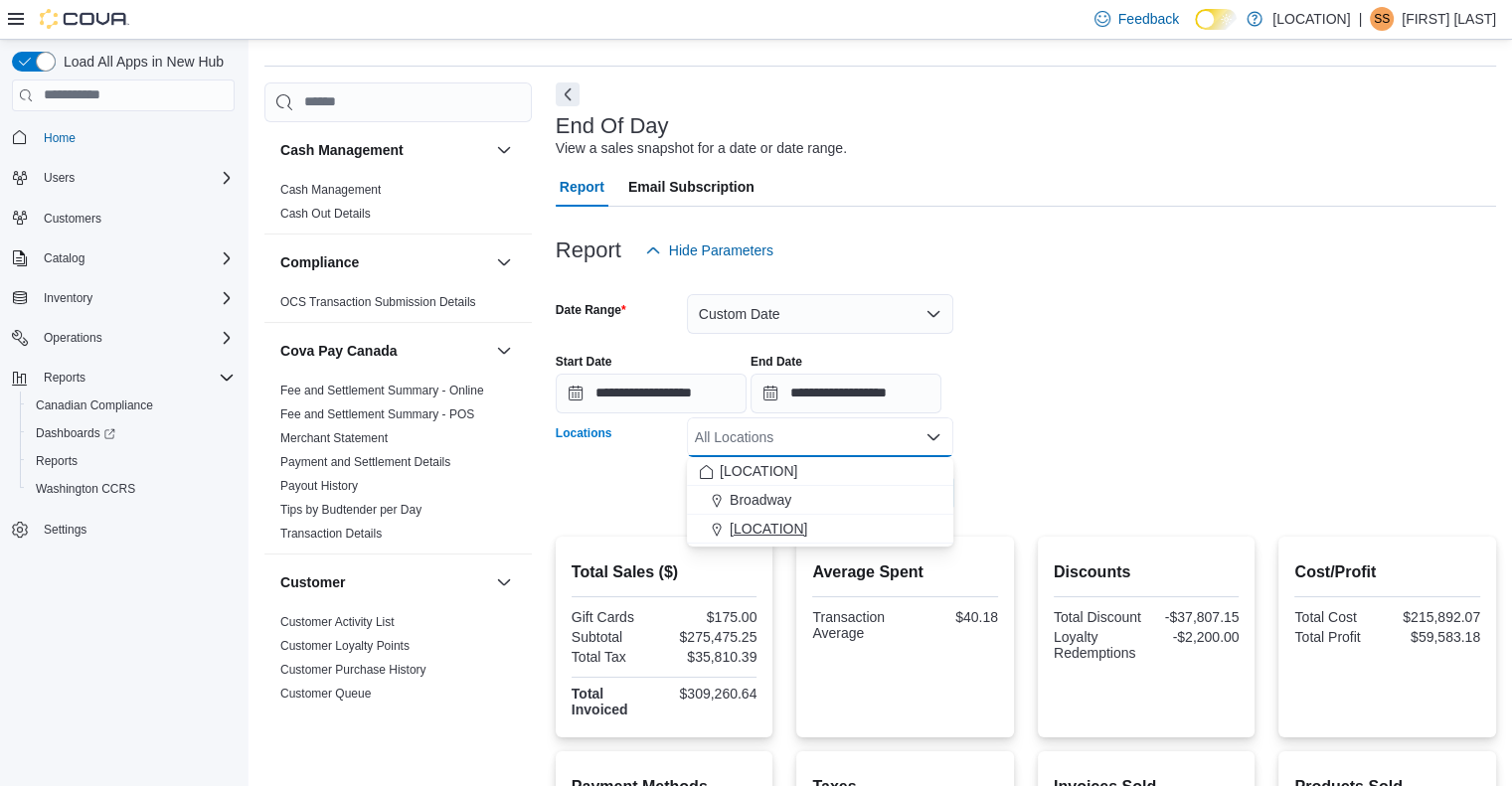 click on "[LOCATION]" at bounding box center (768, 529) 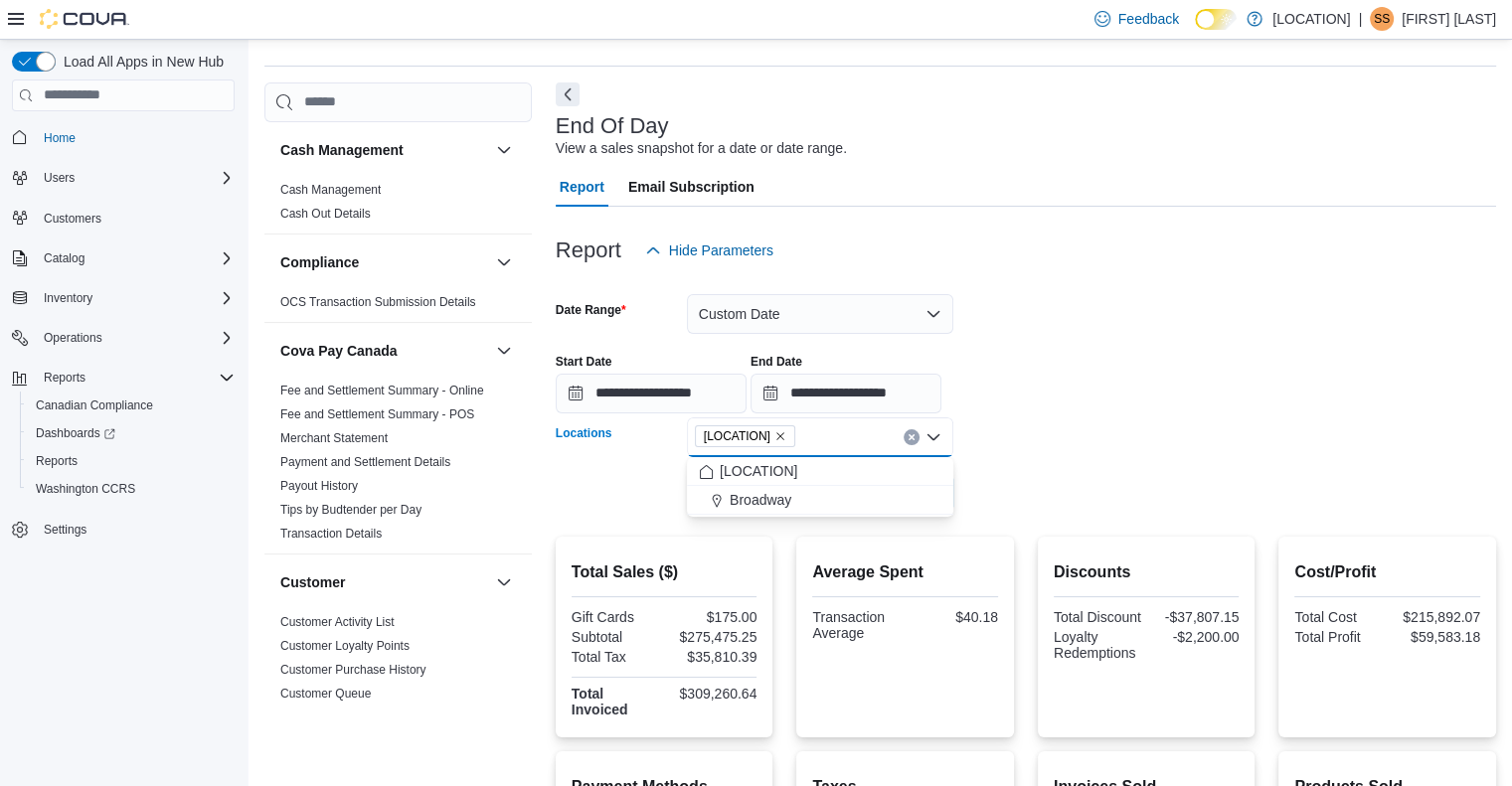 click on "**********" at bounding box center [1026, 376] 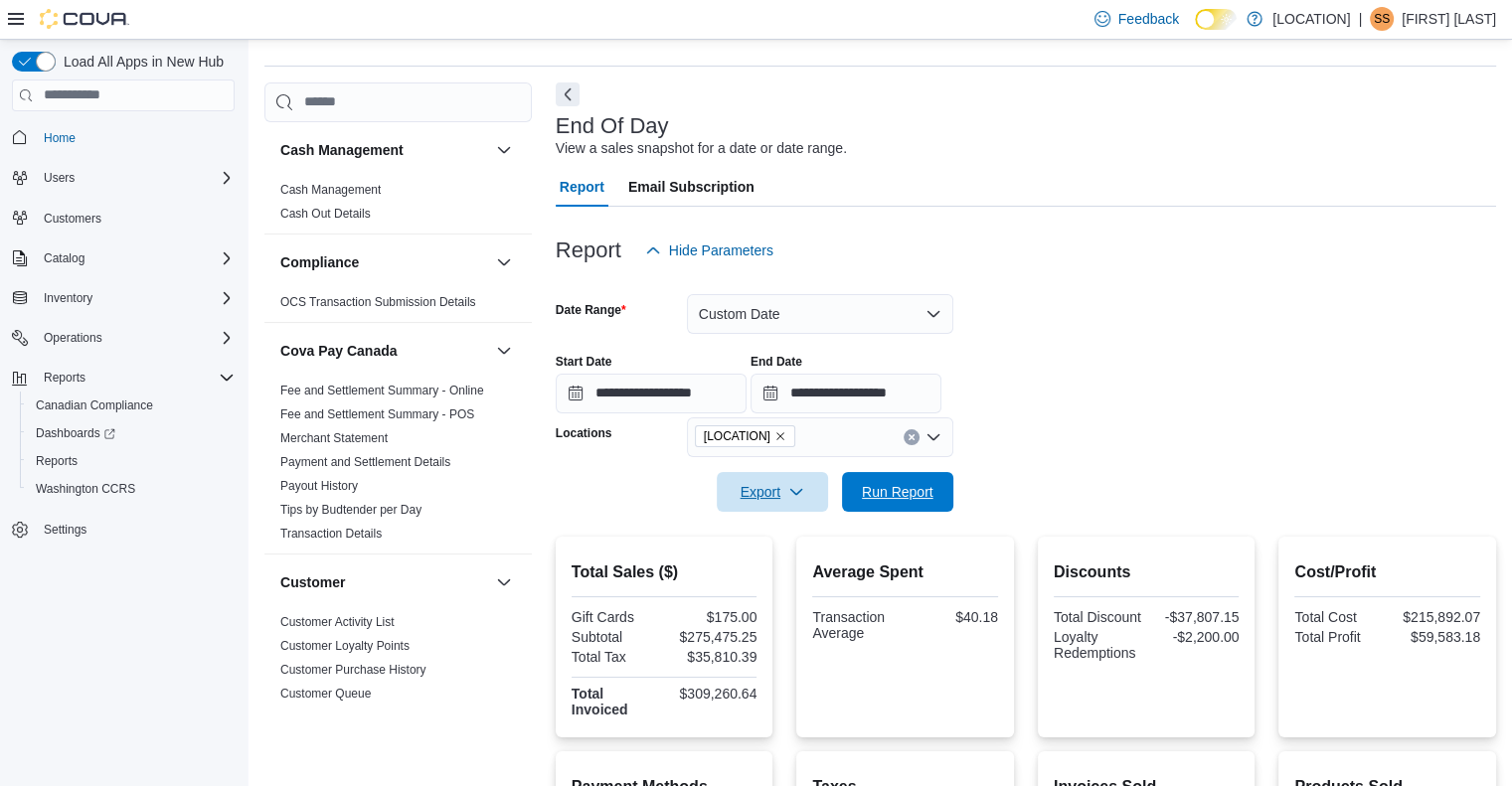 click on "Run Report" at bounding box center [898, 492] 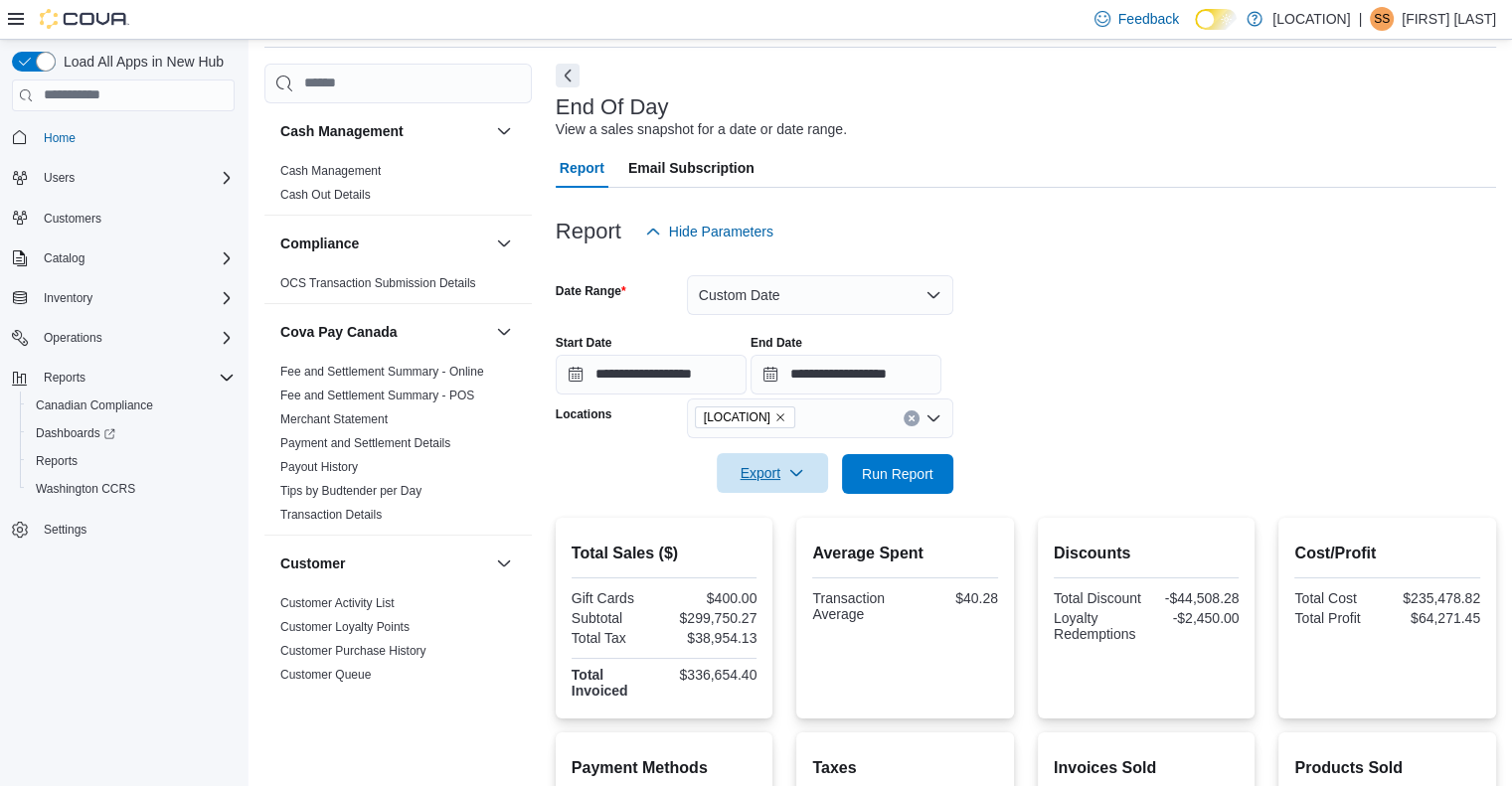 scroll, scrollTop: 54, scrollLeft: 0, axis: vertical 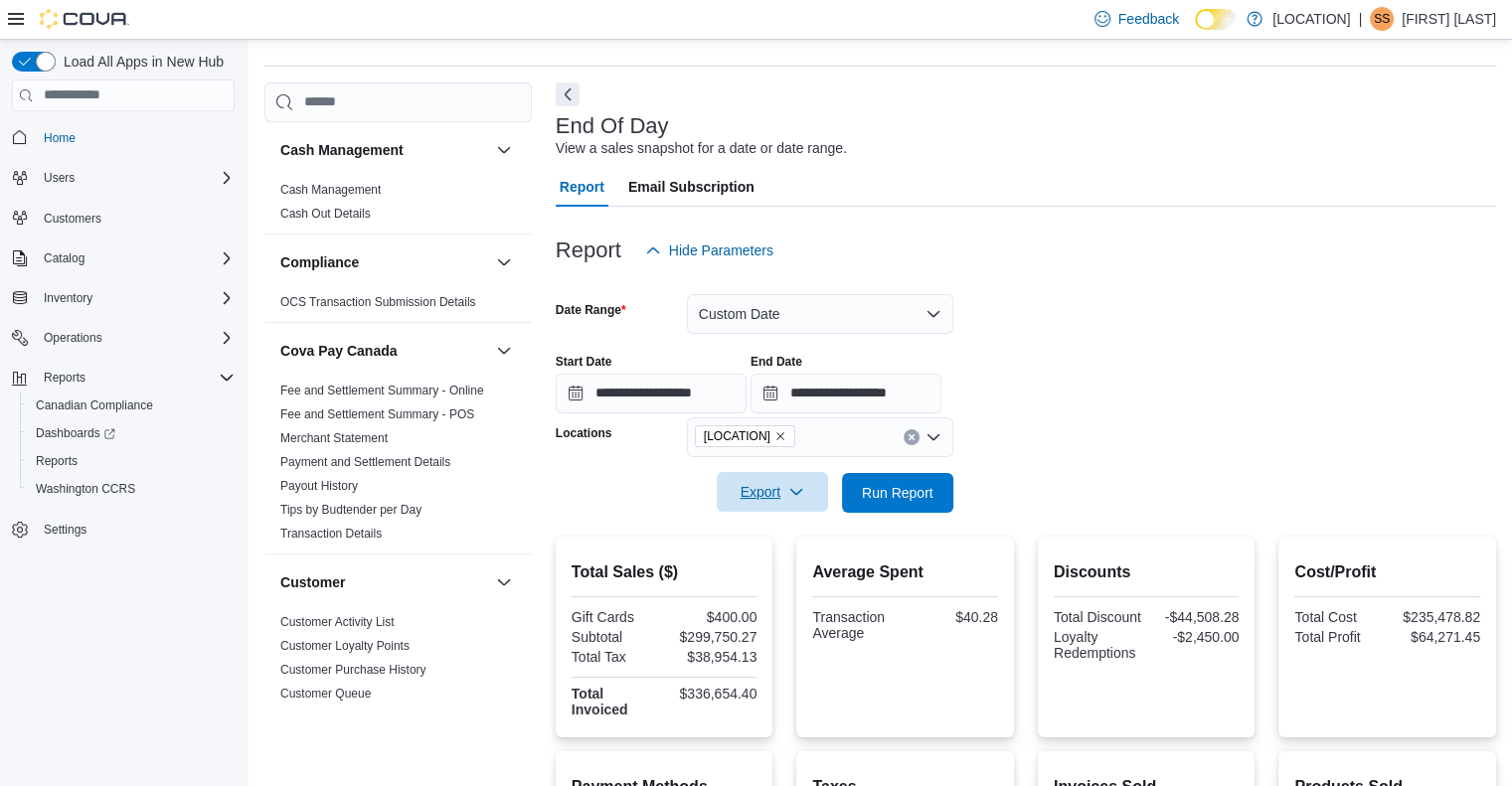 click 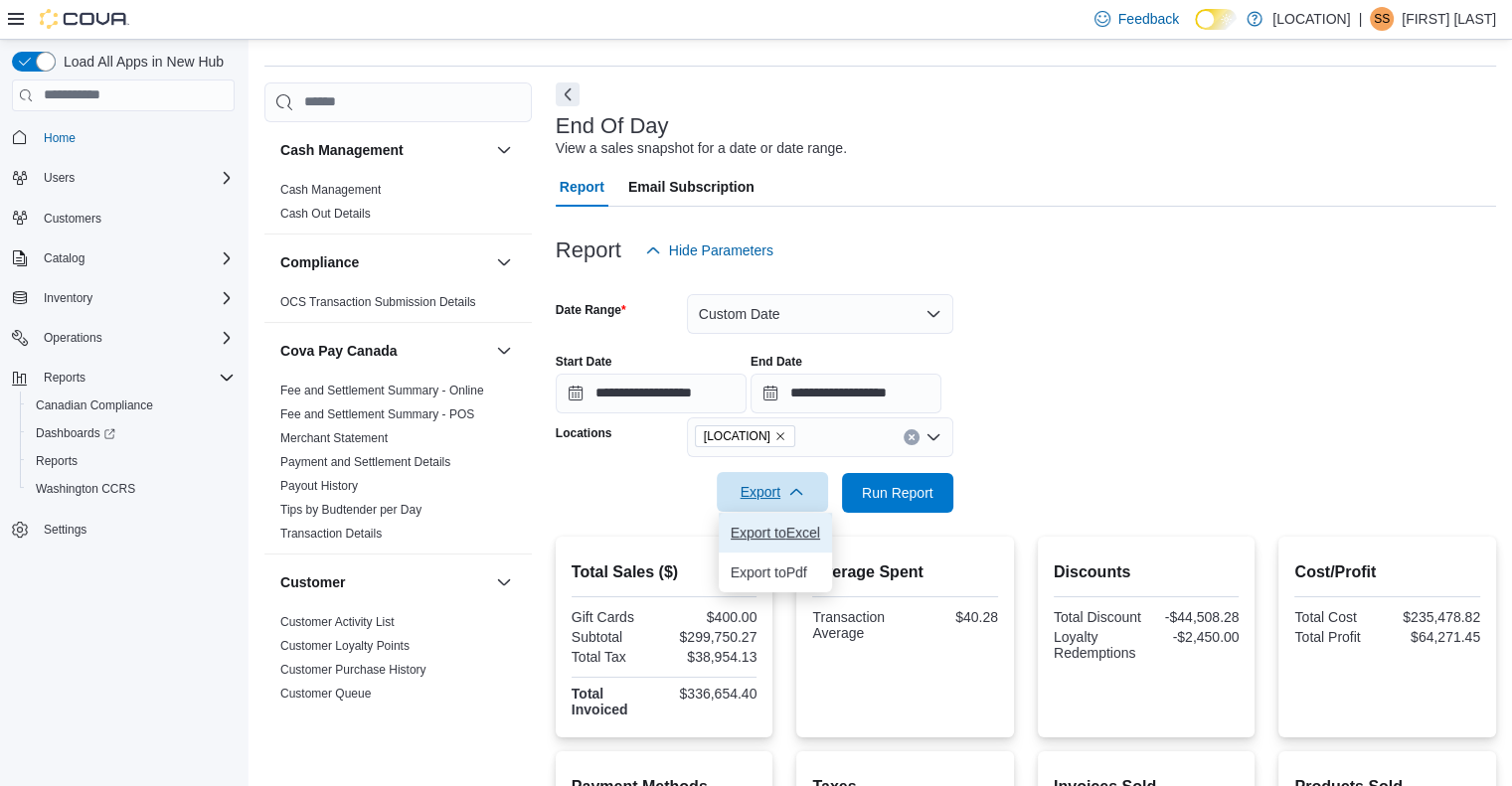click on "Export to  Excel" at bounding box center (775, 533) 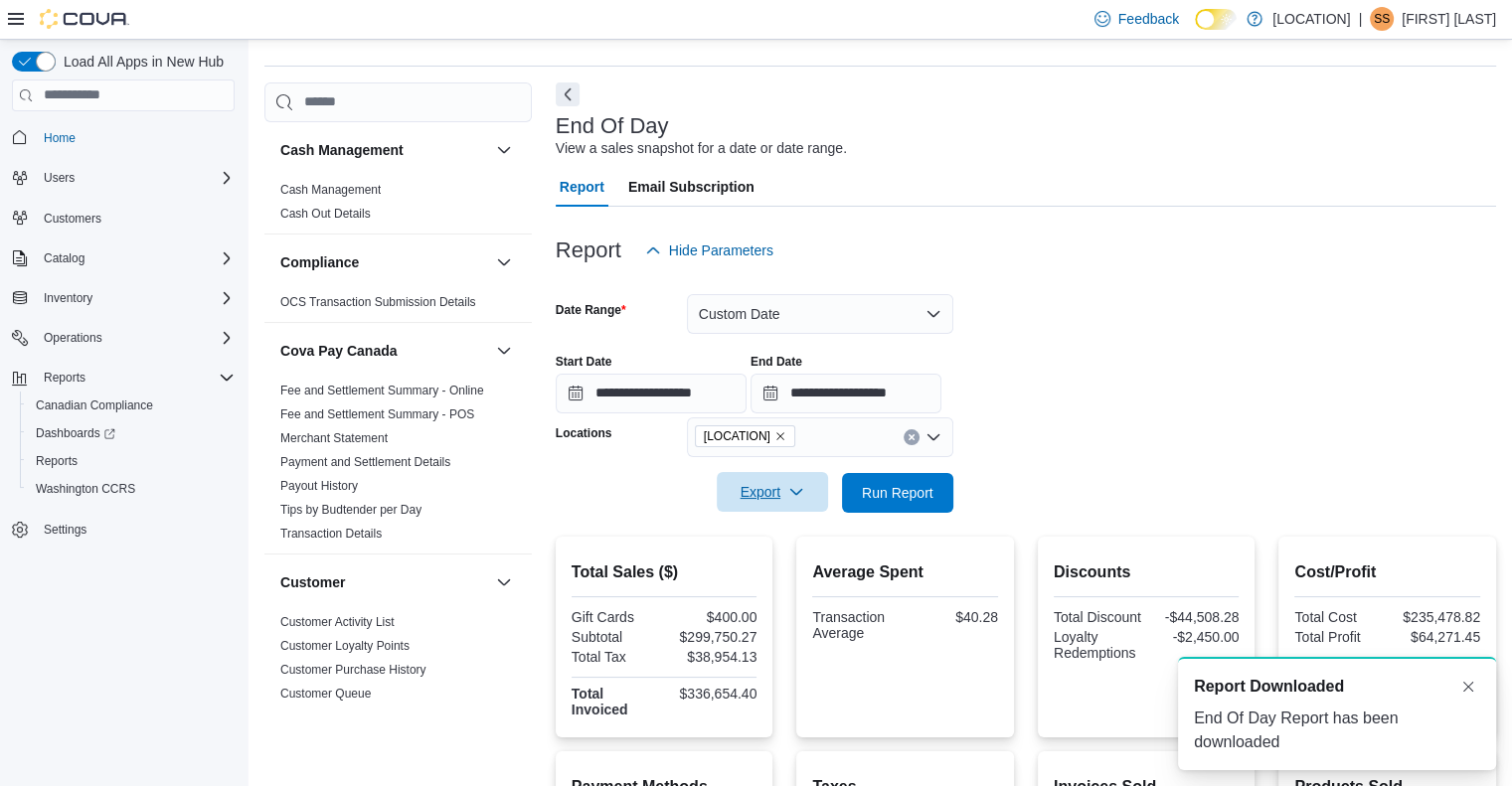 scroll, scrollTop: 0, scrollLeft: 0, axis: both 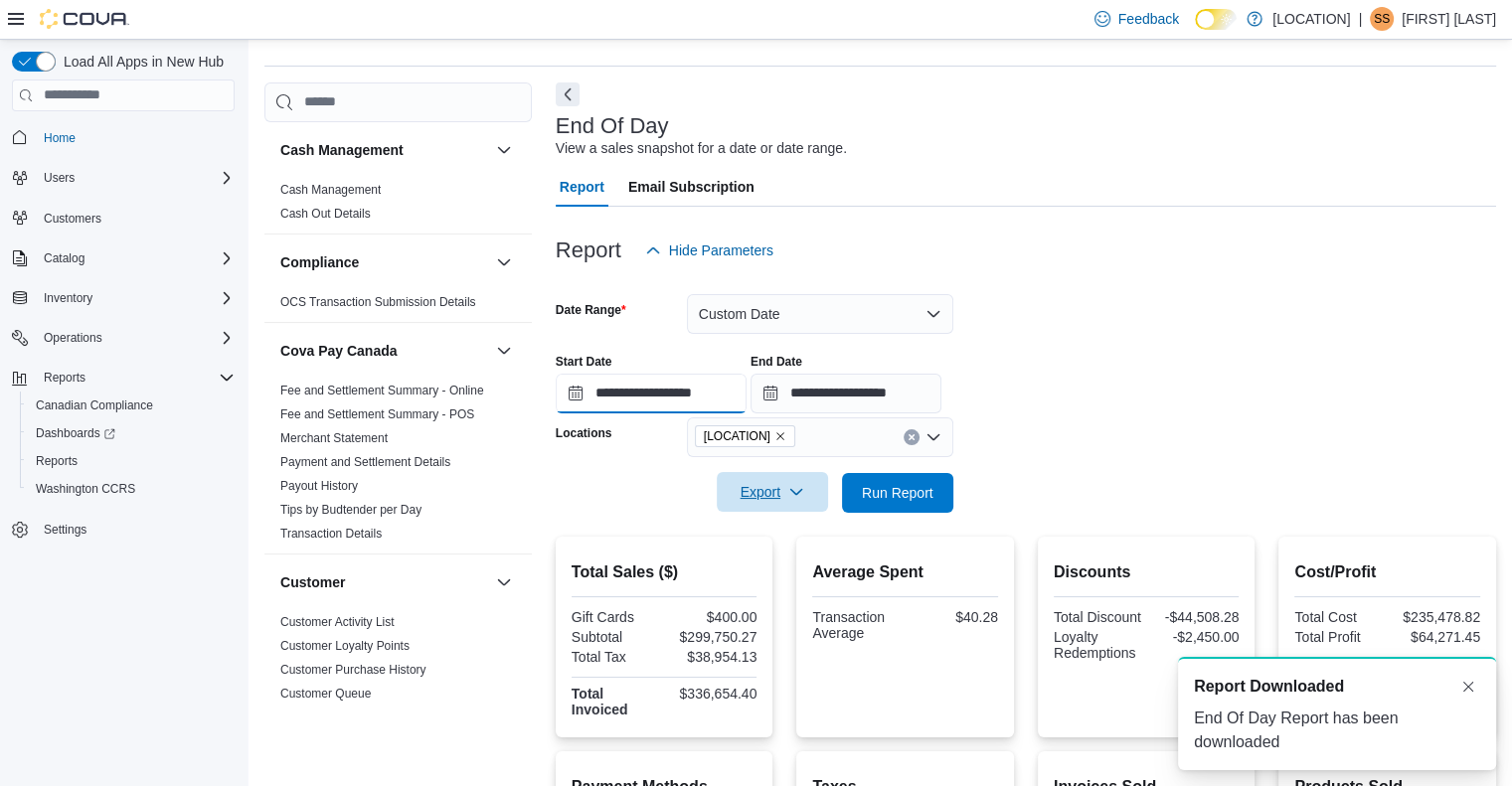 click on "**********" at bounding box center [651, 393] 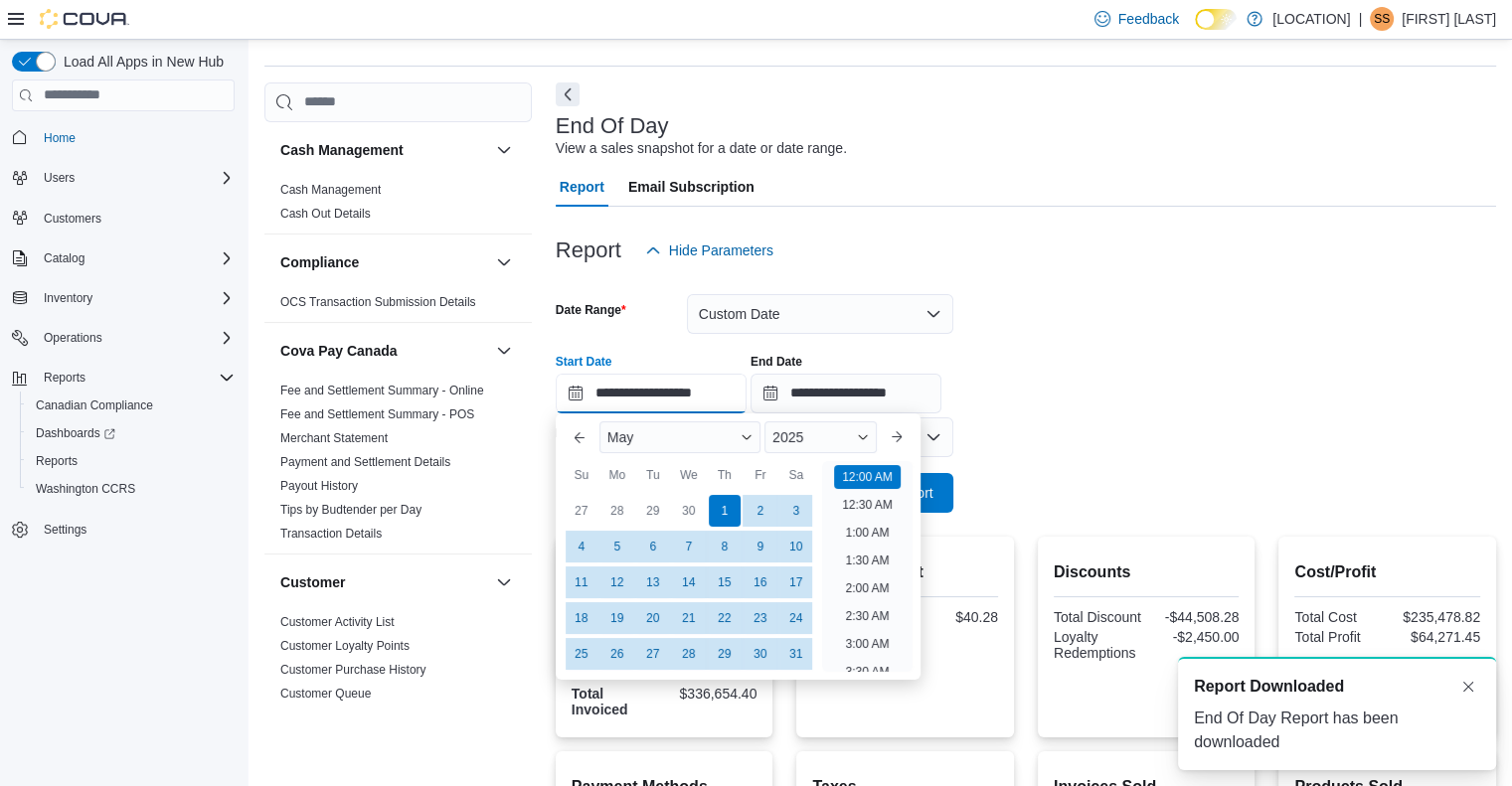 scroll, scrollTop: 62, scrollLeft: 0, axis: vertical 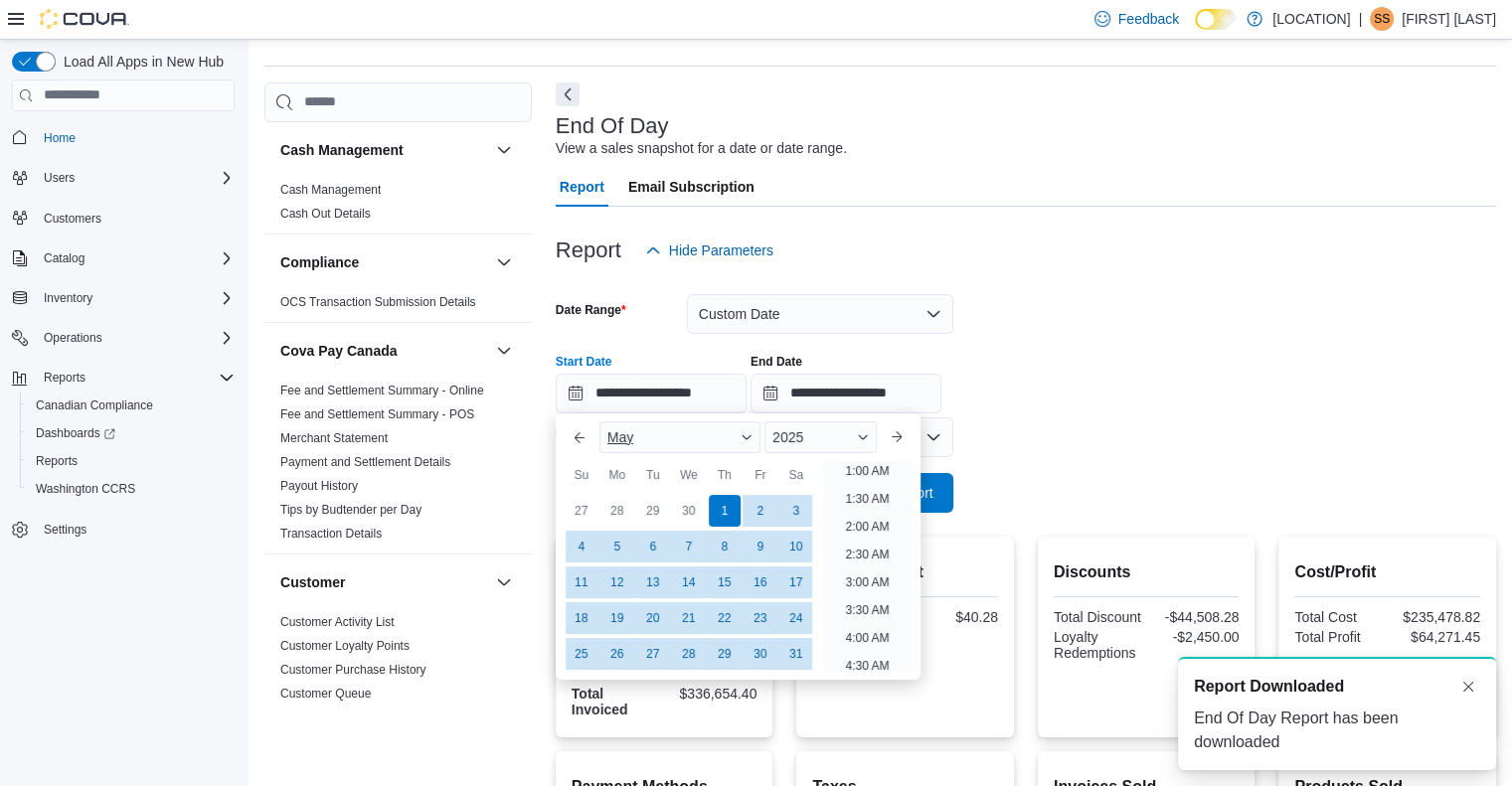 click at bounding box center (747, 437) 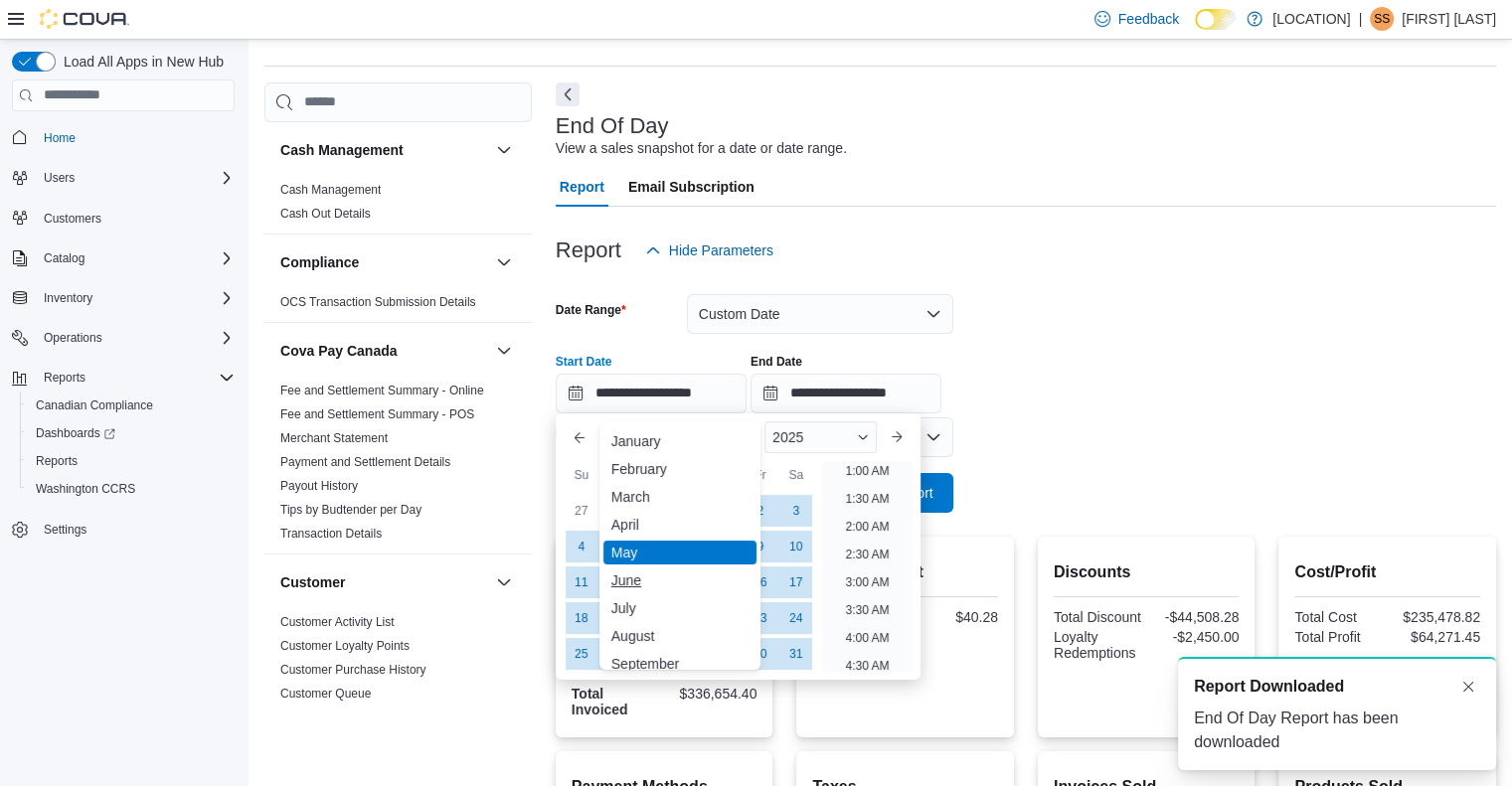 click on "June" at bounding box center [680, 580] 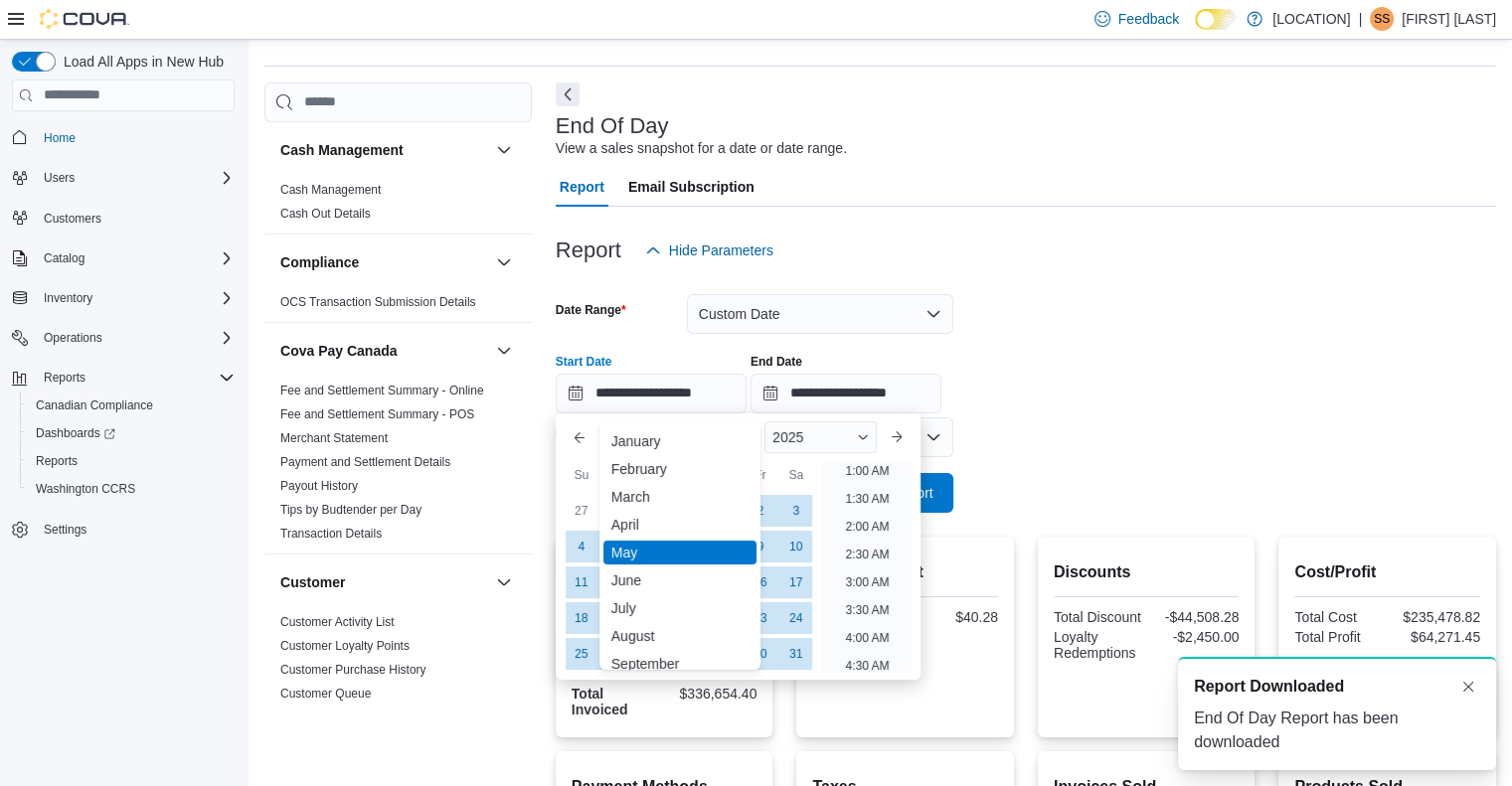 type on "**********" 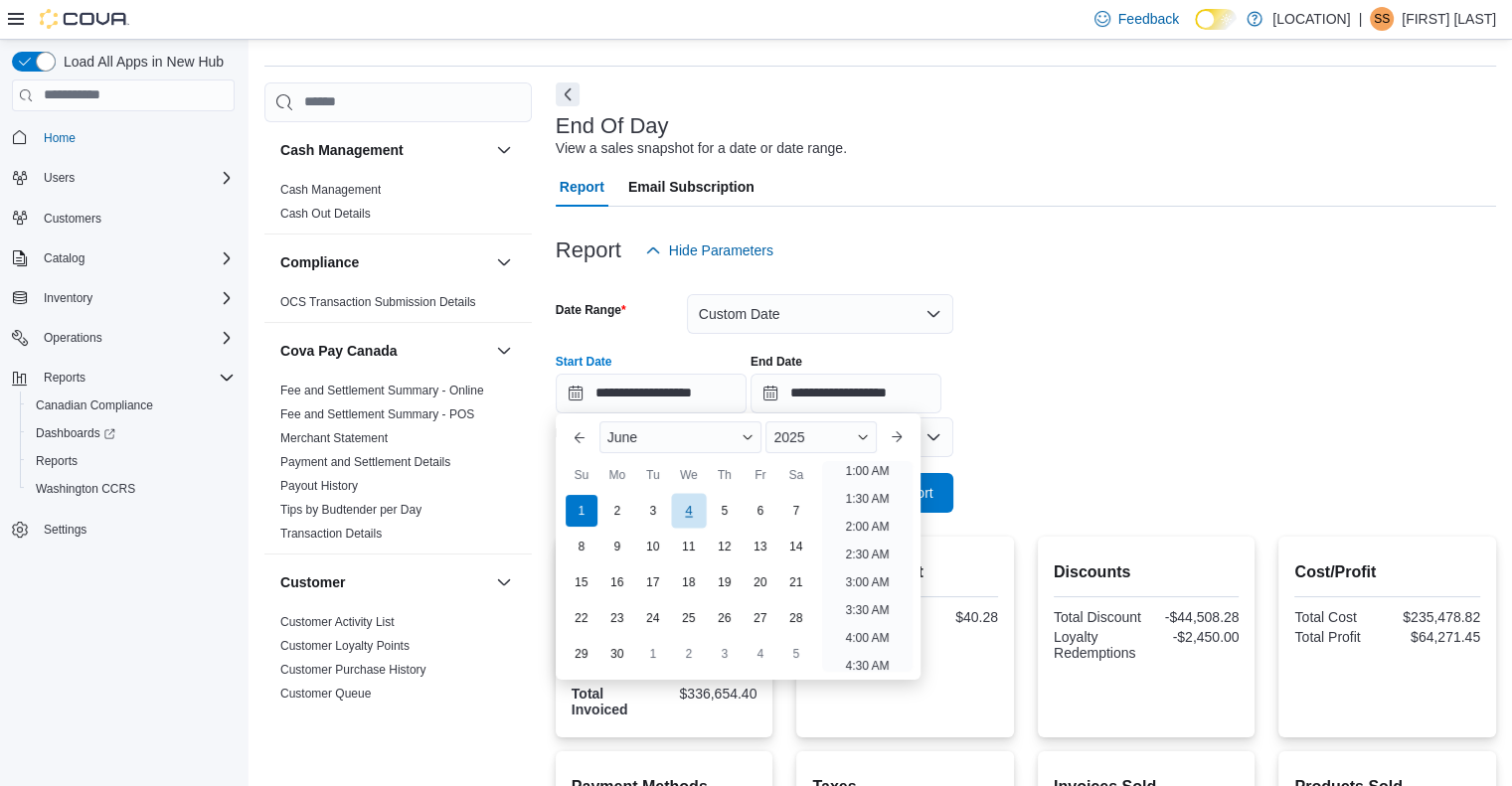 scroll, scrollTop: 4, scrollLeft: 0, axis: vertical 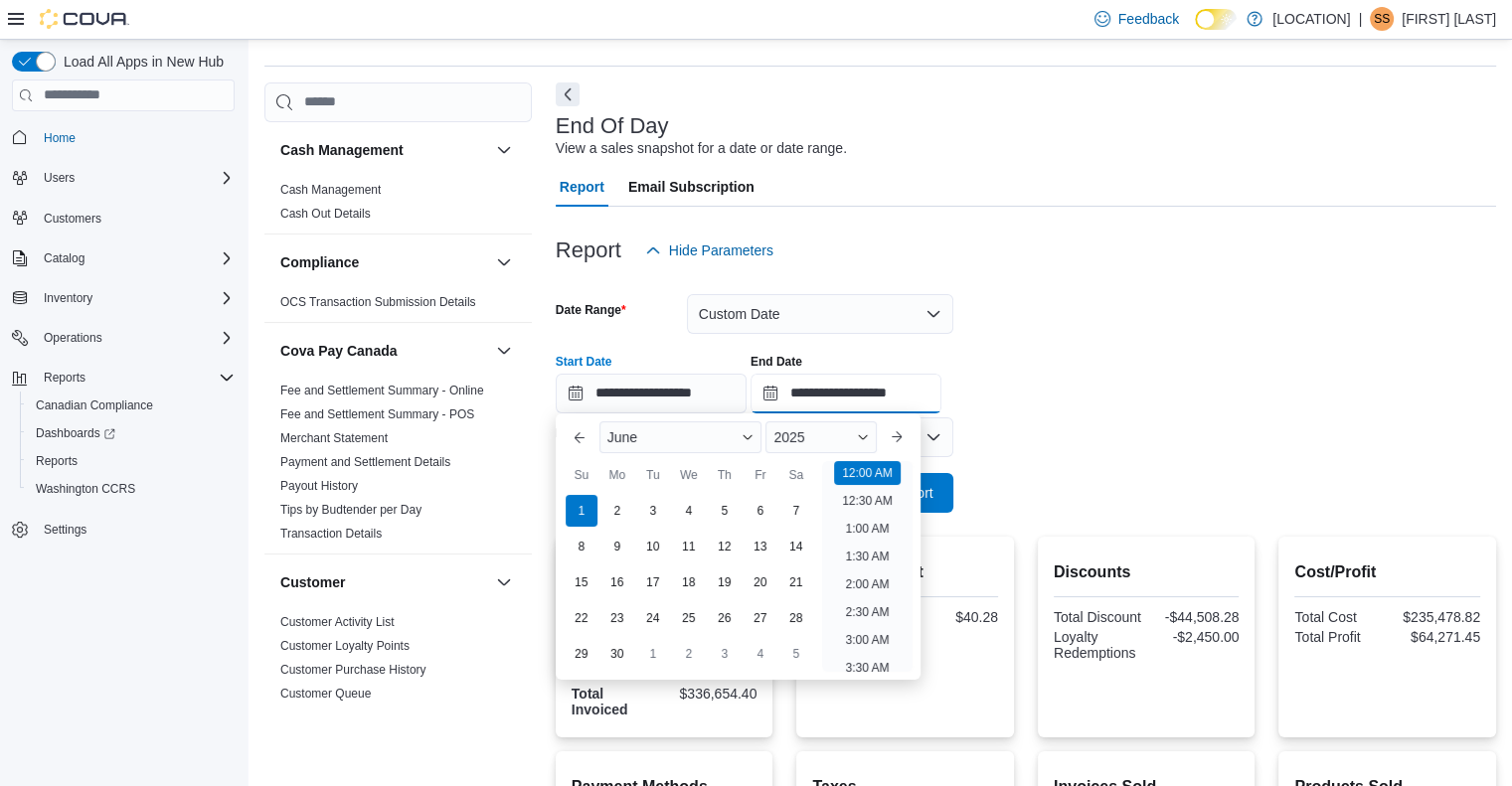 click on "**********" at bounding box center [846, 393] 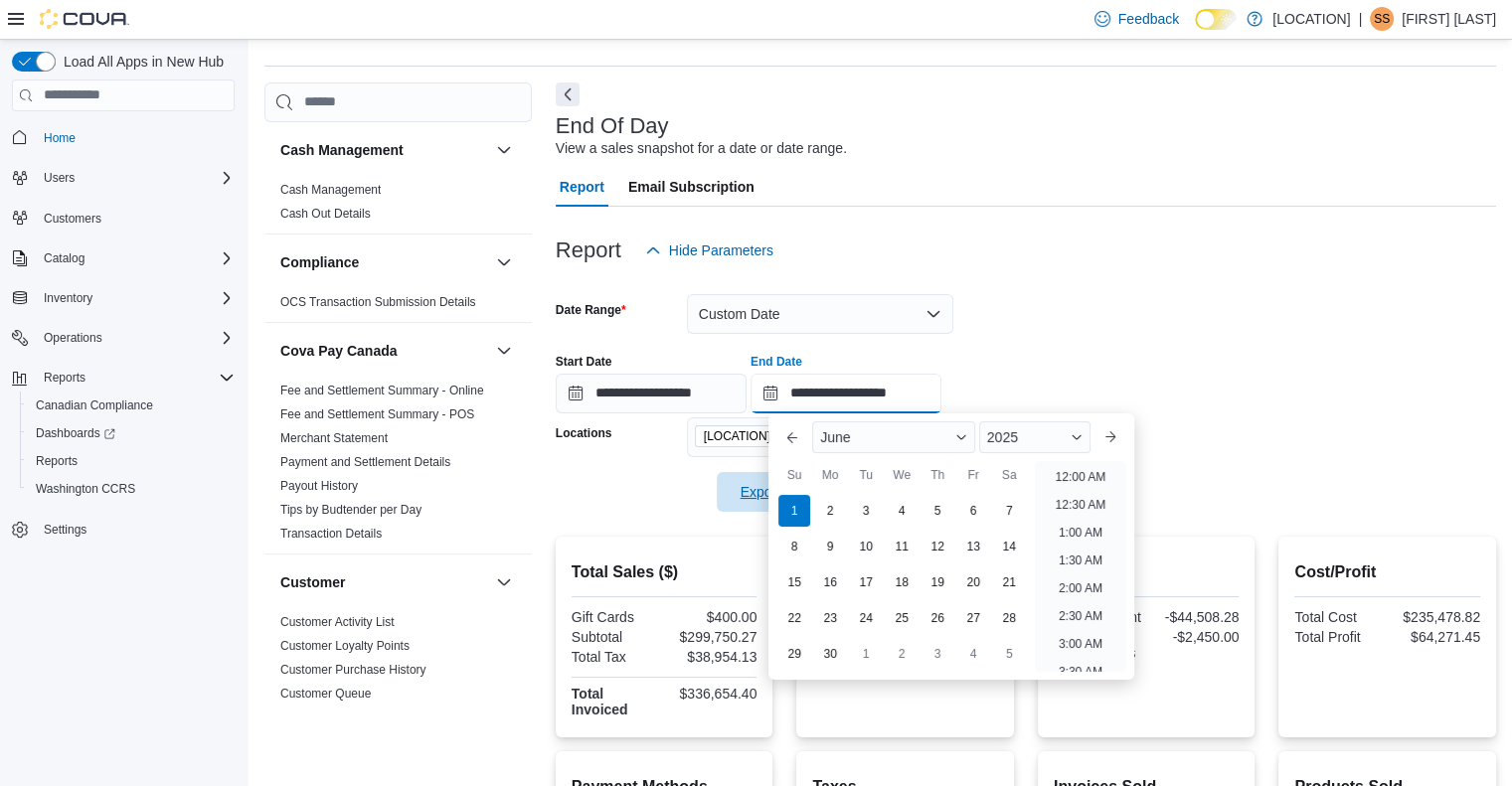 scroll, scrollTop: 1129, scrollLeft: 0, axis: vertical 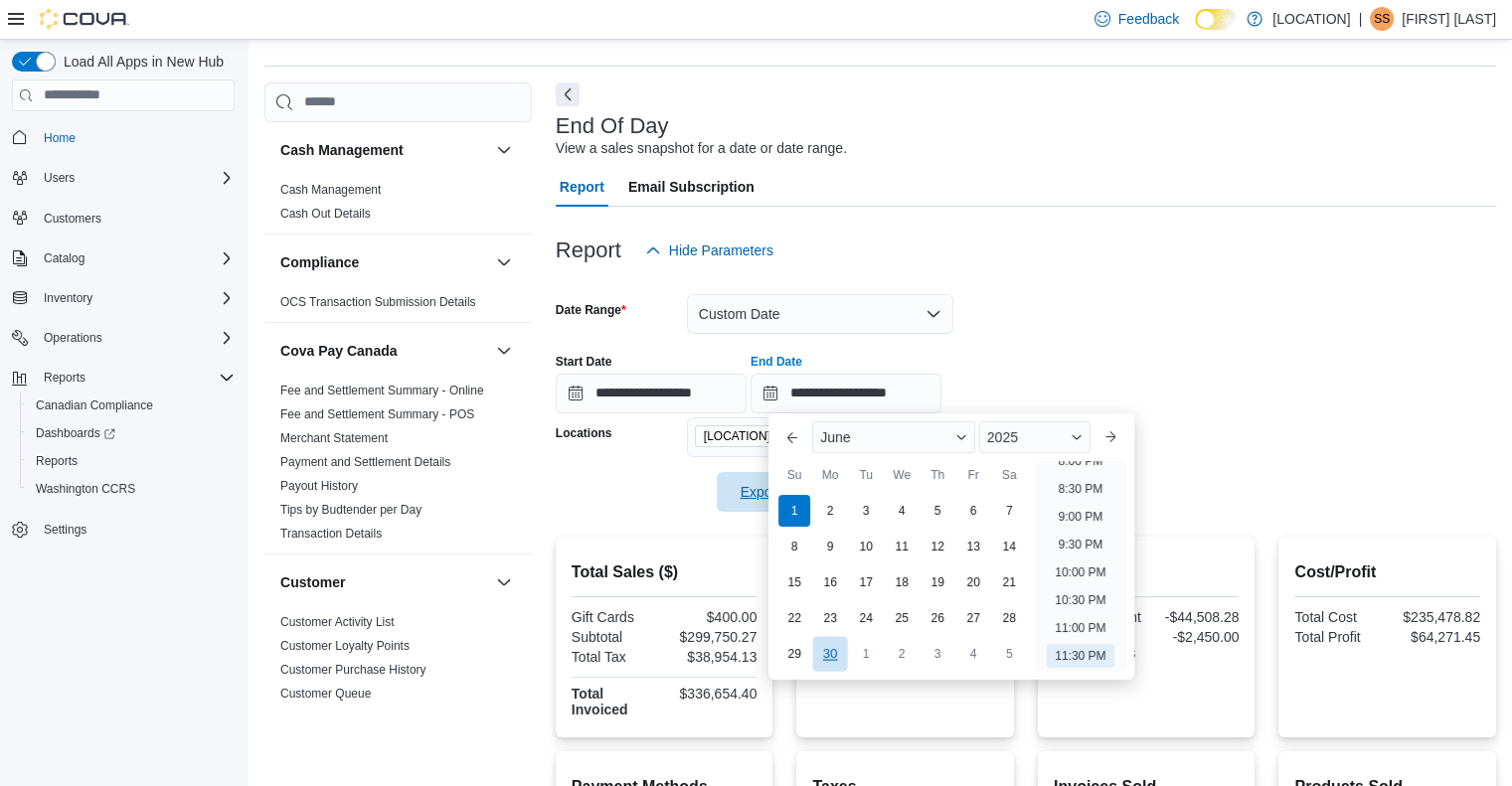 click on "30" at bounding box center [830, 653] 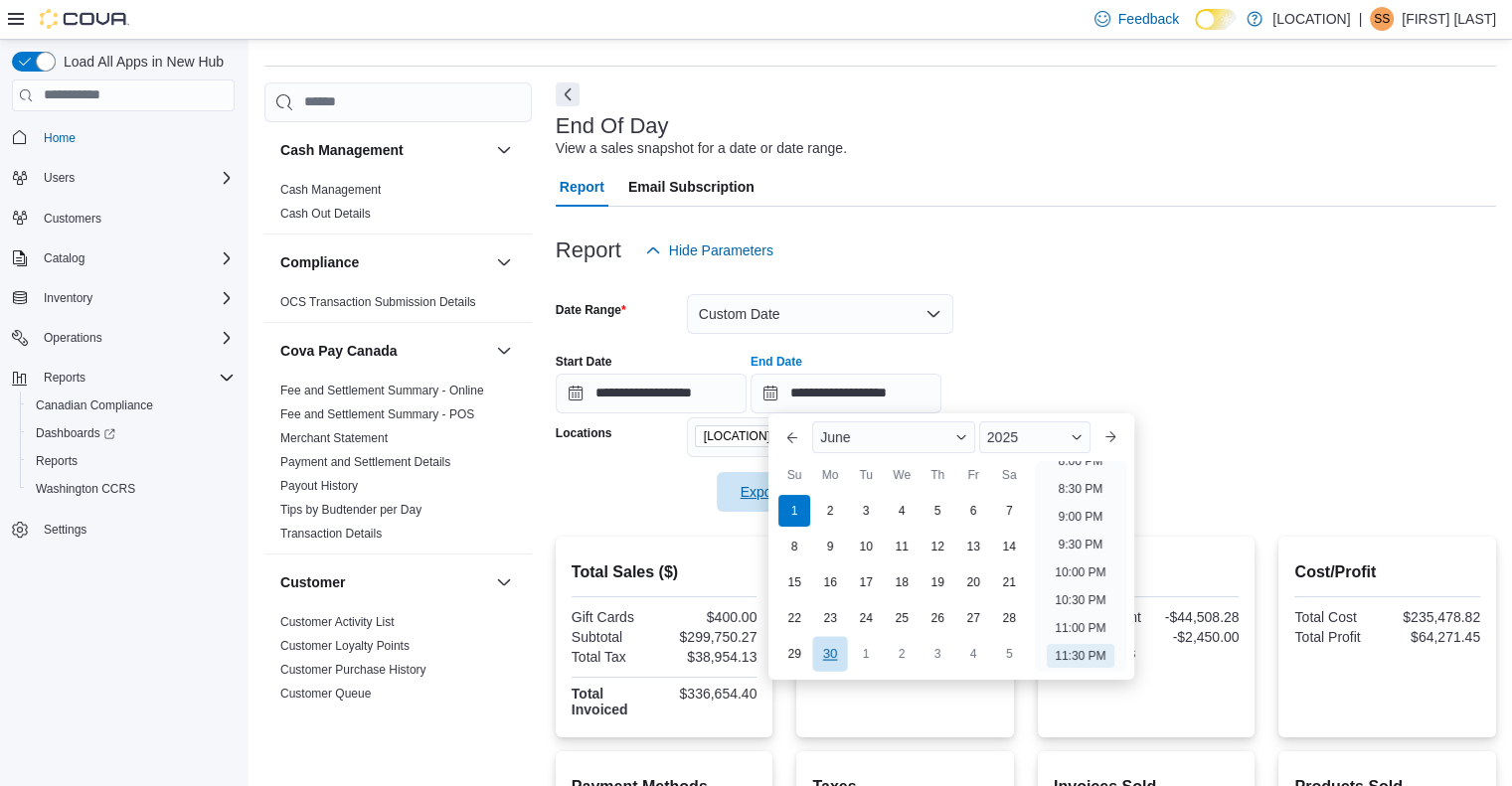 type on "**********" 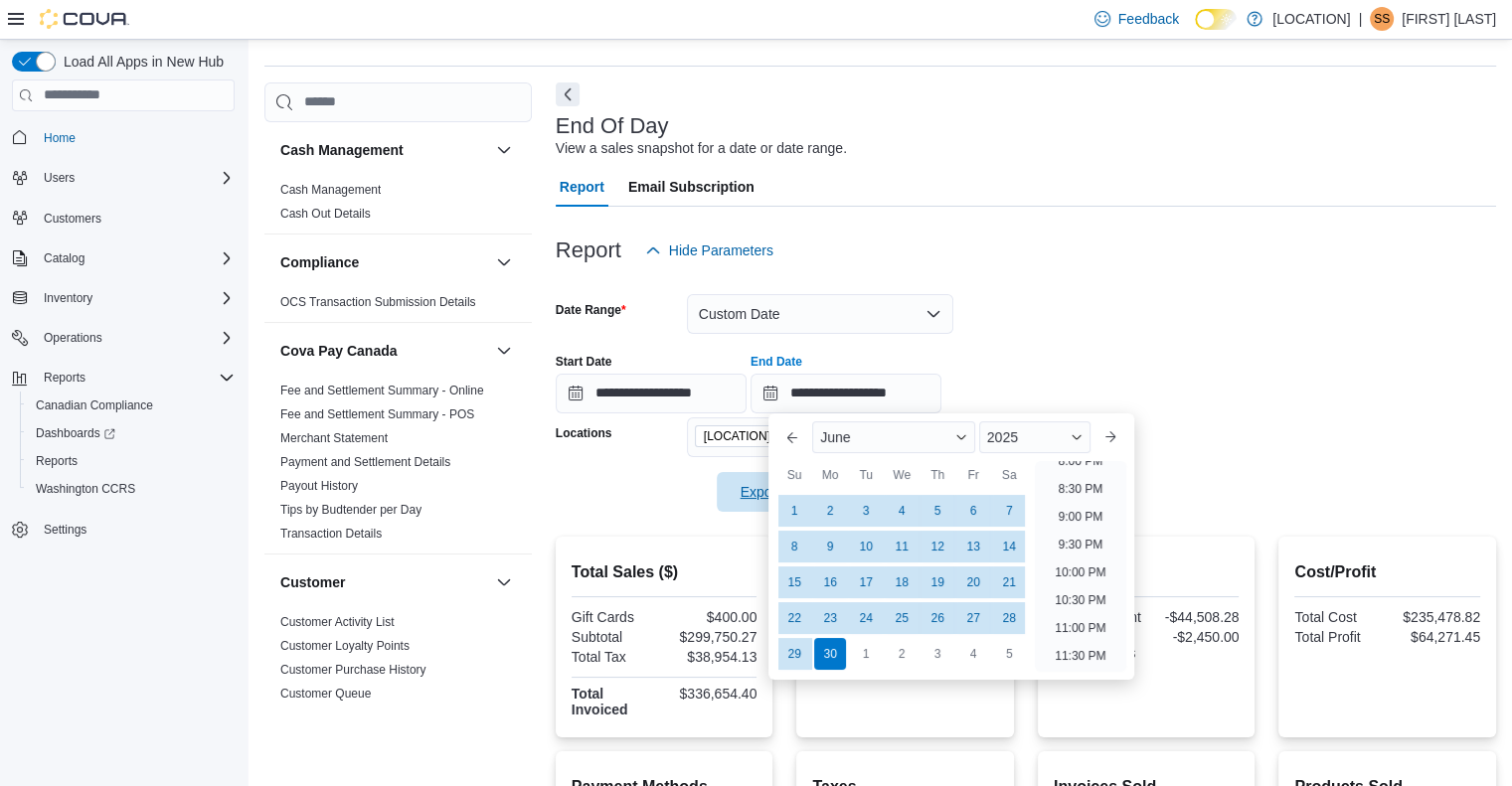 click on "**********" at bounding box center [1026, 392] 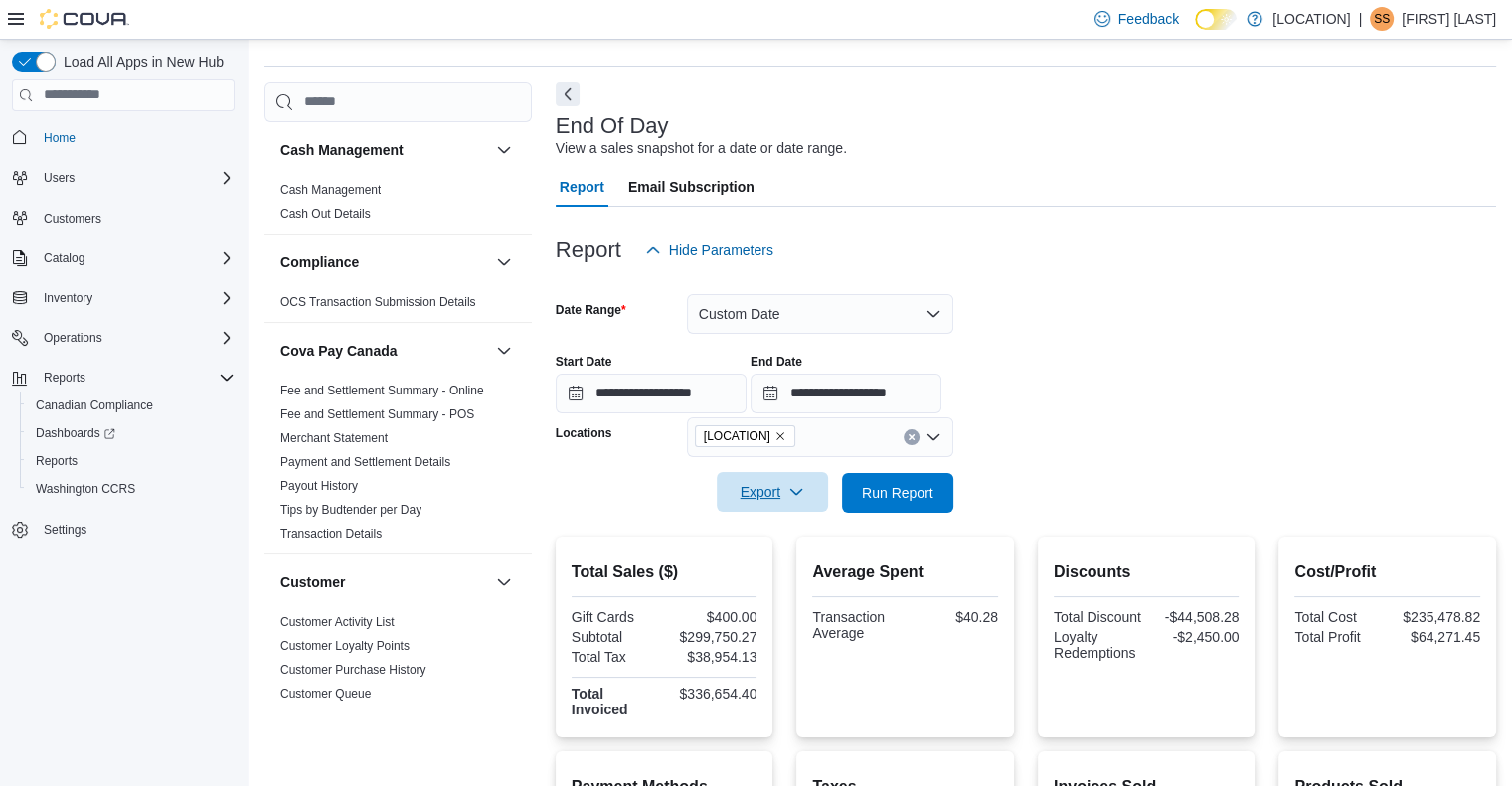 click at bounding box center (912, 437) 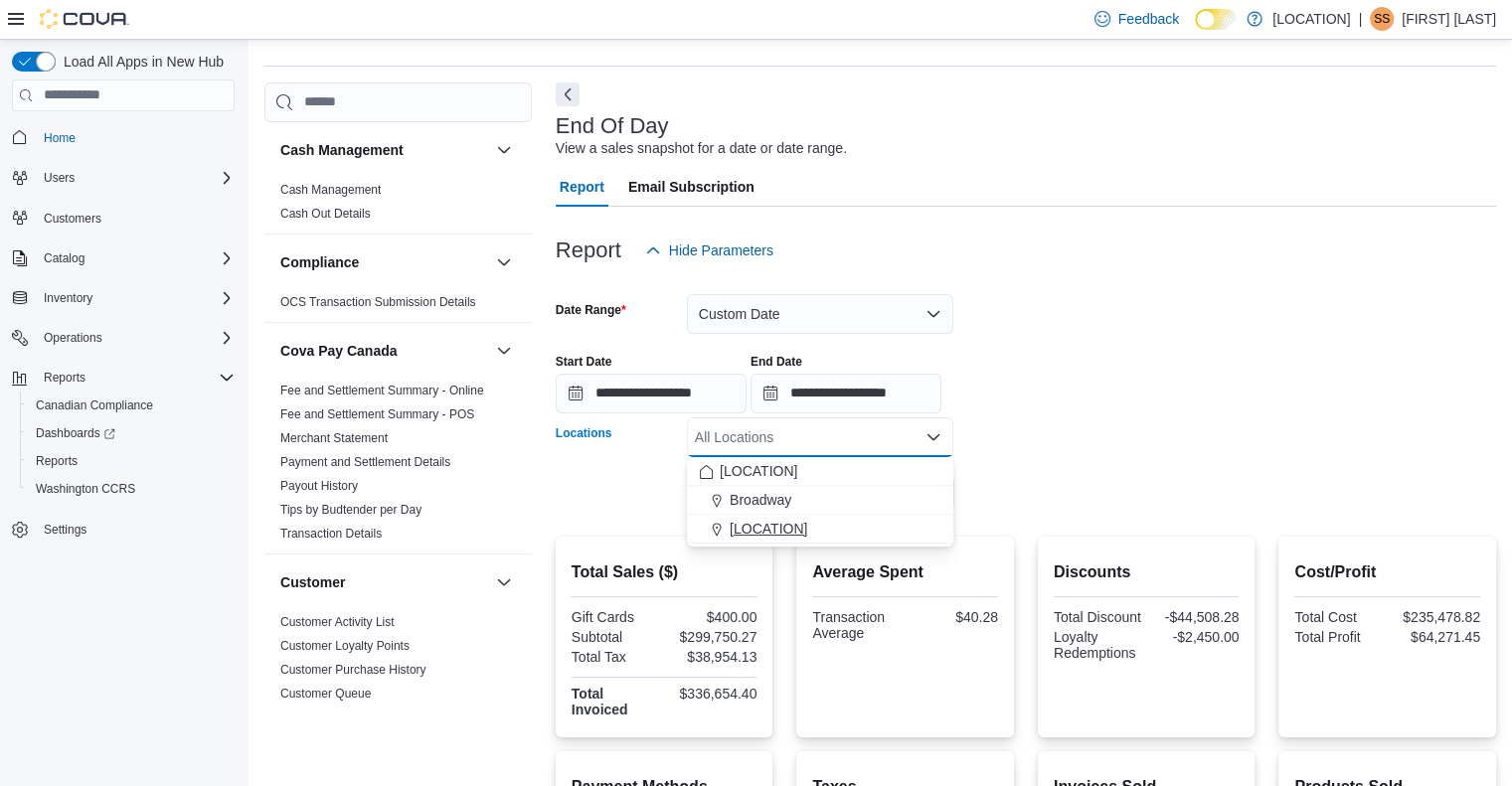 click on "[LOCATION]" at bounding box center (768, 529) 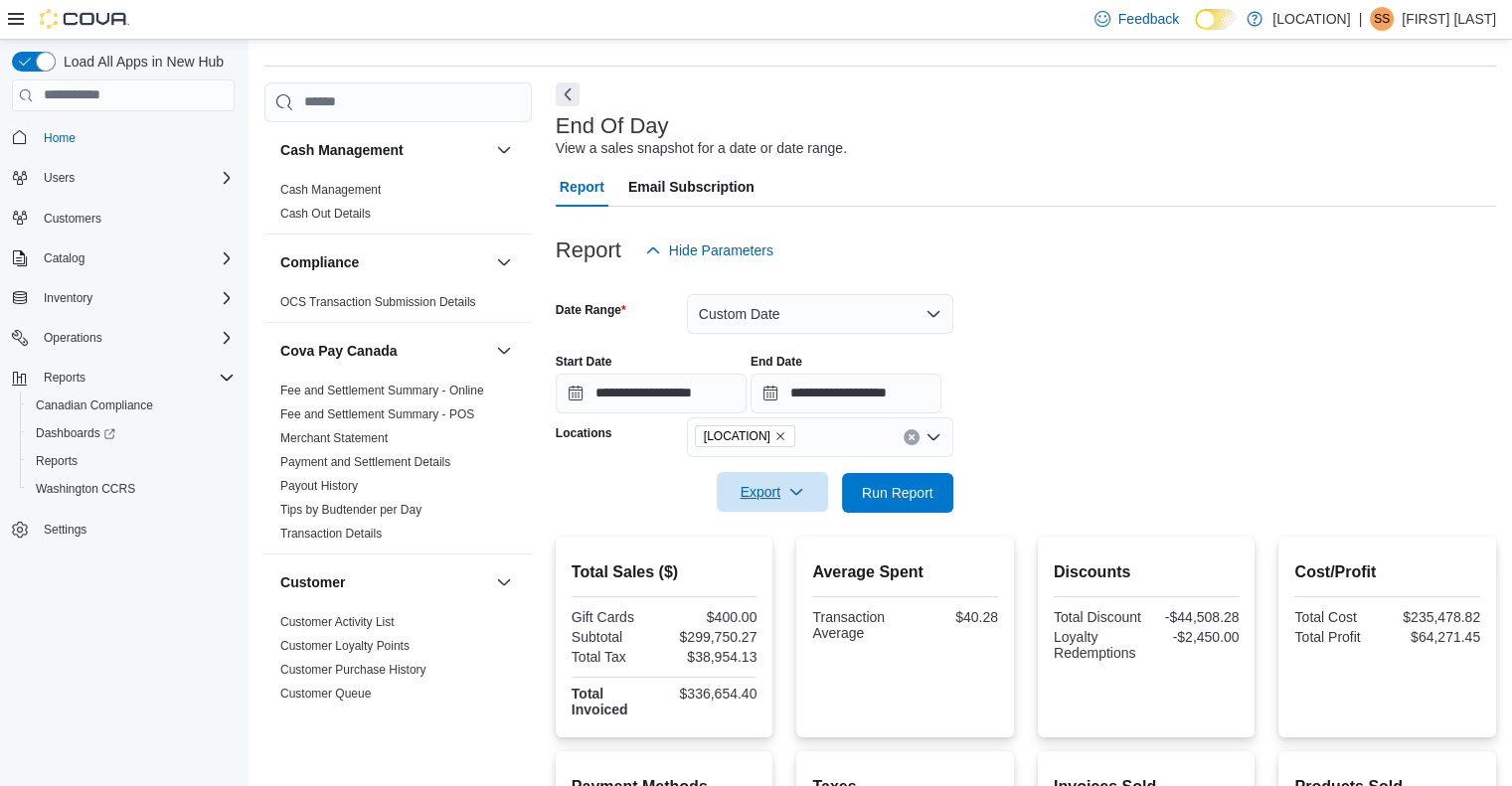click at bounding box center [1026, 282] 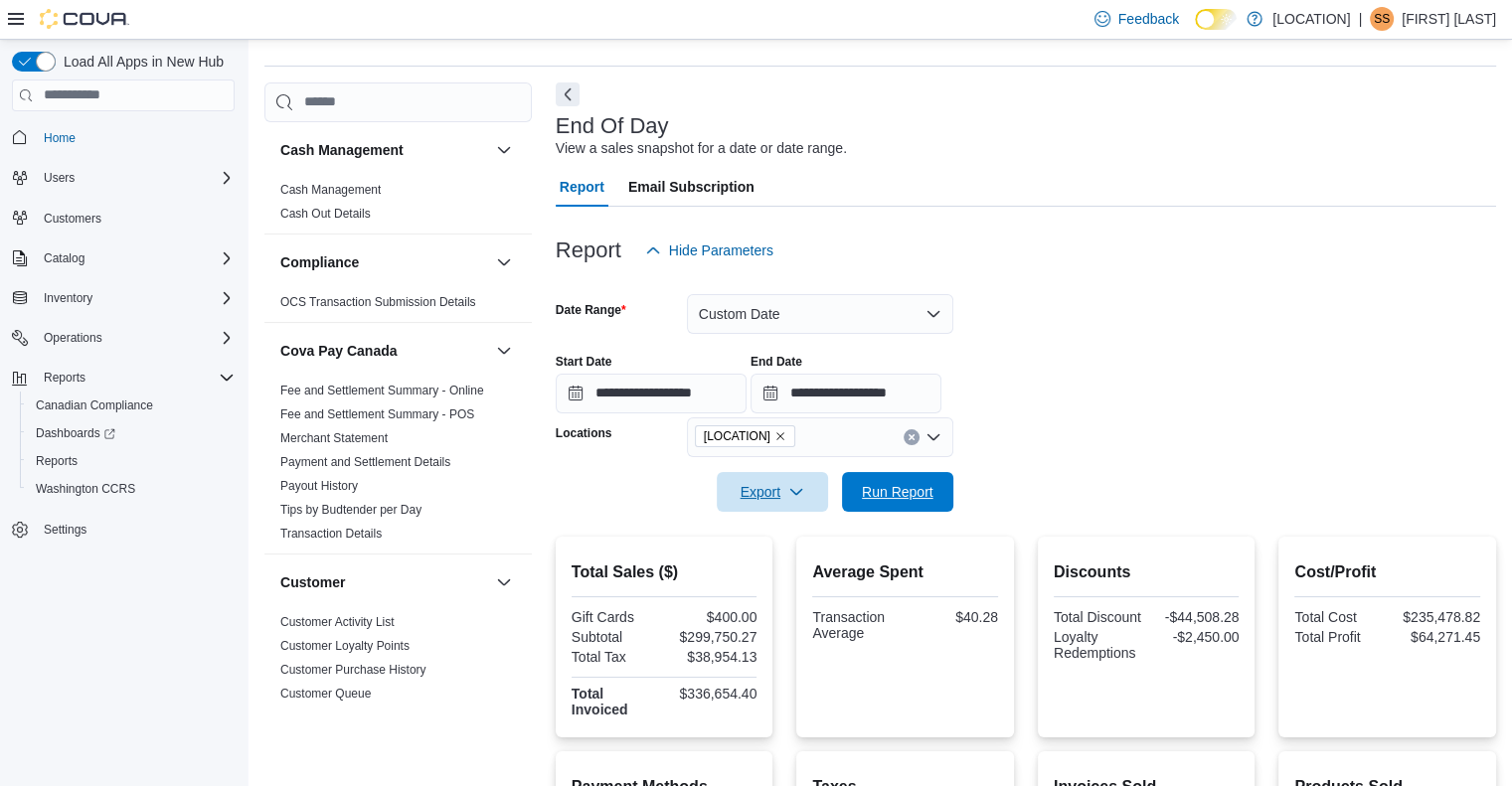 click on "Run Report" at bounding box center [898, 492] 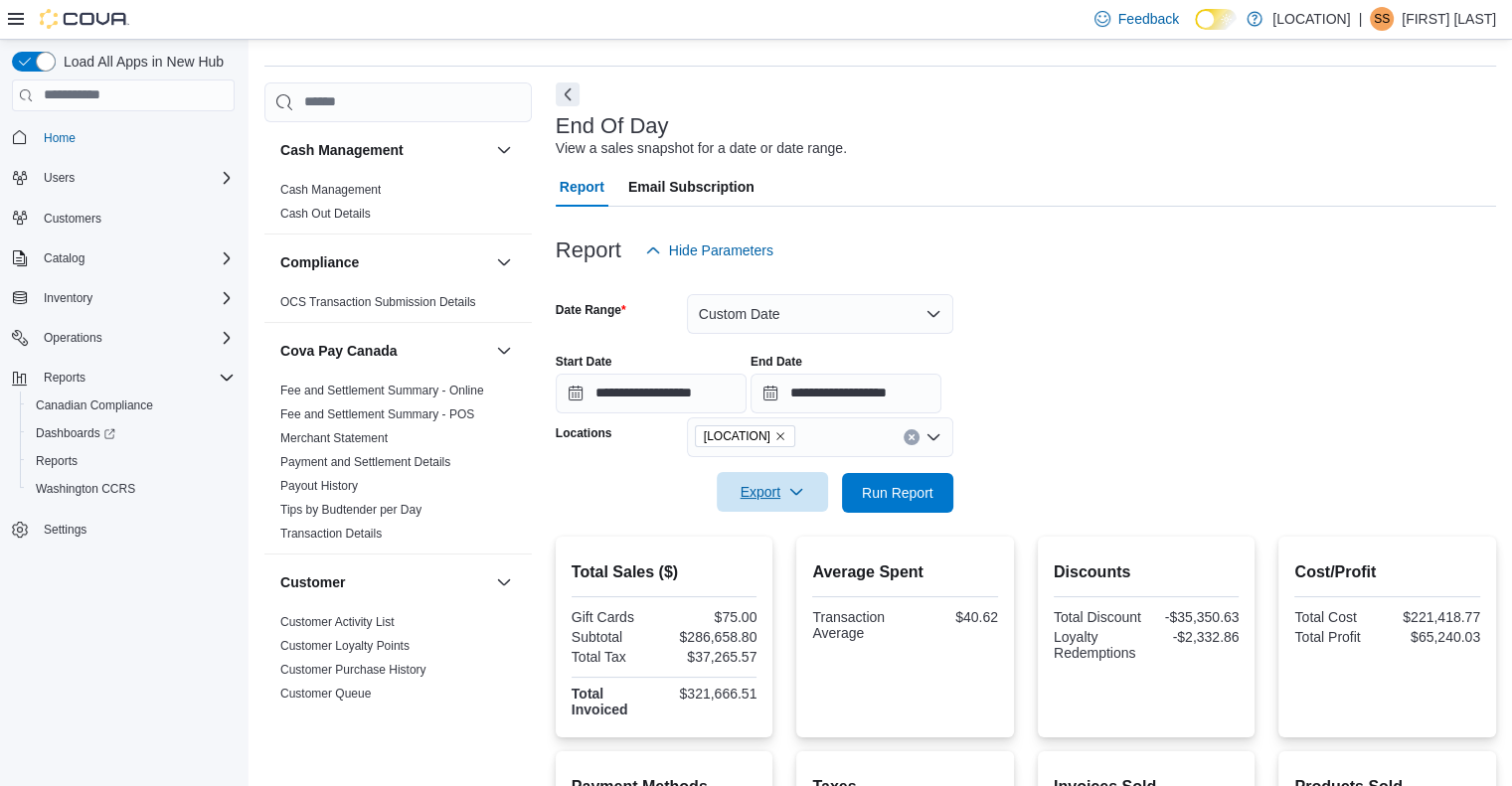 click 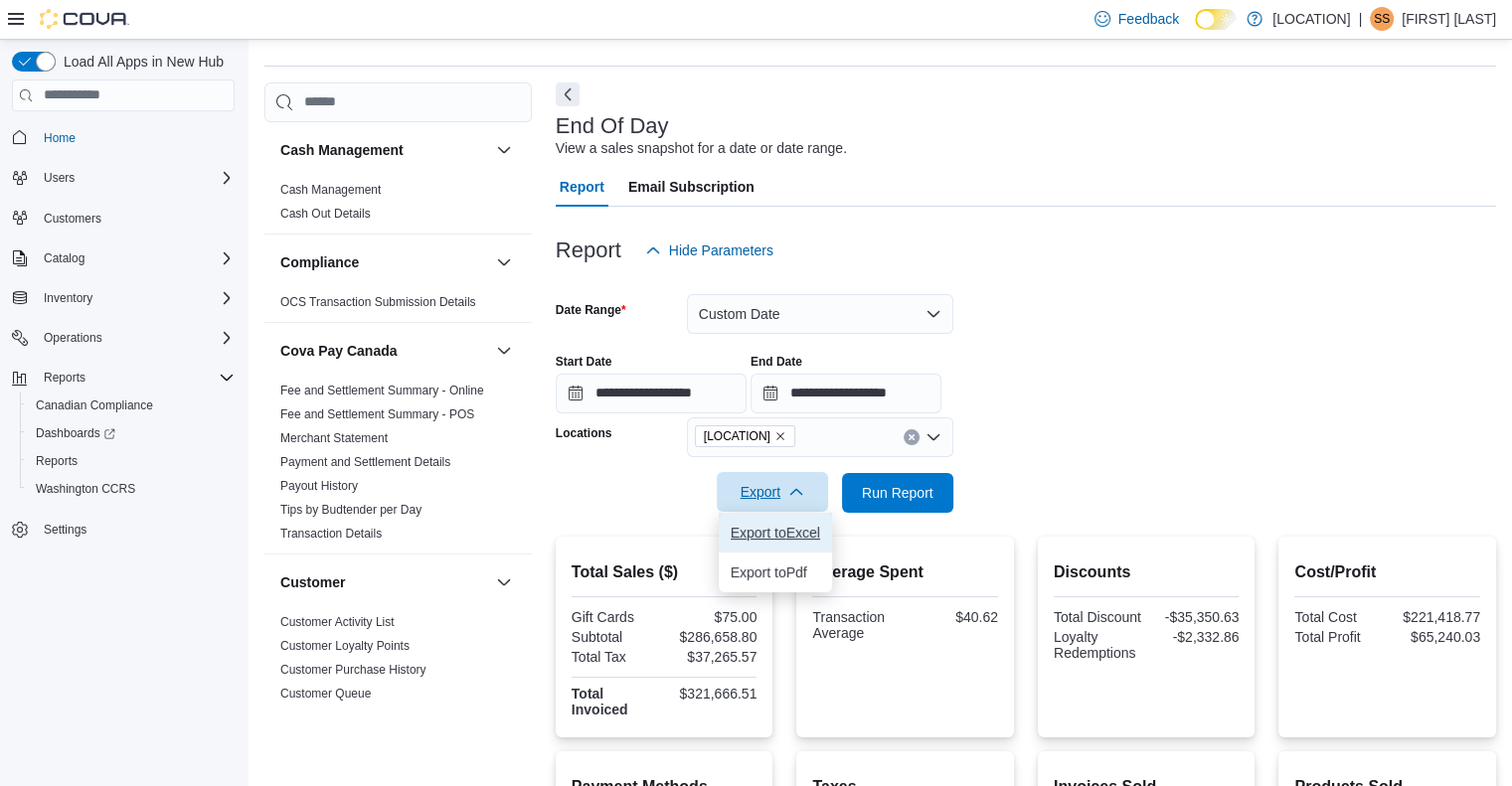 click on "Export to  Excel" at bounding box center [775, 533] 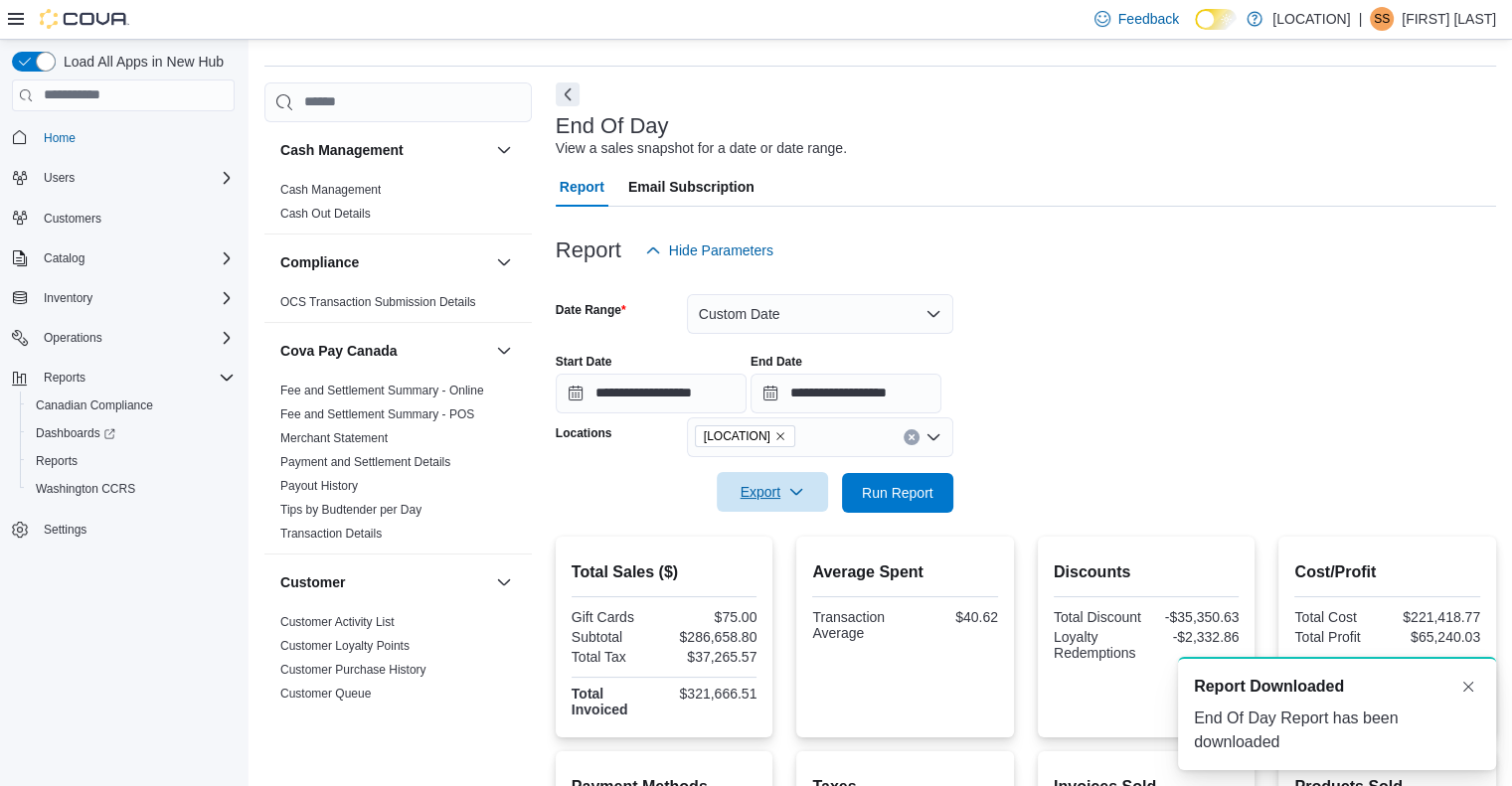 scroll, scrollTop: 0, scrollLeft: 0, axis: both 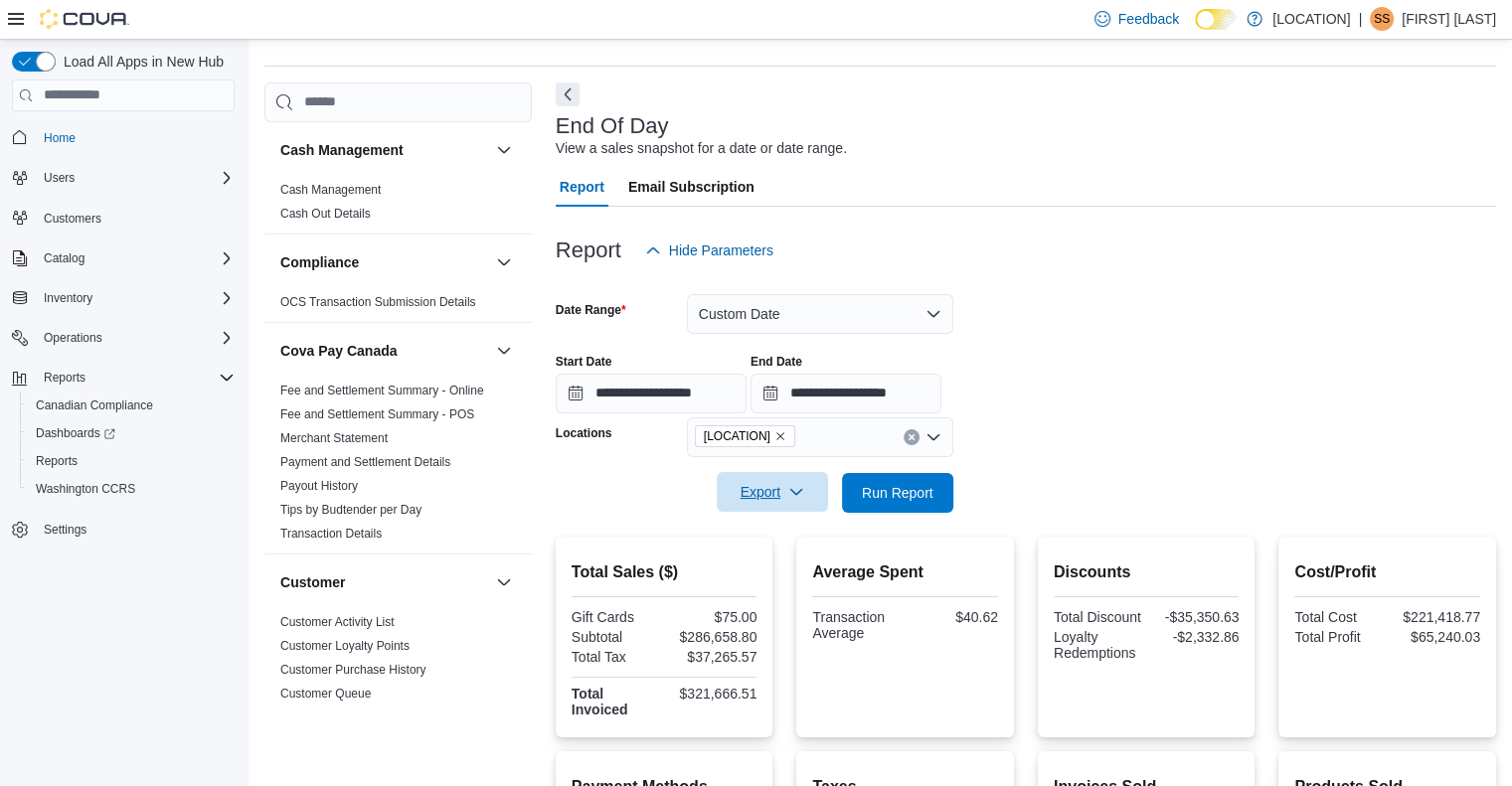 click 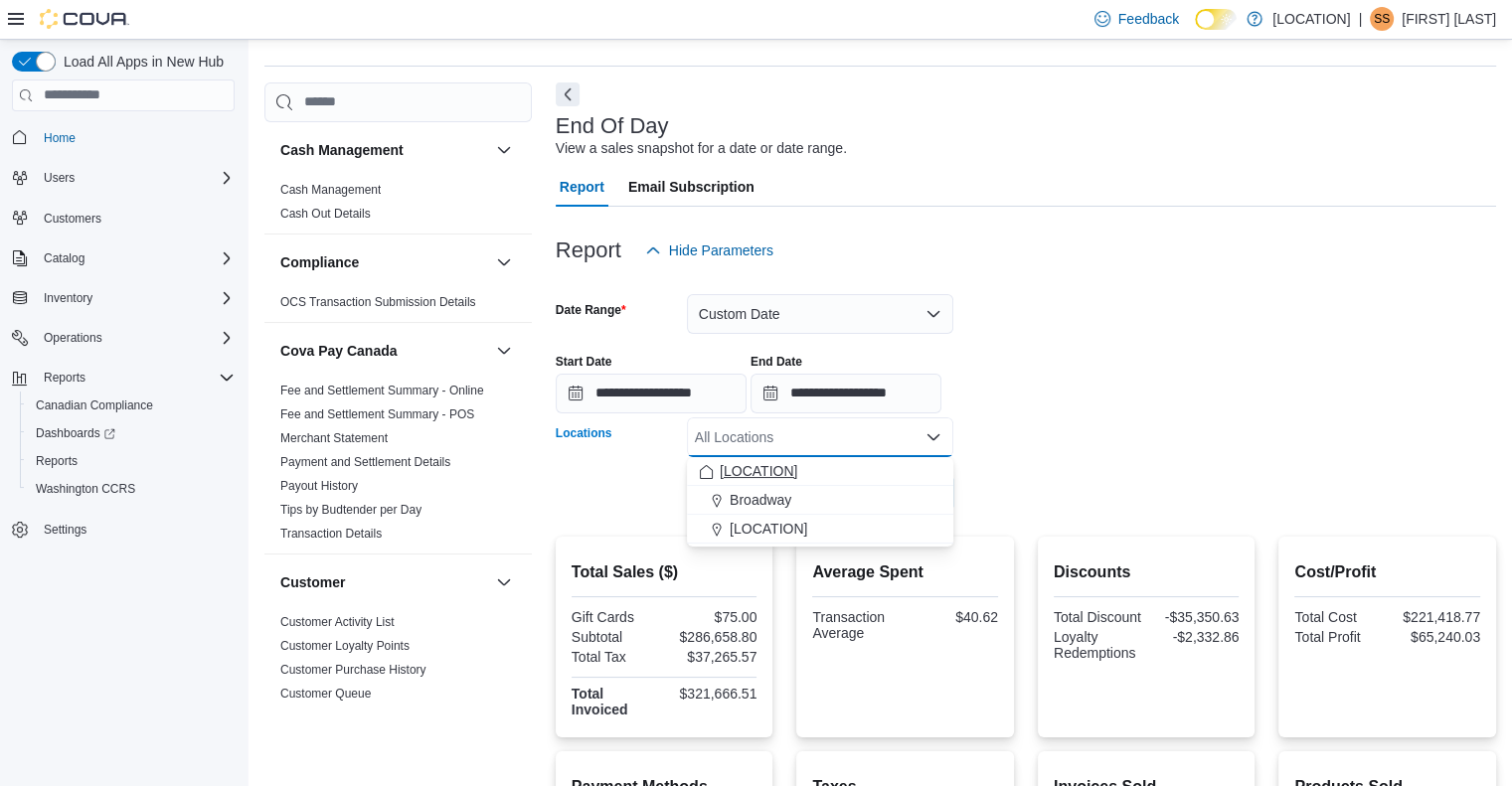 click on "[LOCATION]" at bounding box center (758, 471) 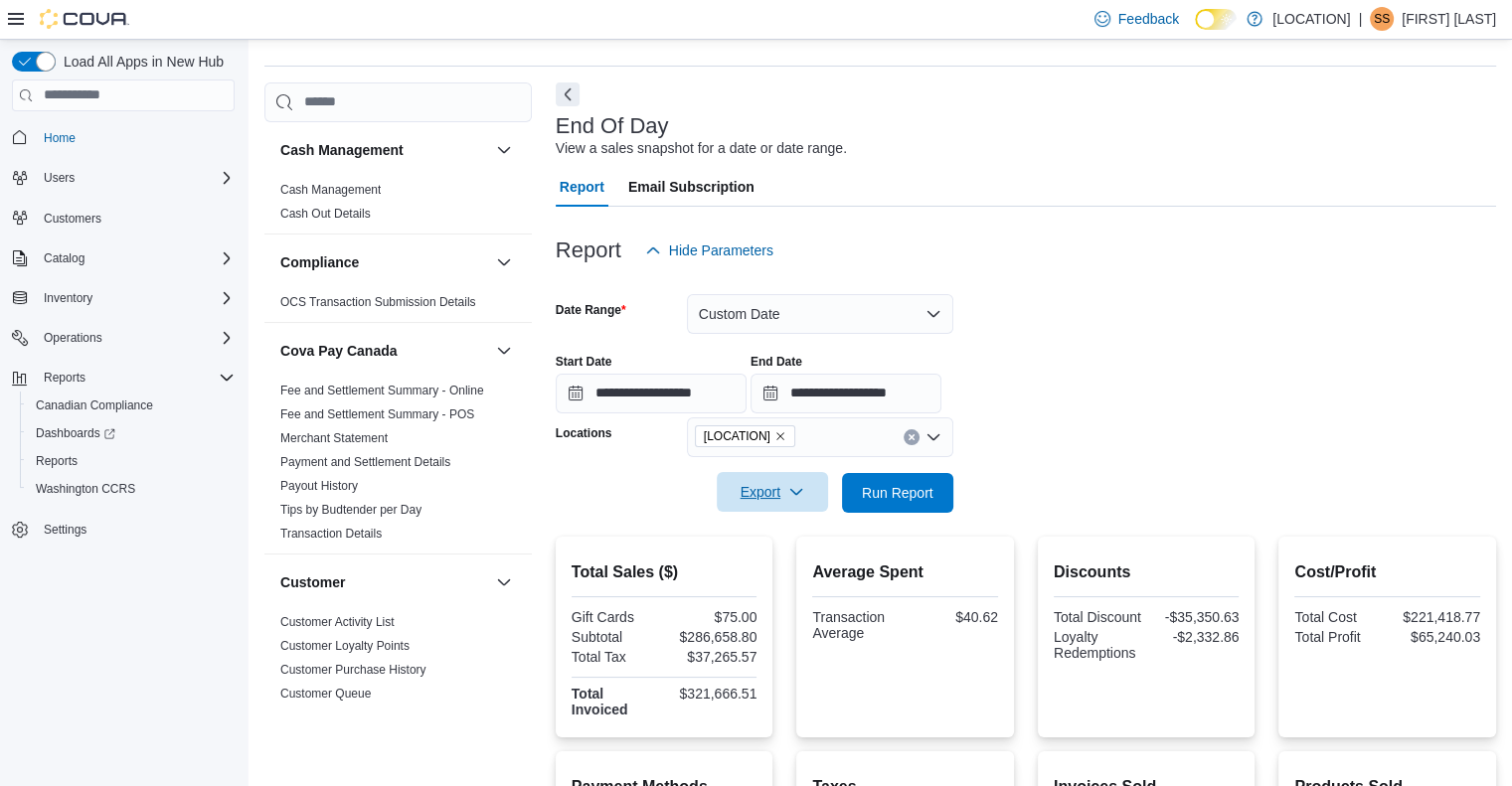 click on "**********" at bounding box center [1026, 392] 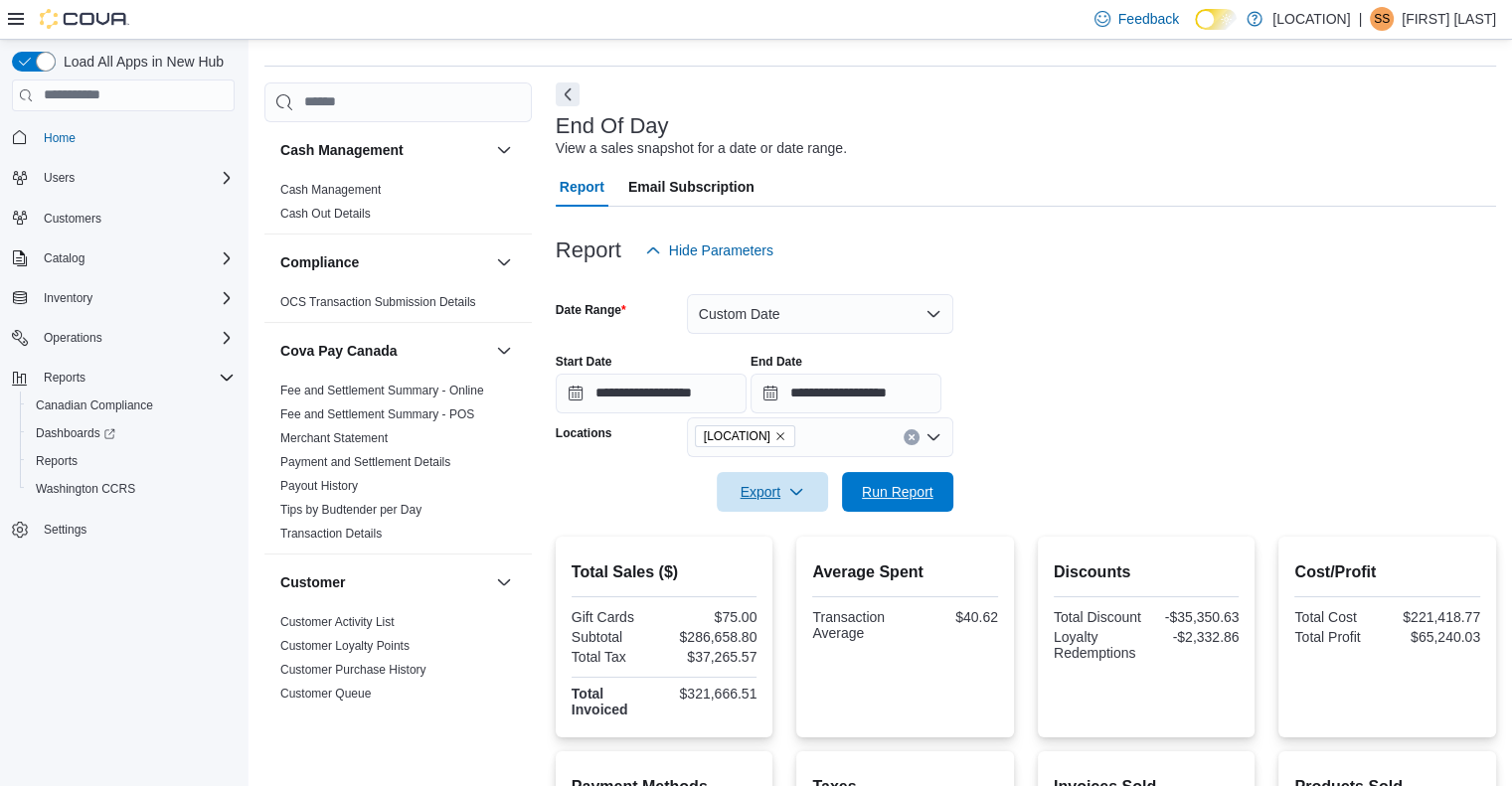 click on "Run Report" at bounding box center [898, 492] 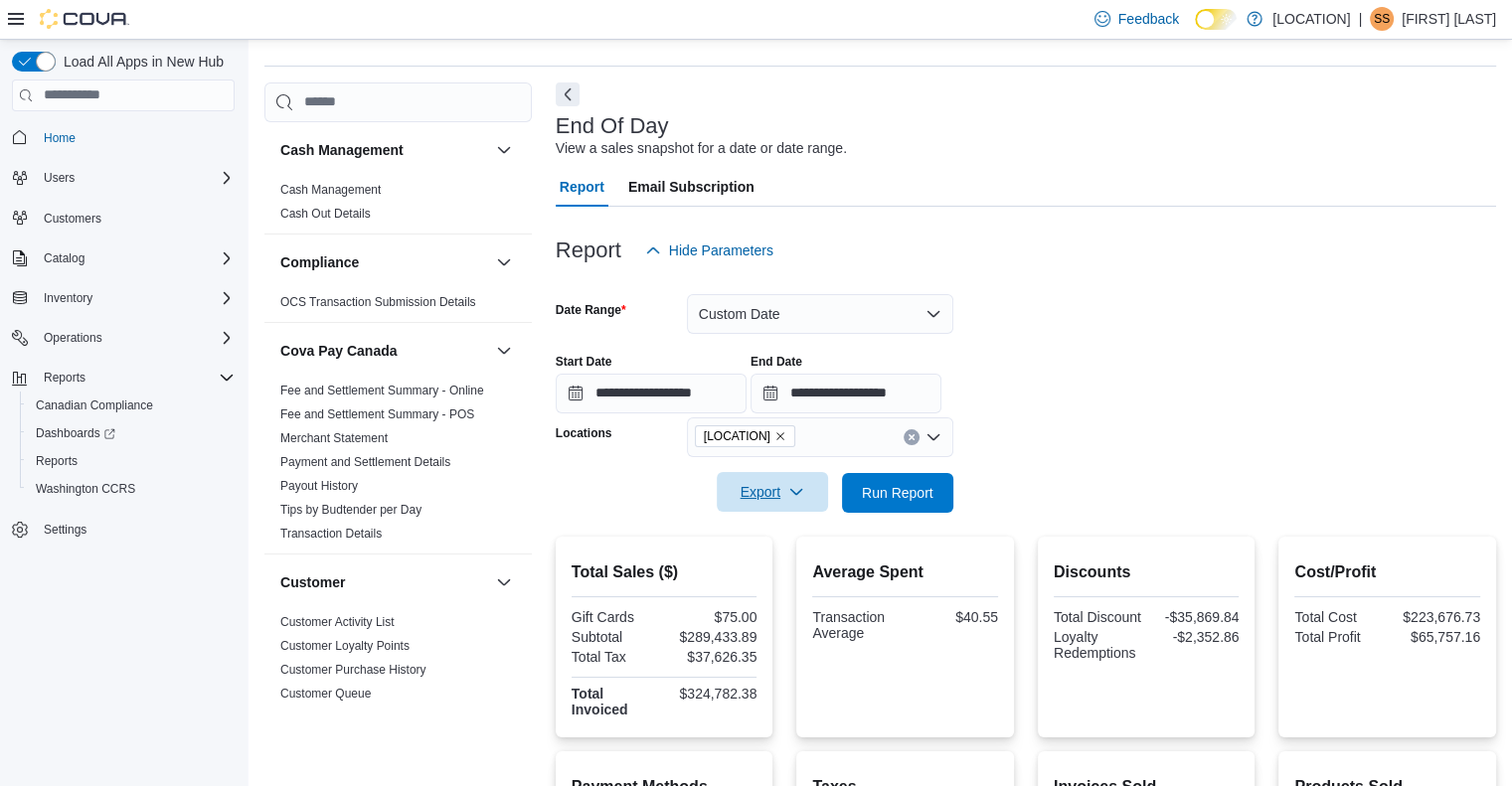click on "[LOCATION]" at bounding box center [737, 436] 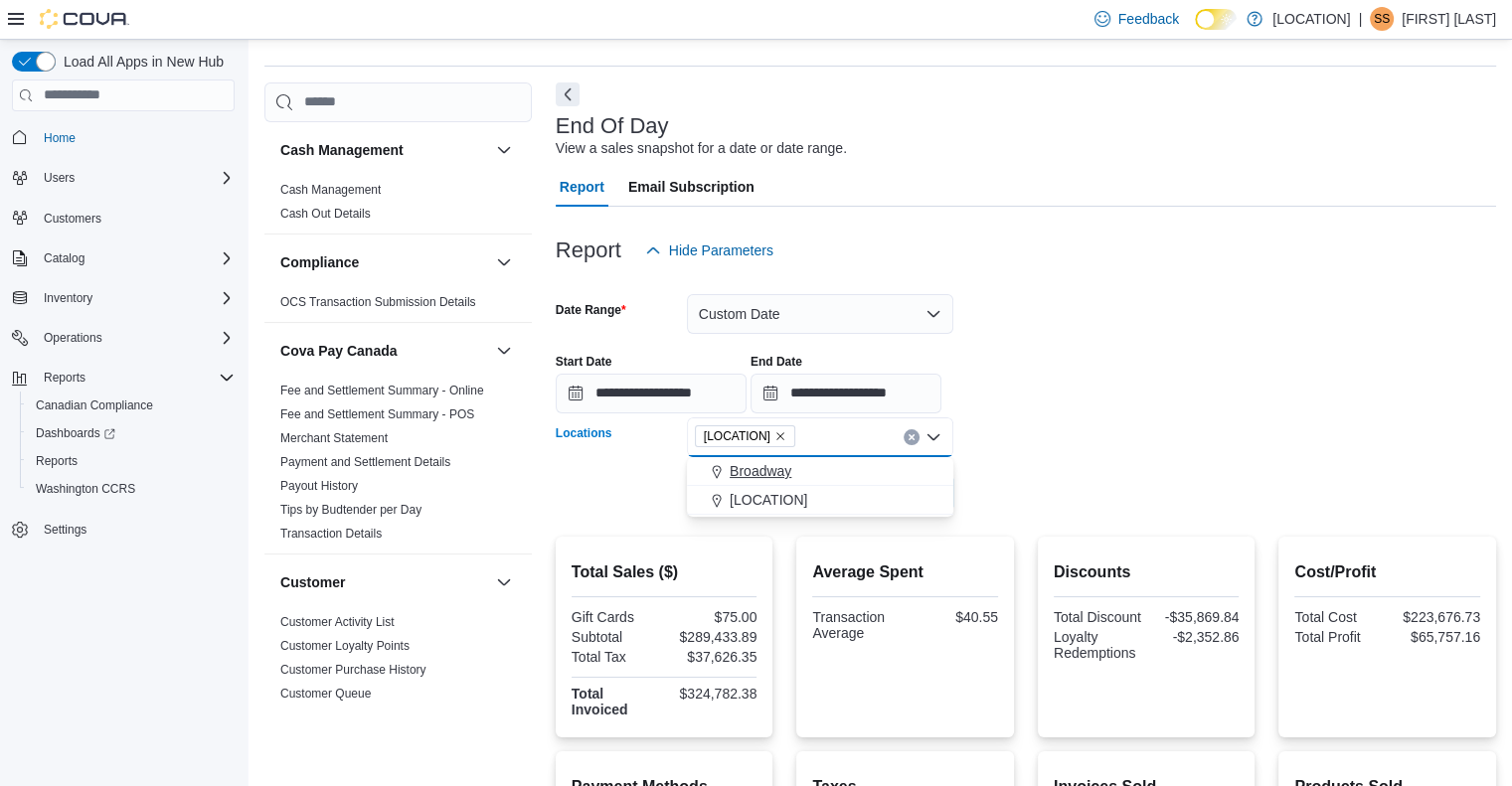 click on "Broadway" at bounding box center (760, 471) 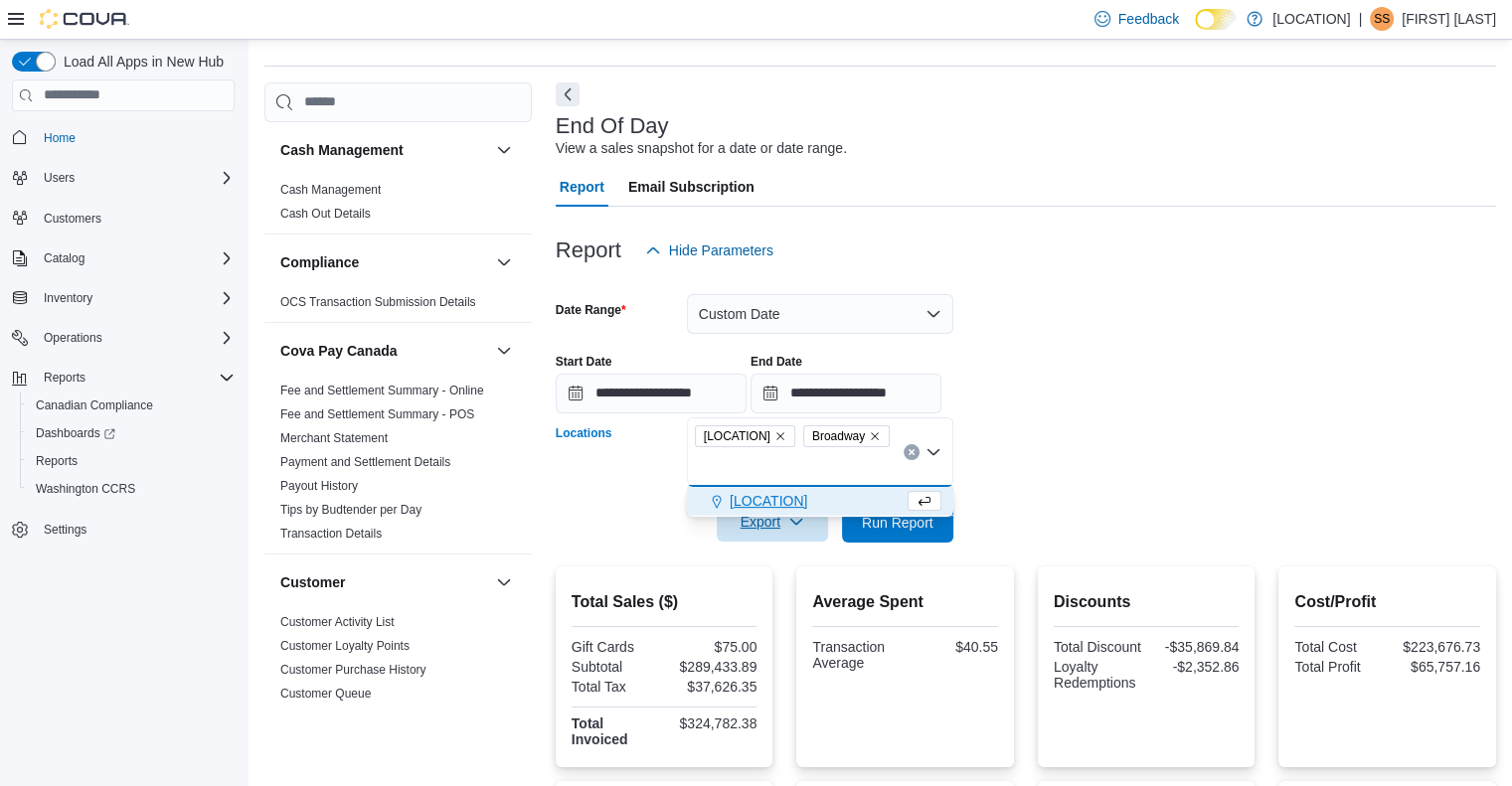 click on "**********" at bounding box center [1026, 406] 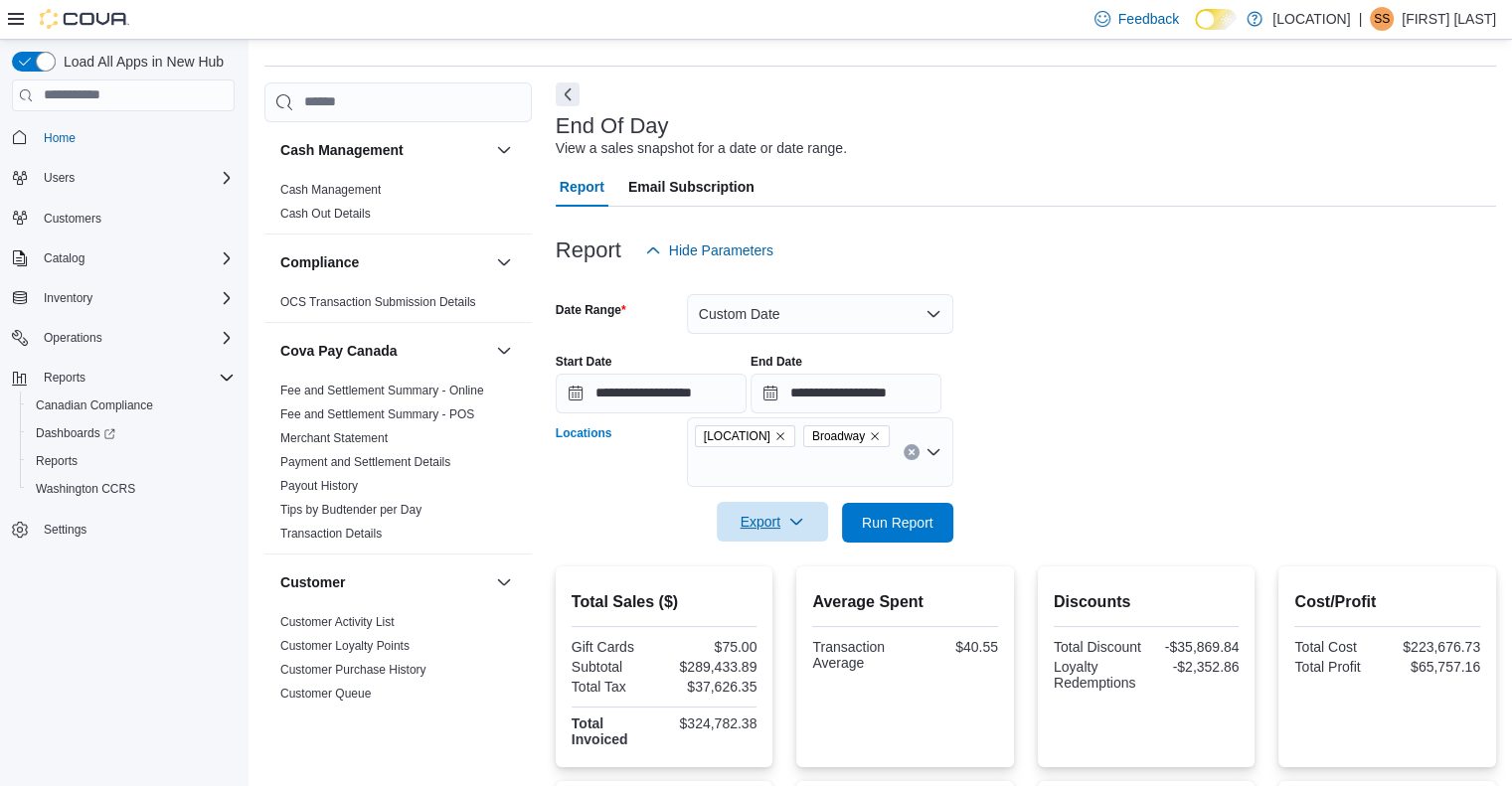 click 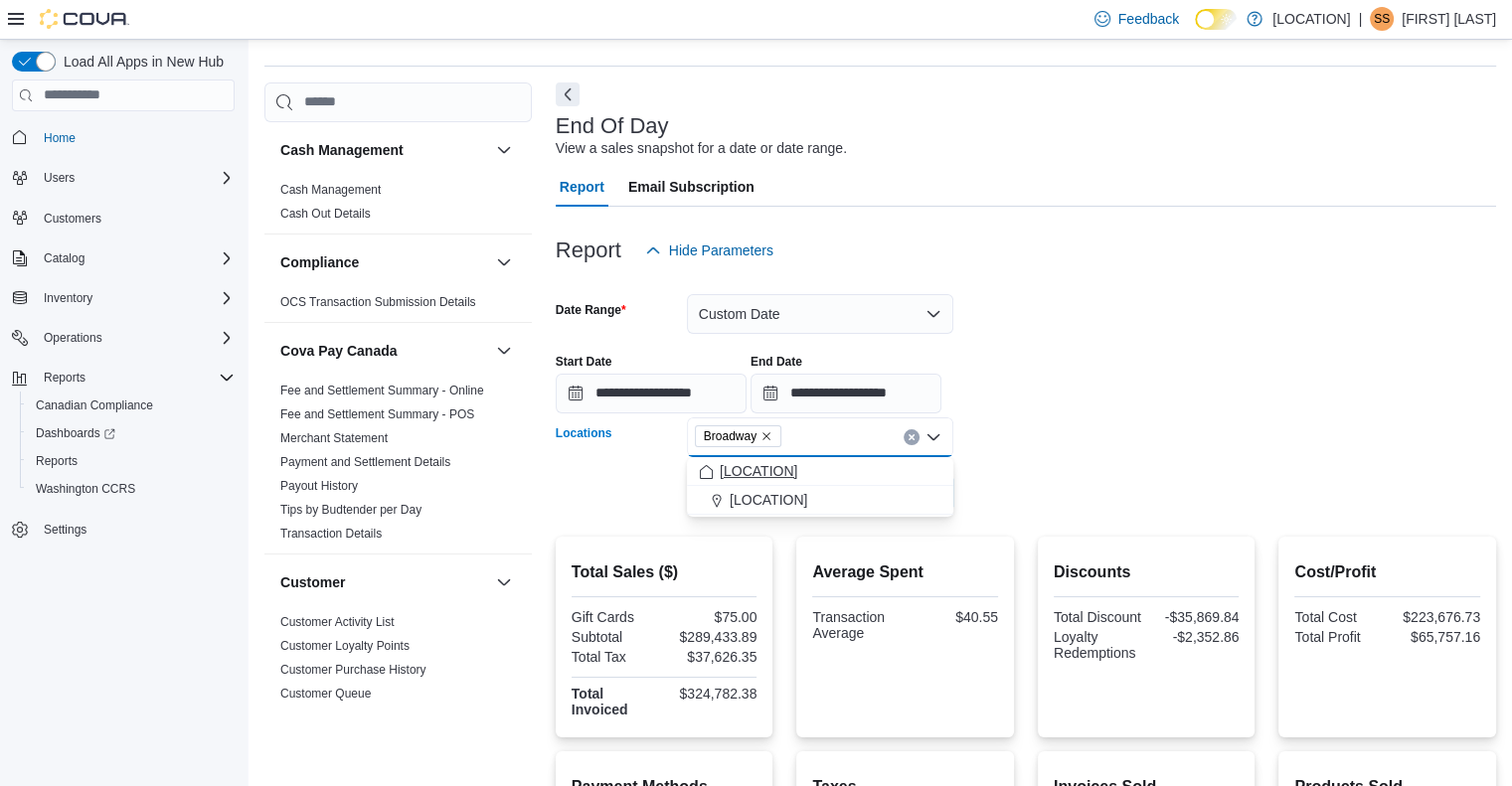 click on "[LOCATION]" at bounding box center (758, 471) 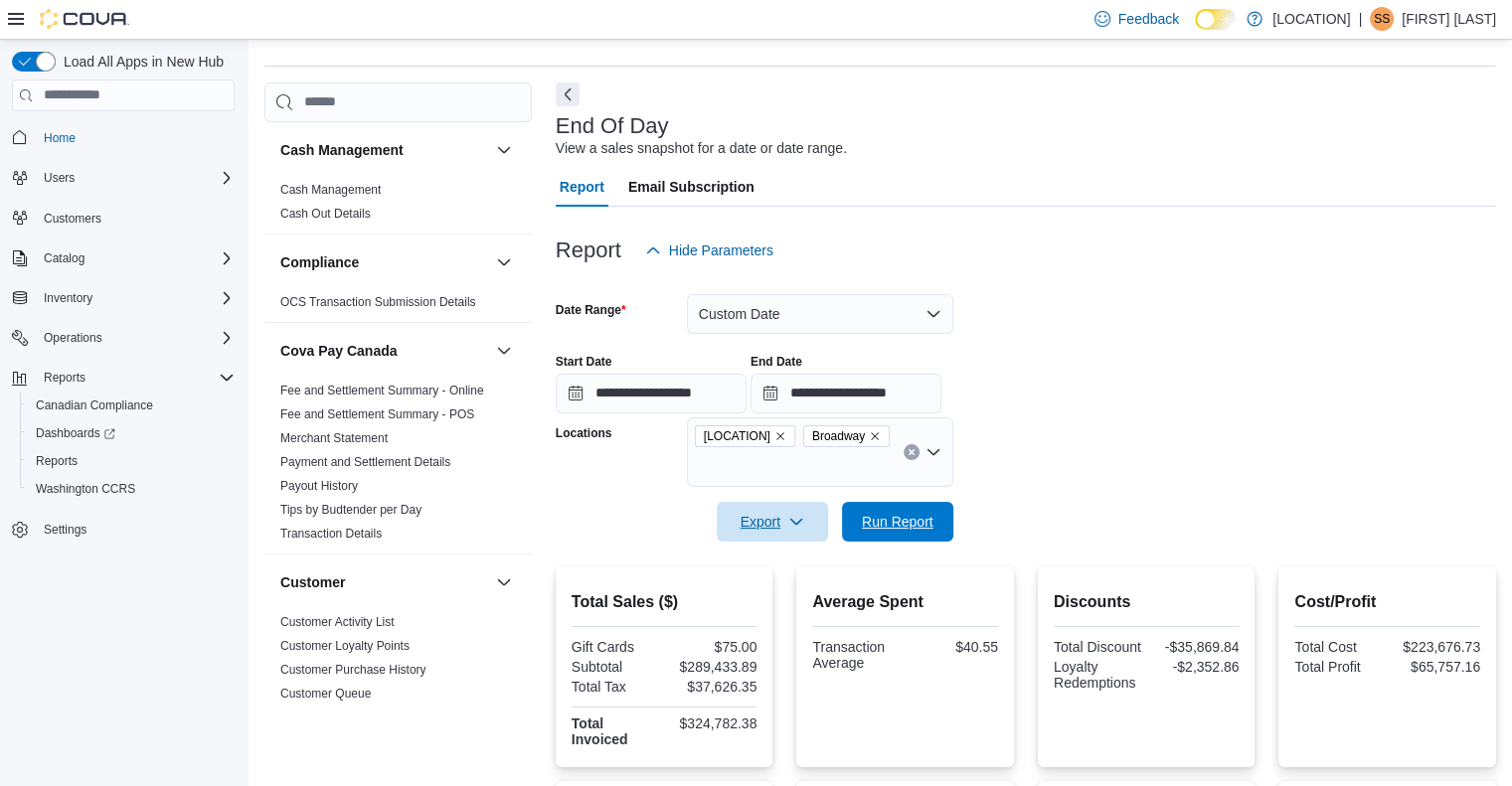 click on "Run Report" at bounding box center (898, 522) 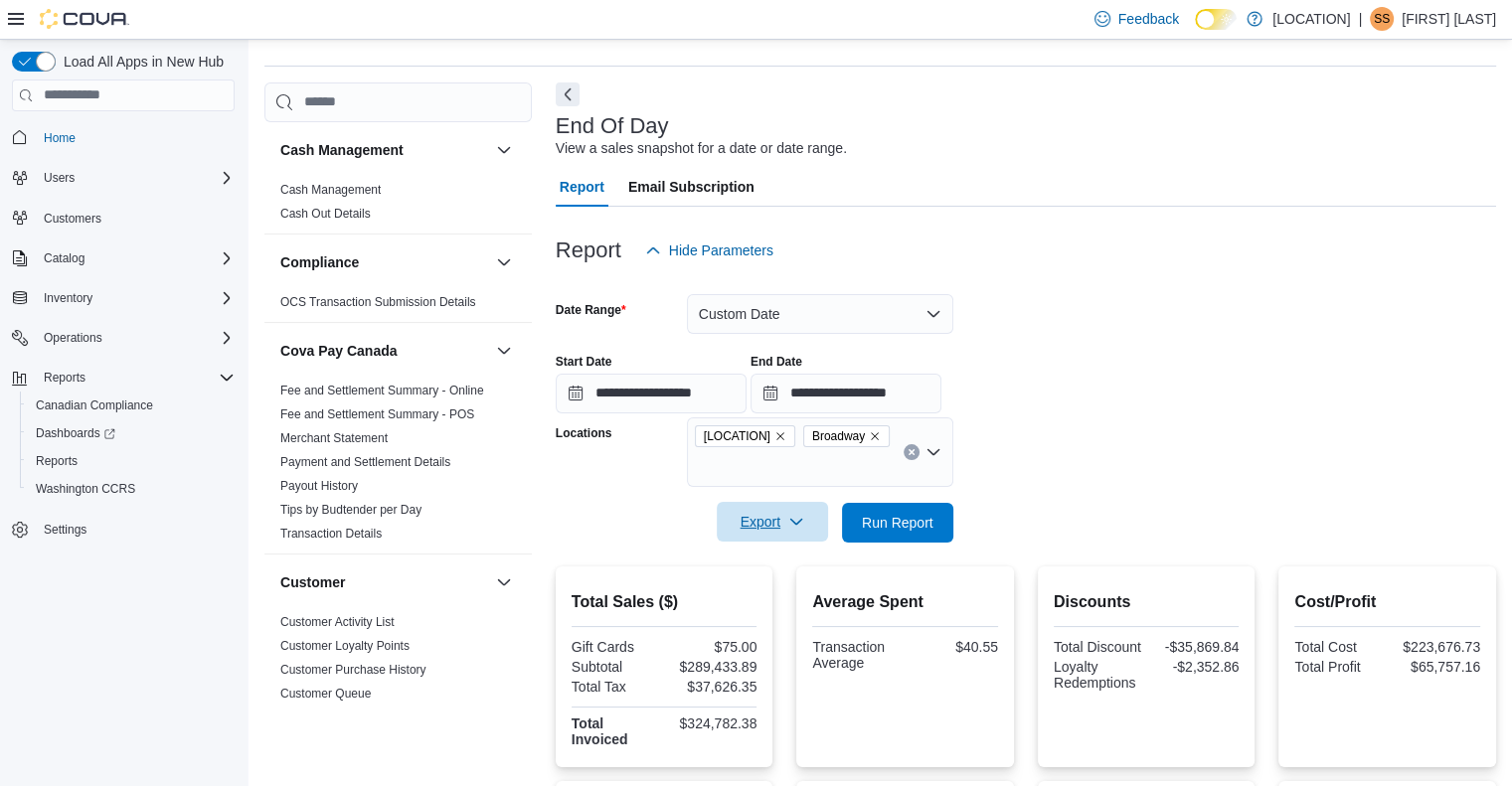 click 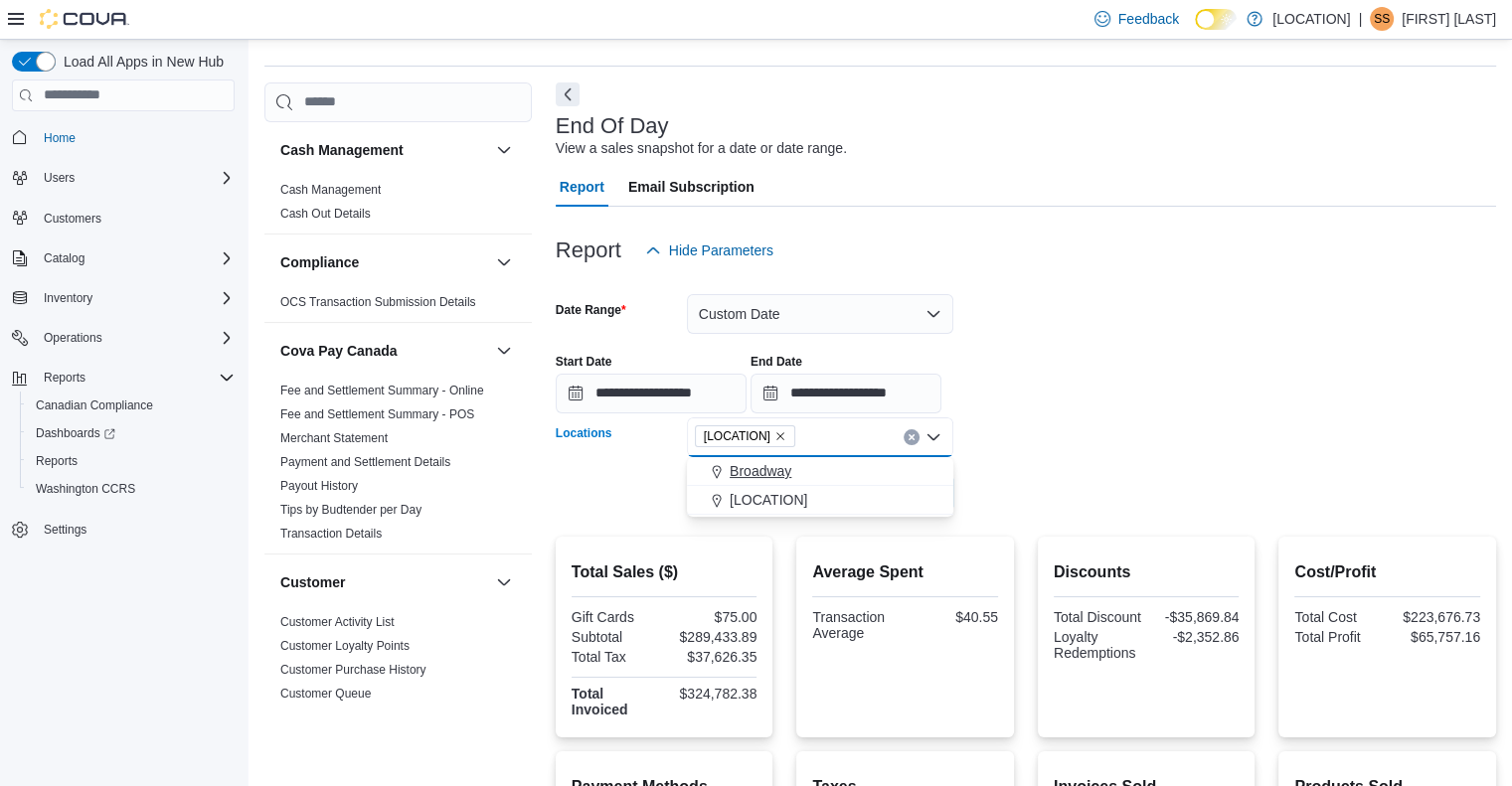 click on "Broadway" at bounding box center (760, 471) 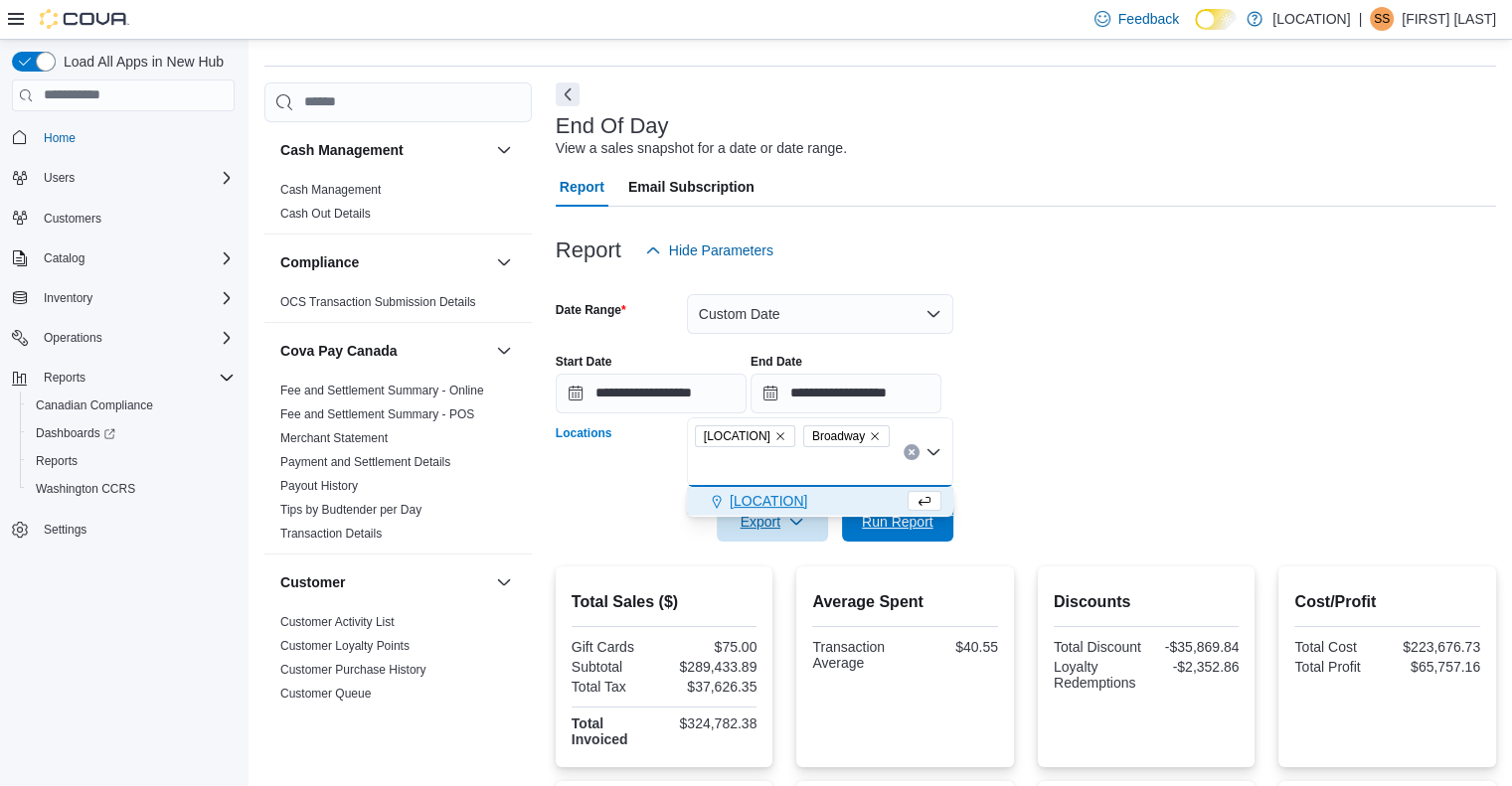 click on "Run Report" at bounding box center (898, 522) 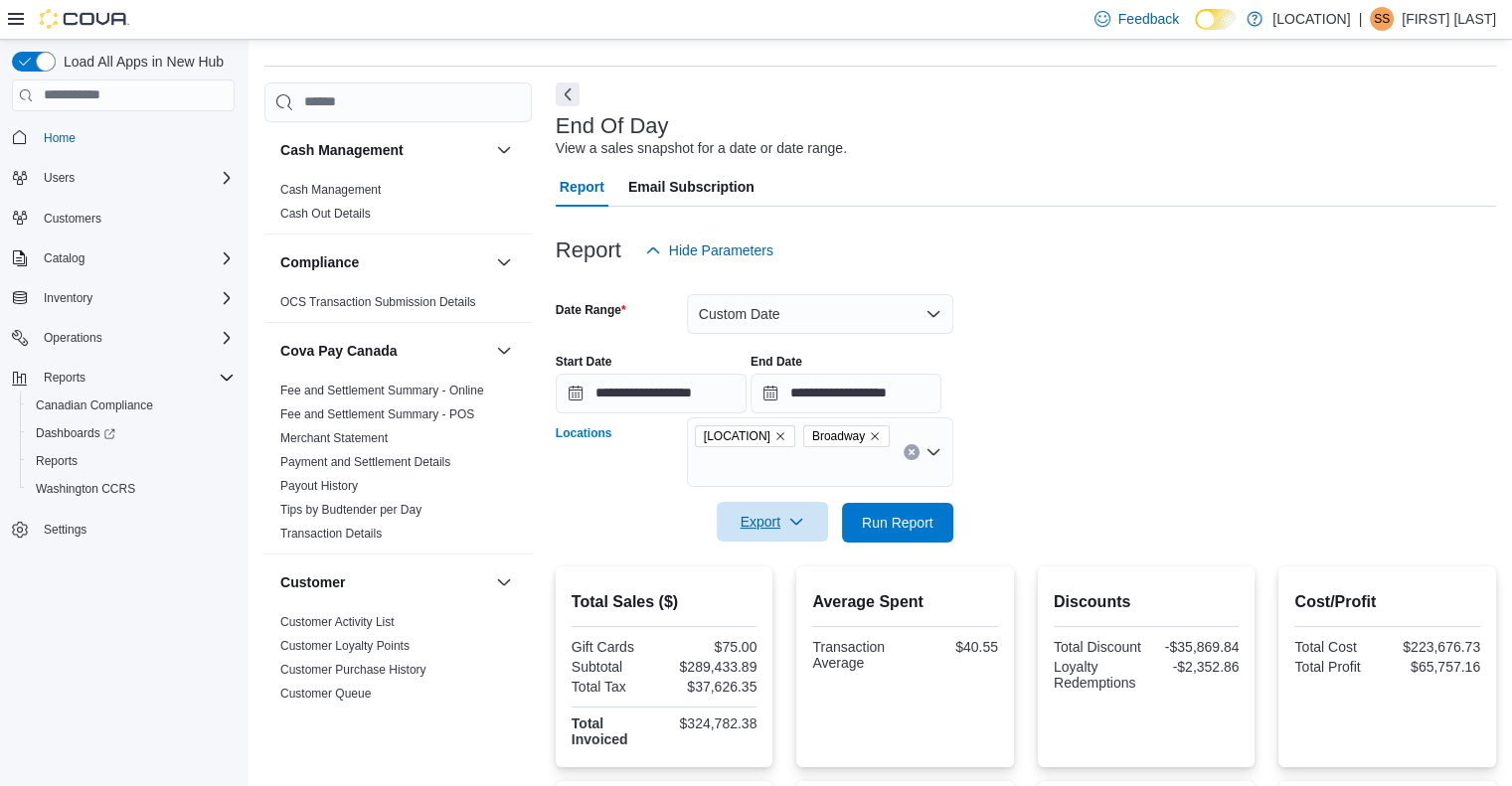click 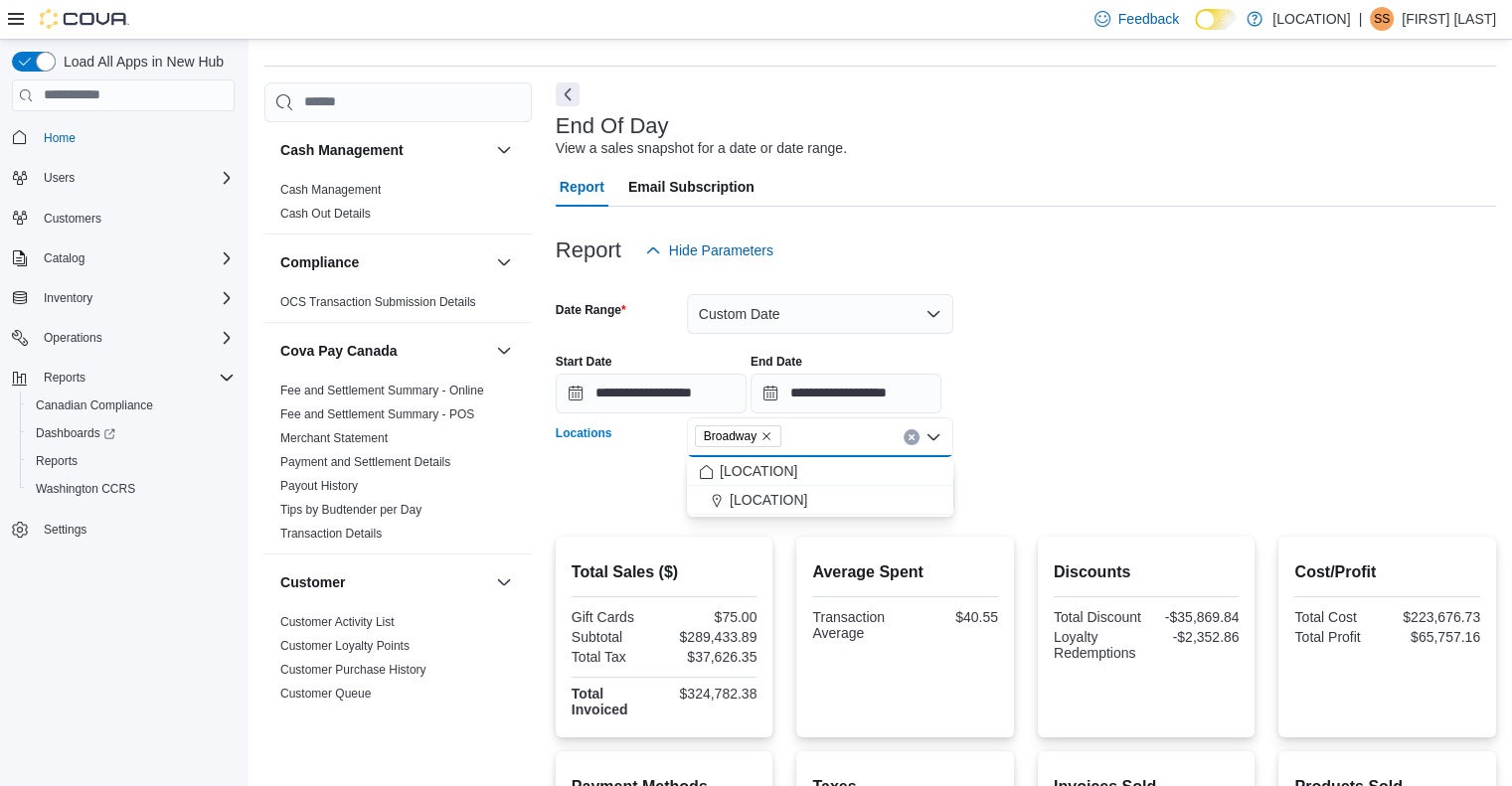 click on "**********" at bounding box center [1026, 392] 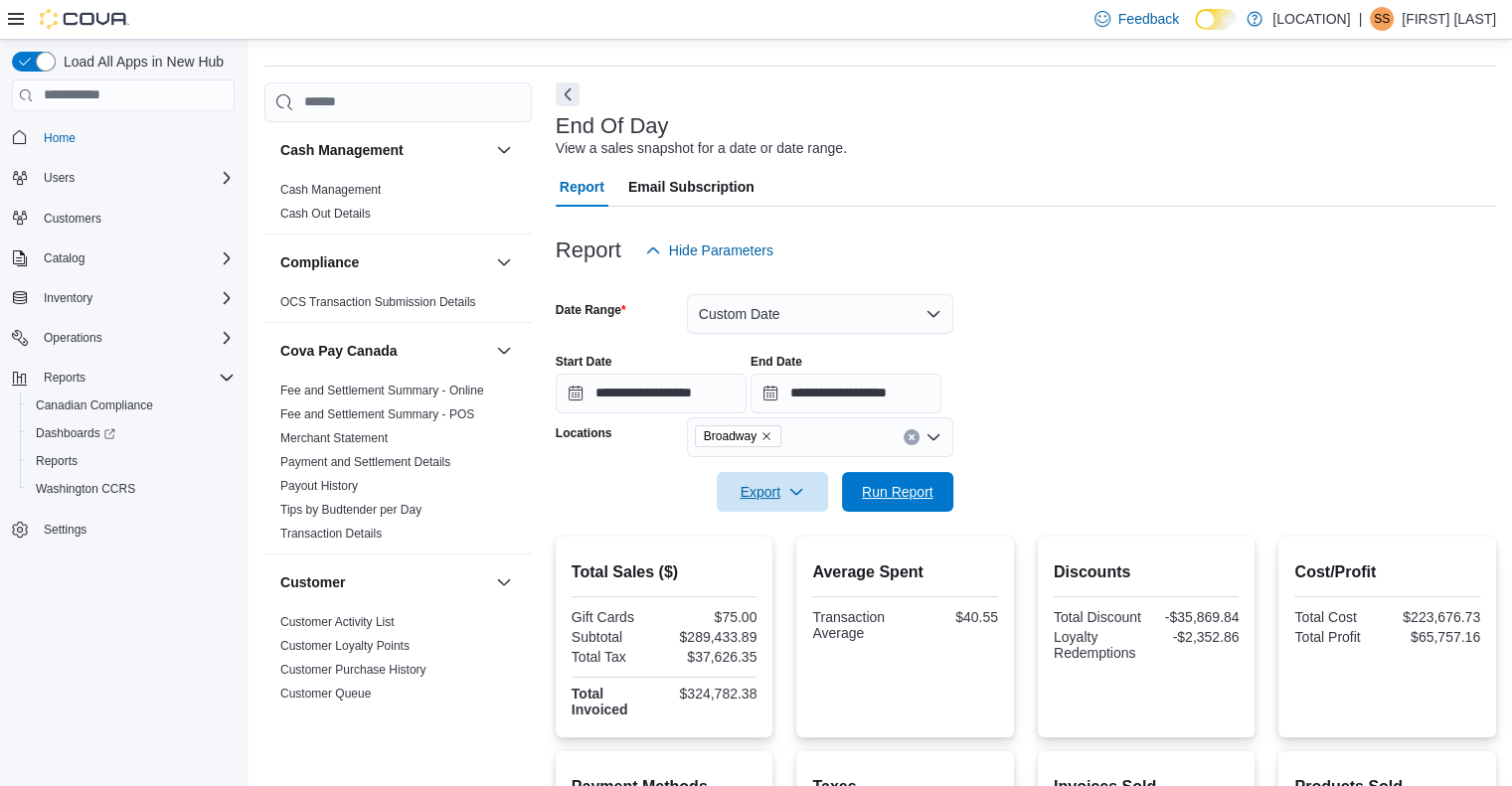 click on "Run Report" at bounding box center [898, 492] 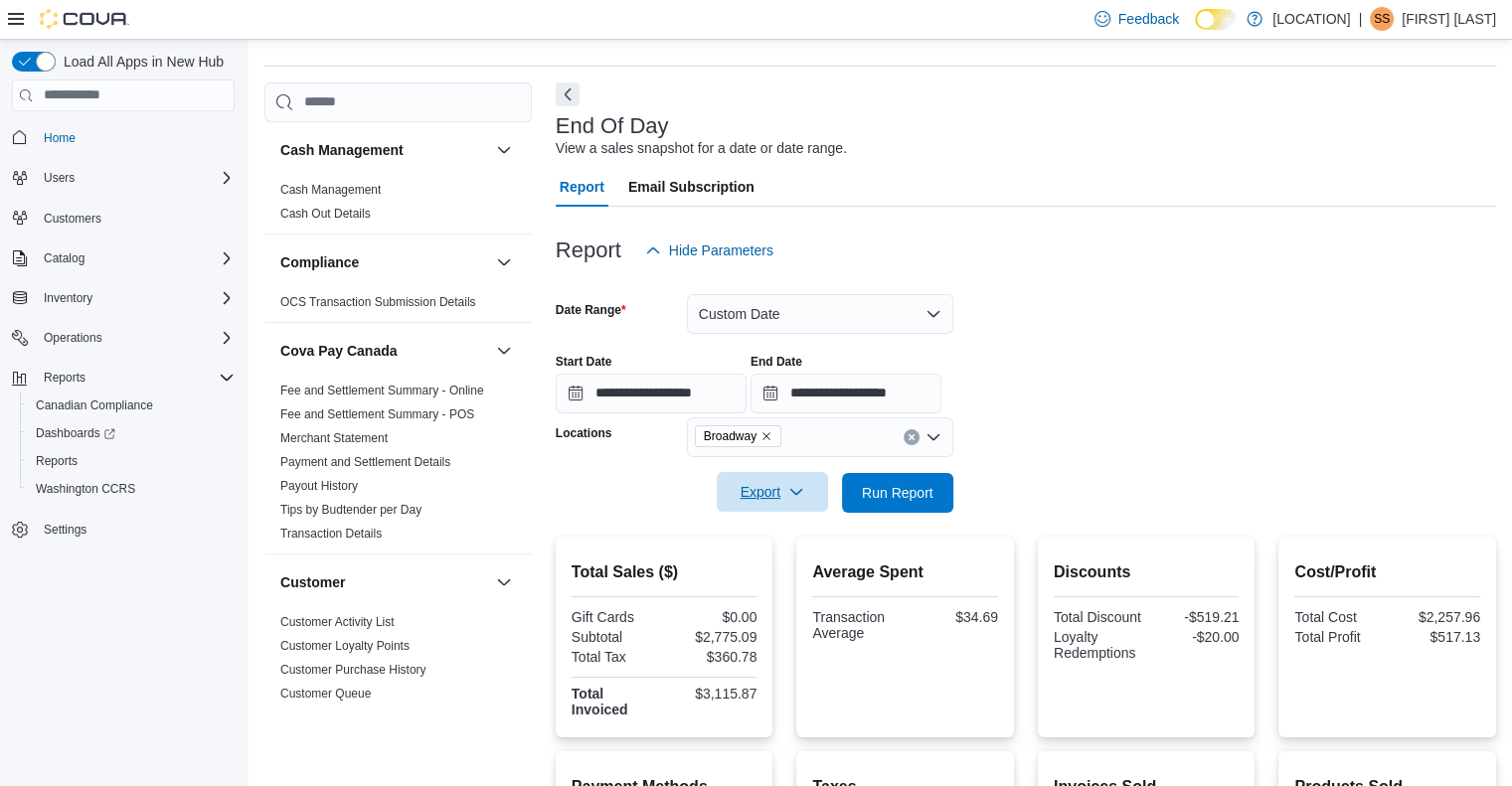 click 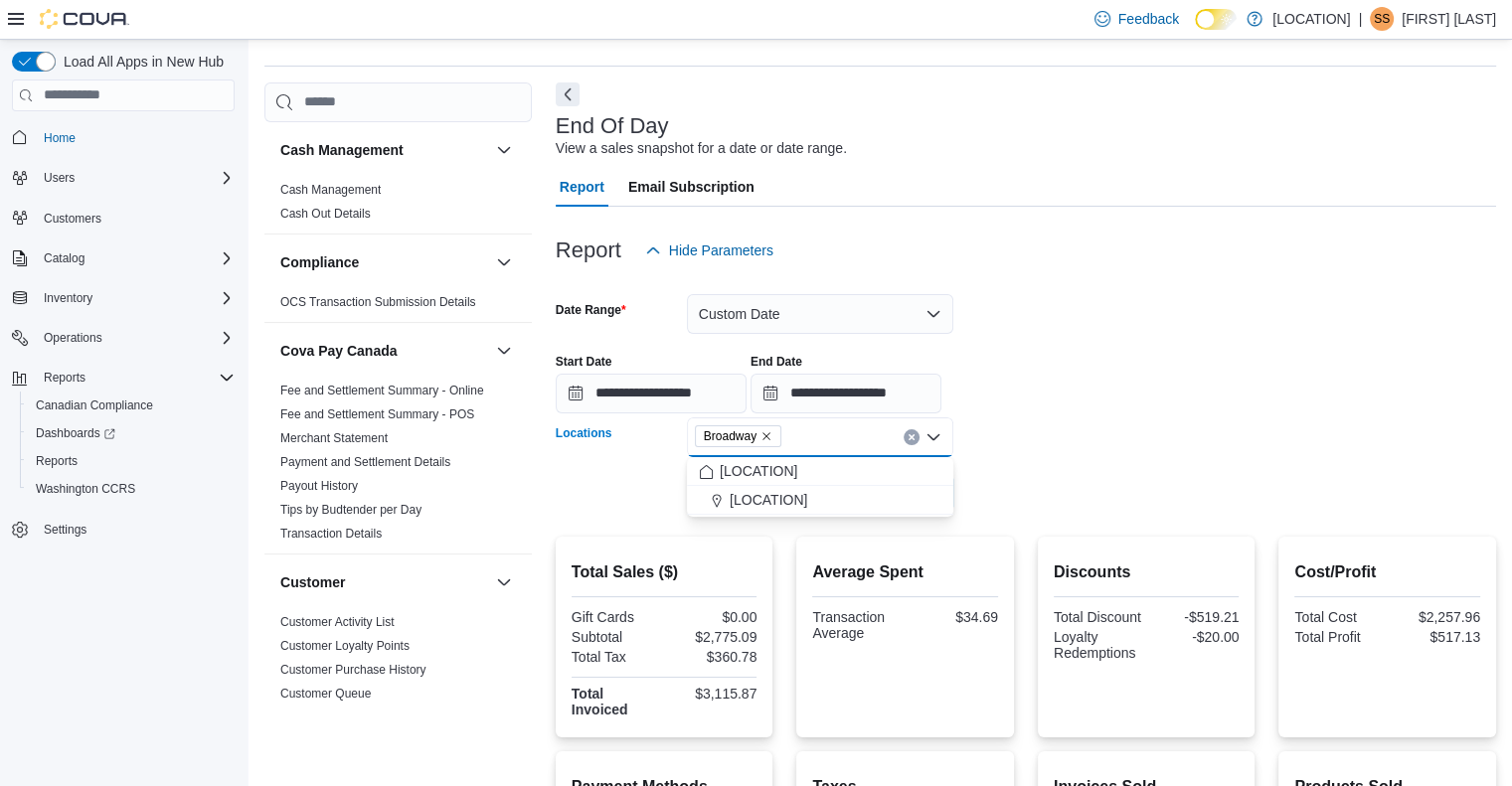 click 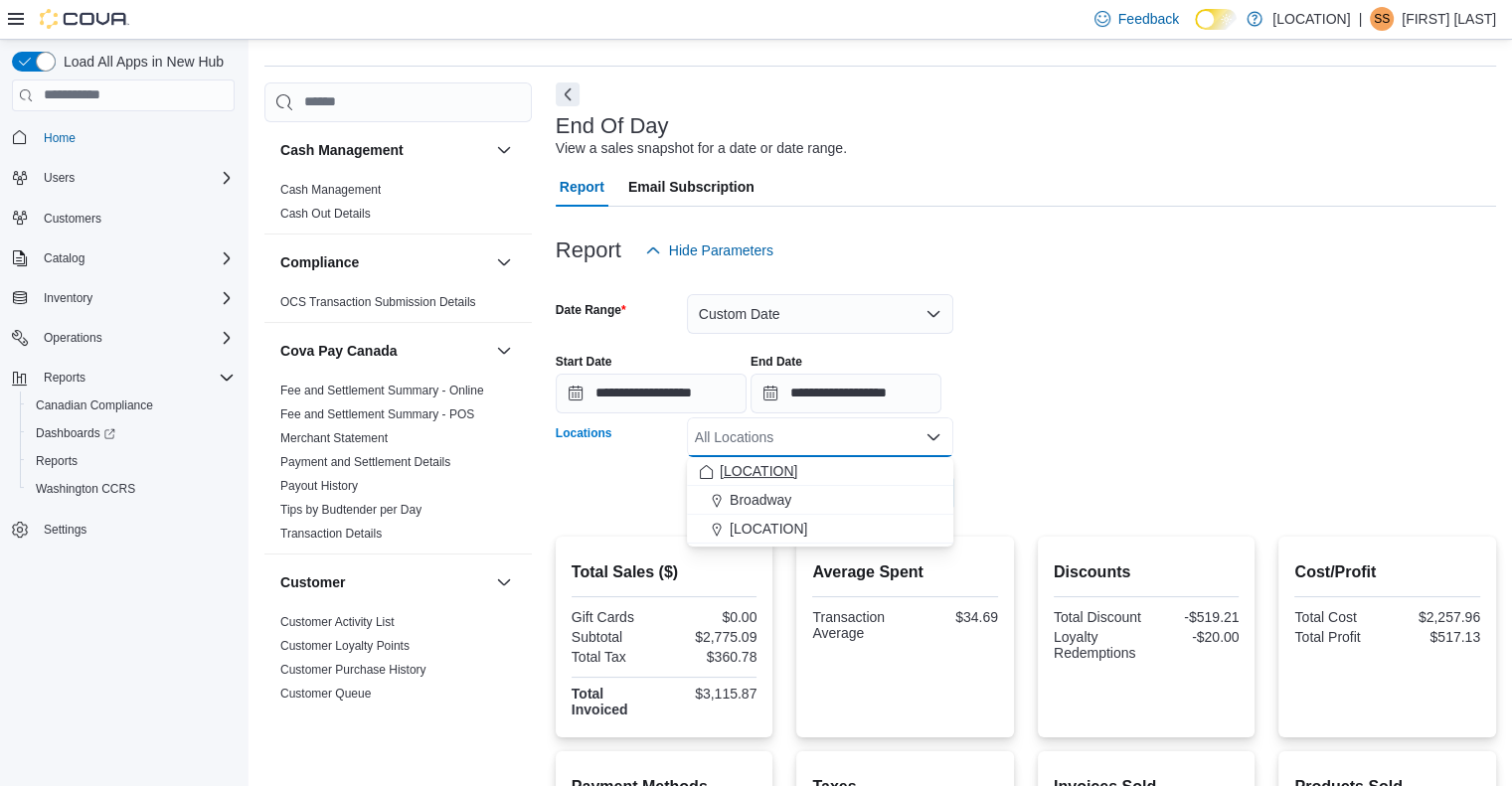 click on "[LOCATION]" at bounding box center (758, 471) 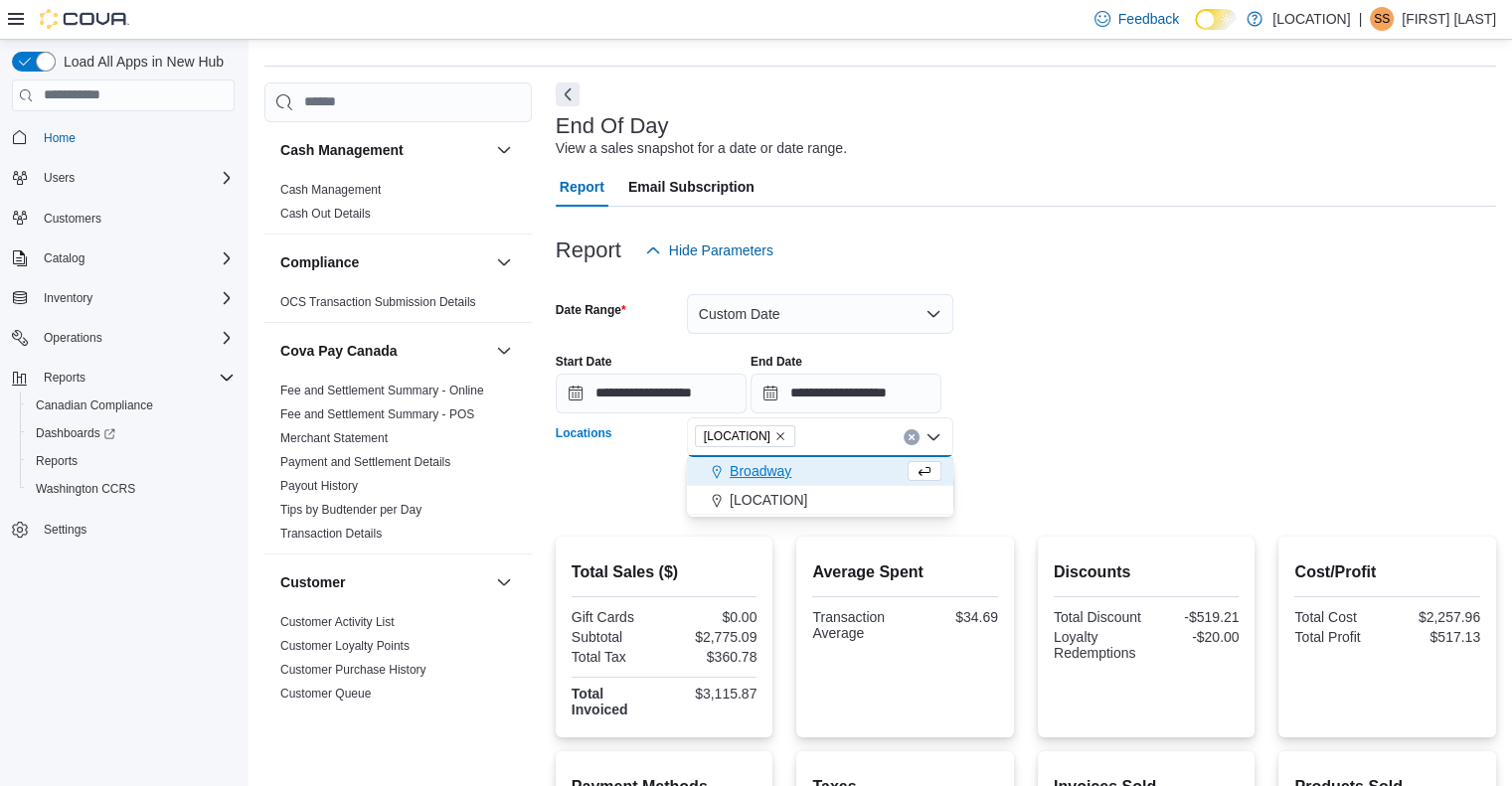 click on "**********" at bounding box center [1026, 392] 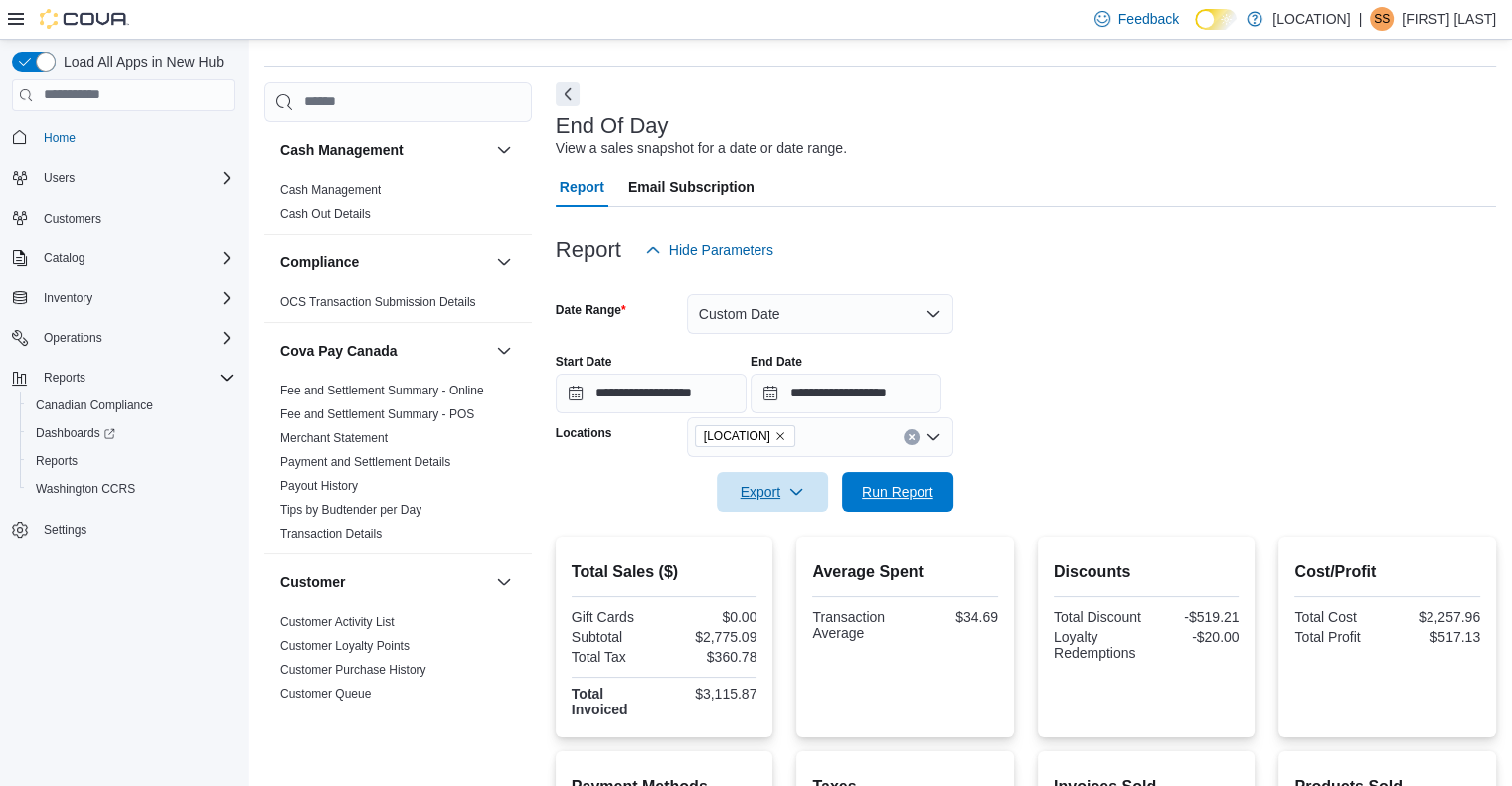 click on "Run Report" at bounding box center (898, 492) 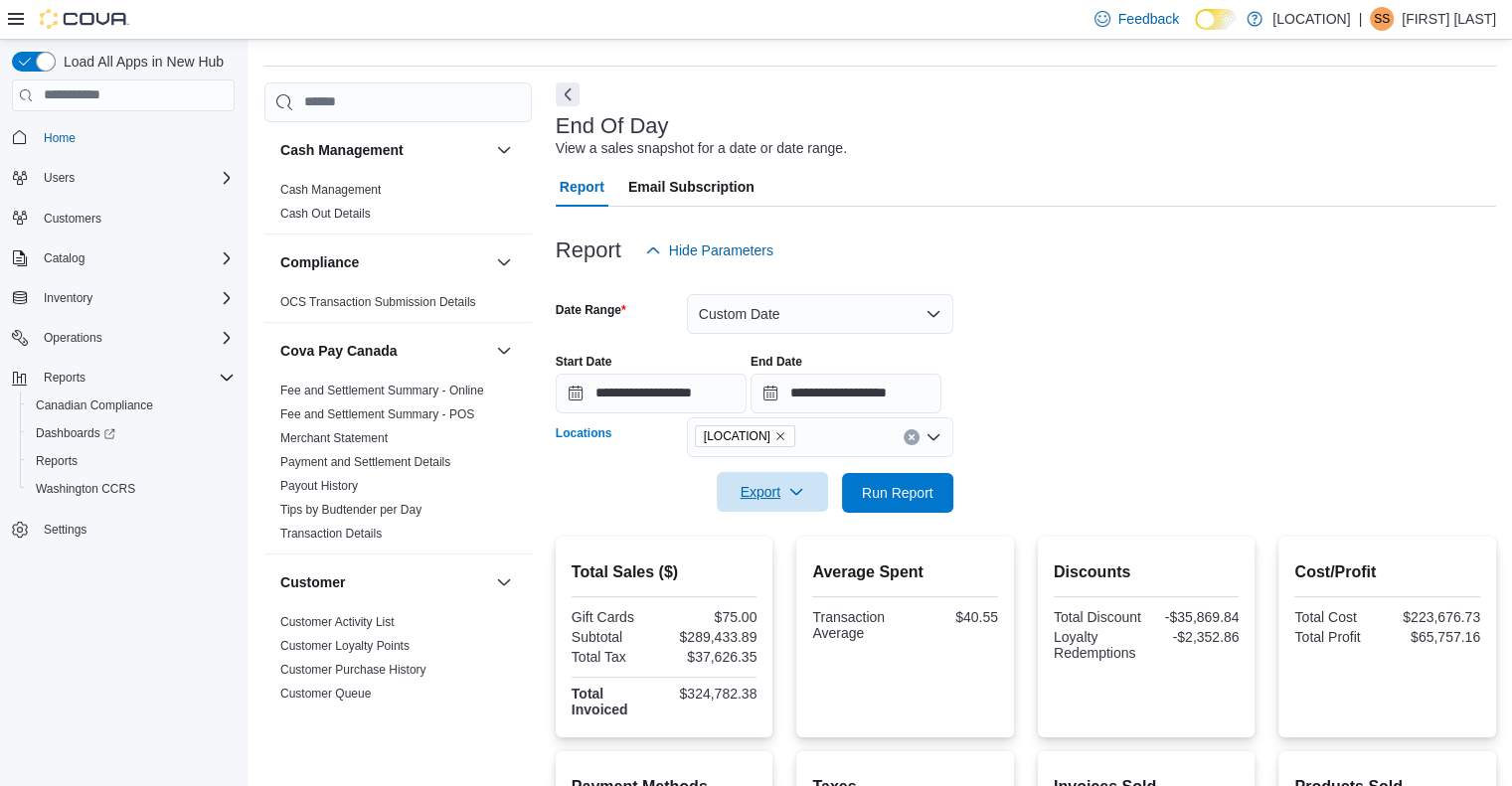 click 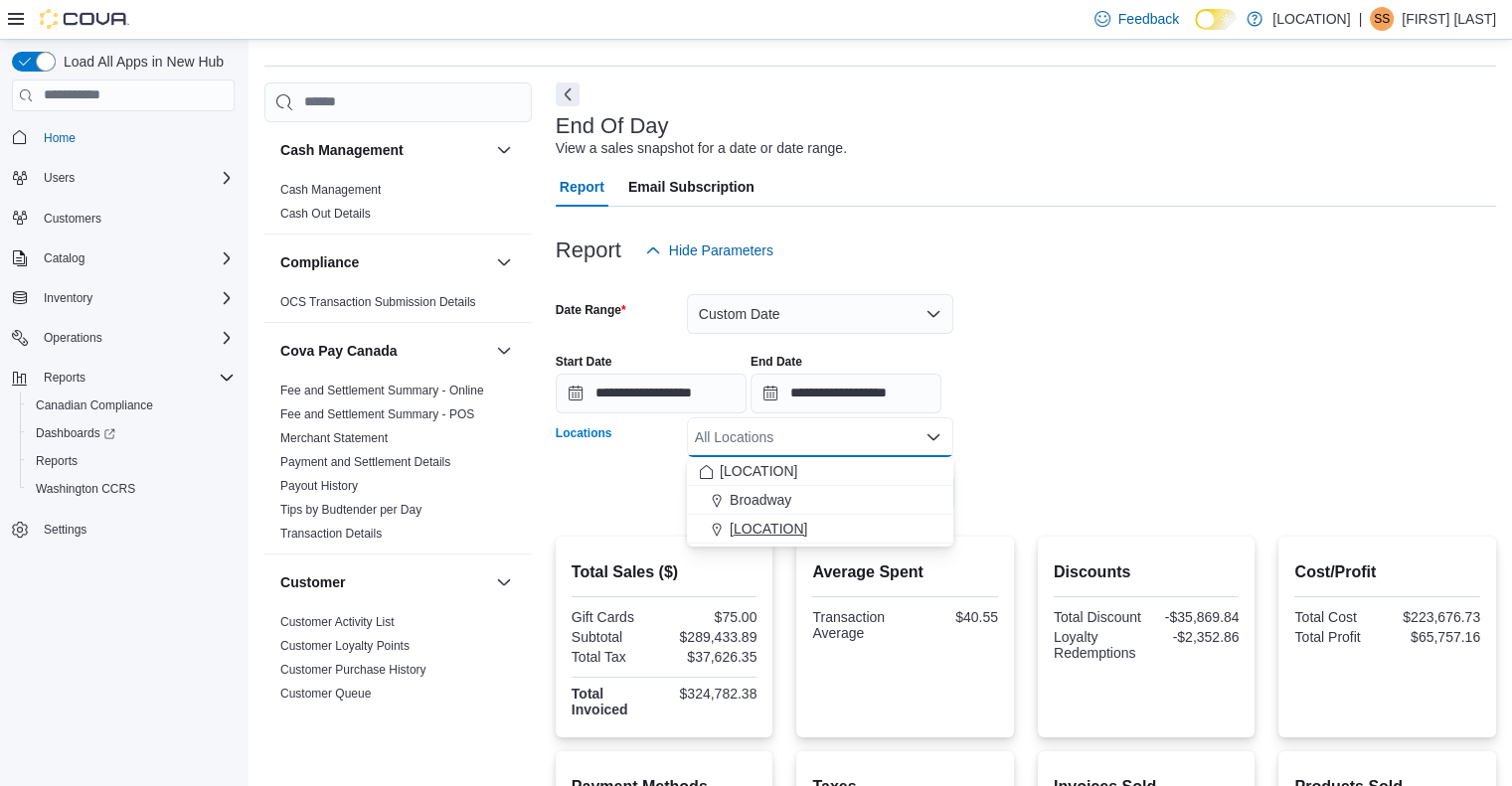 click on "[LOCATION]" at bounding box center (768, 529) 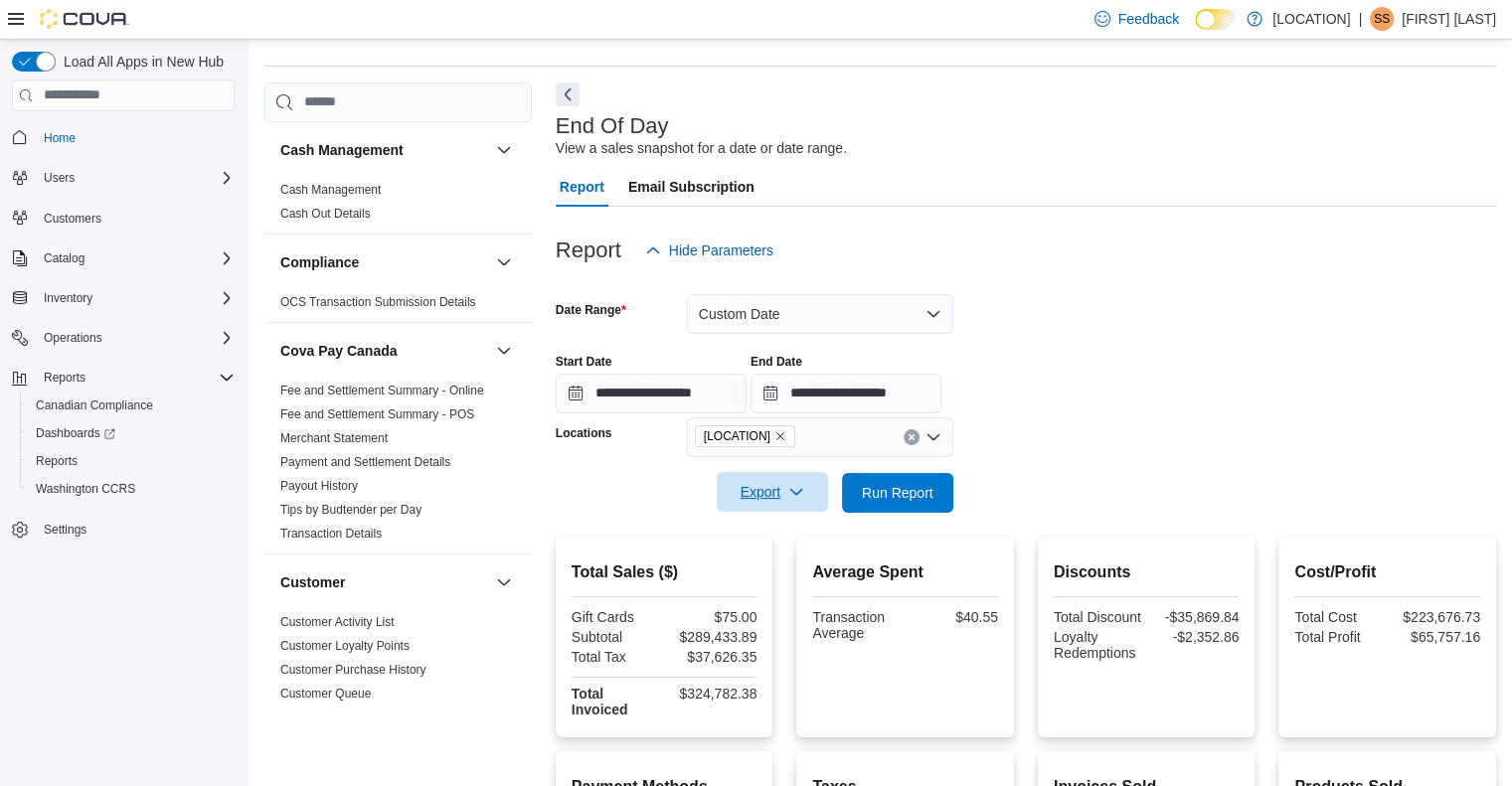 click on "**********" at bounding box center (1026, 392) 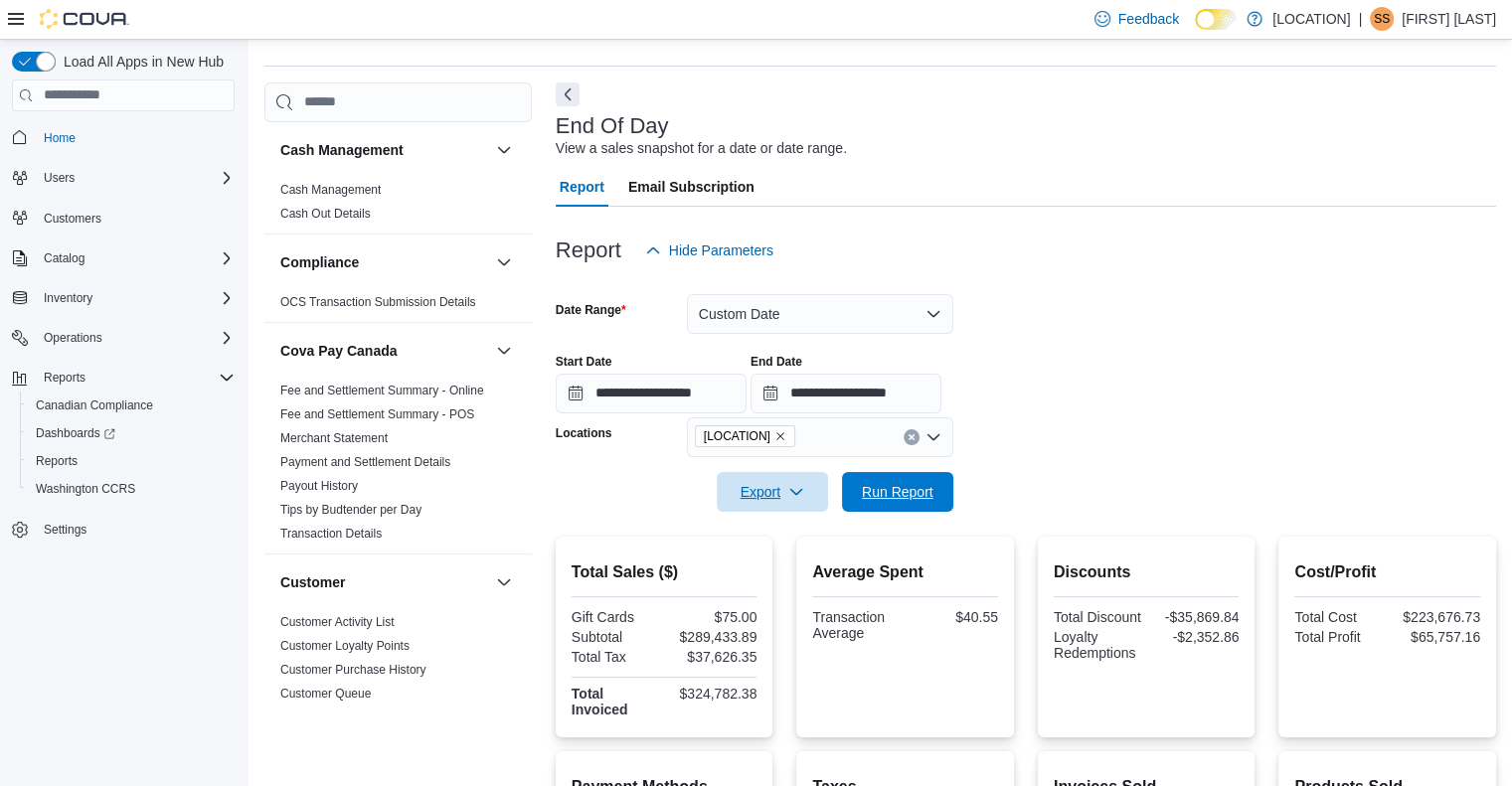 click on "Run Report" at bounding box center (898, 492) 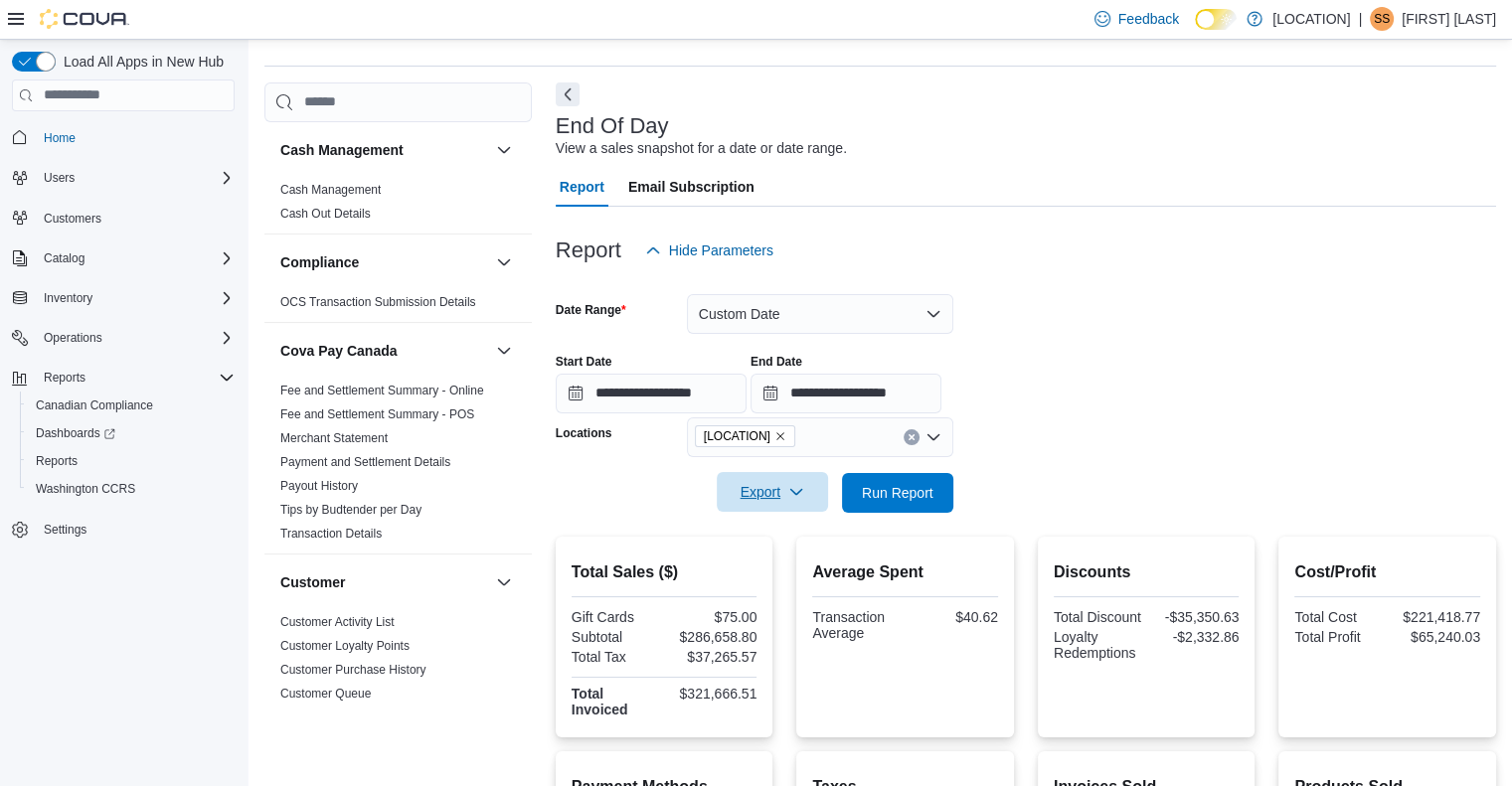 click 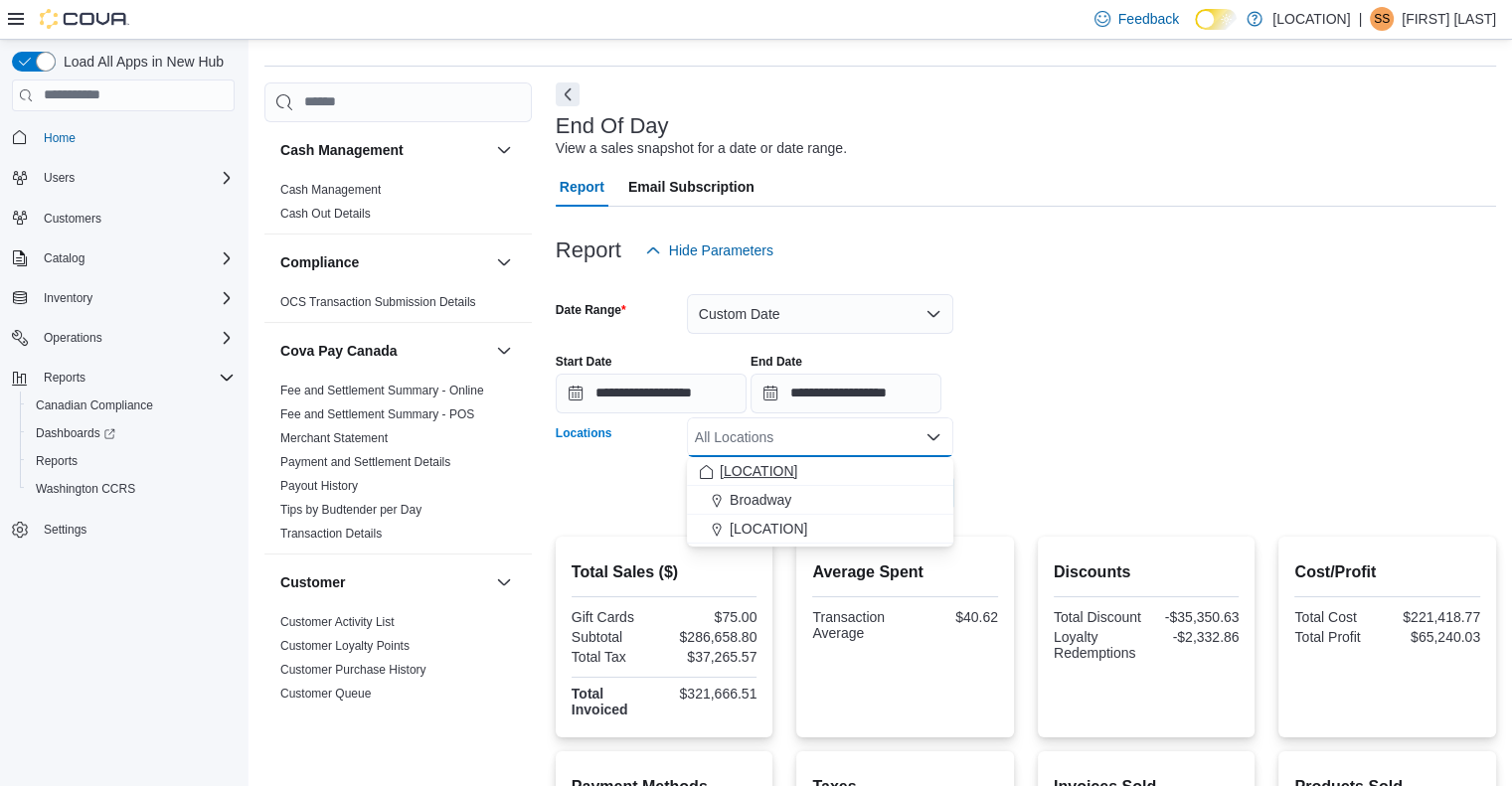 click on "[LOCATION]" at bounding box center [758, 471] 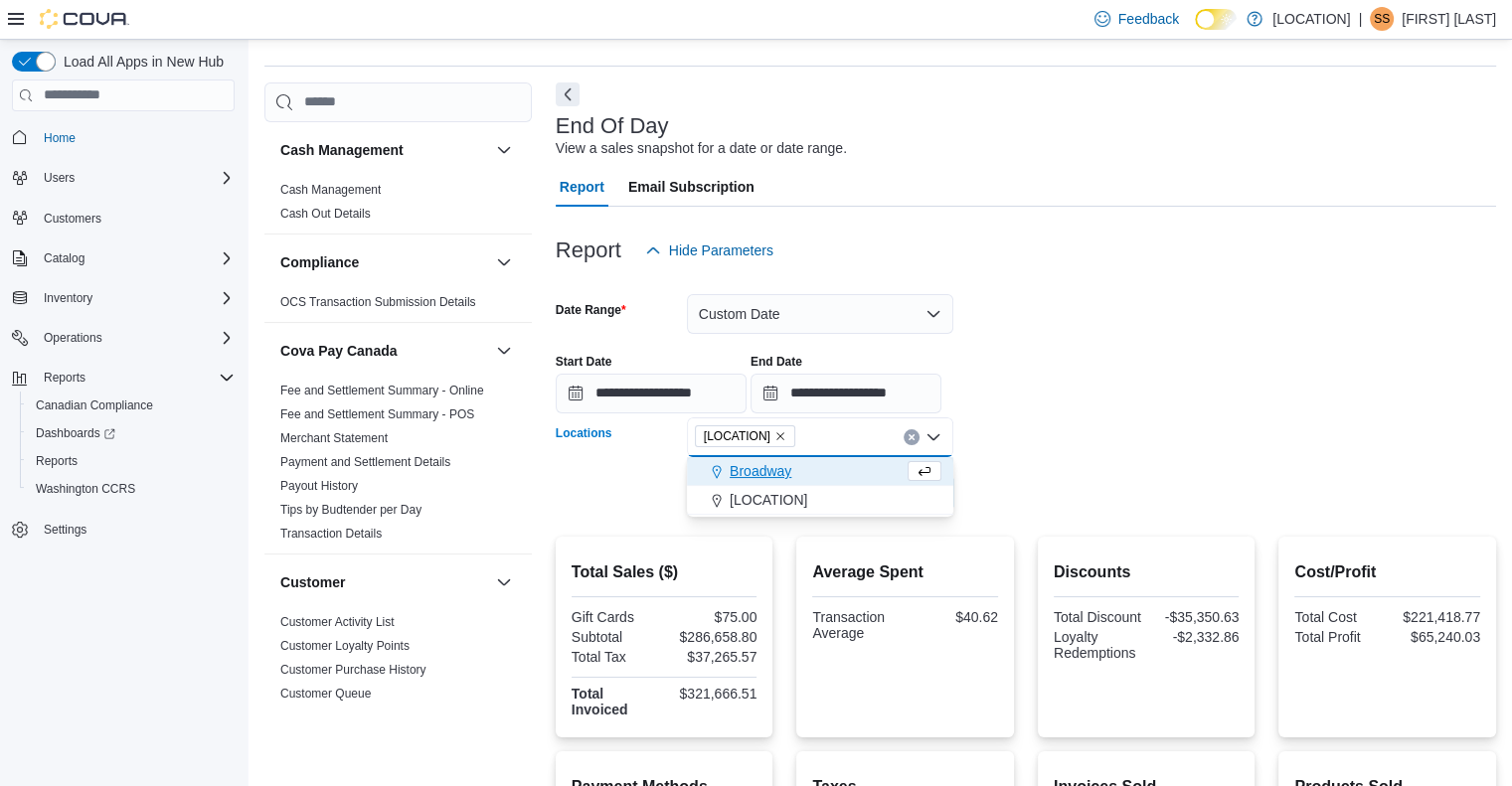 click 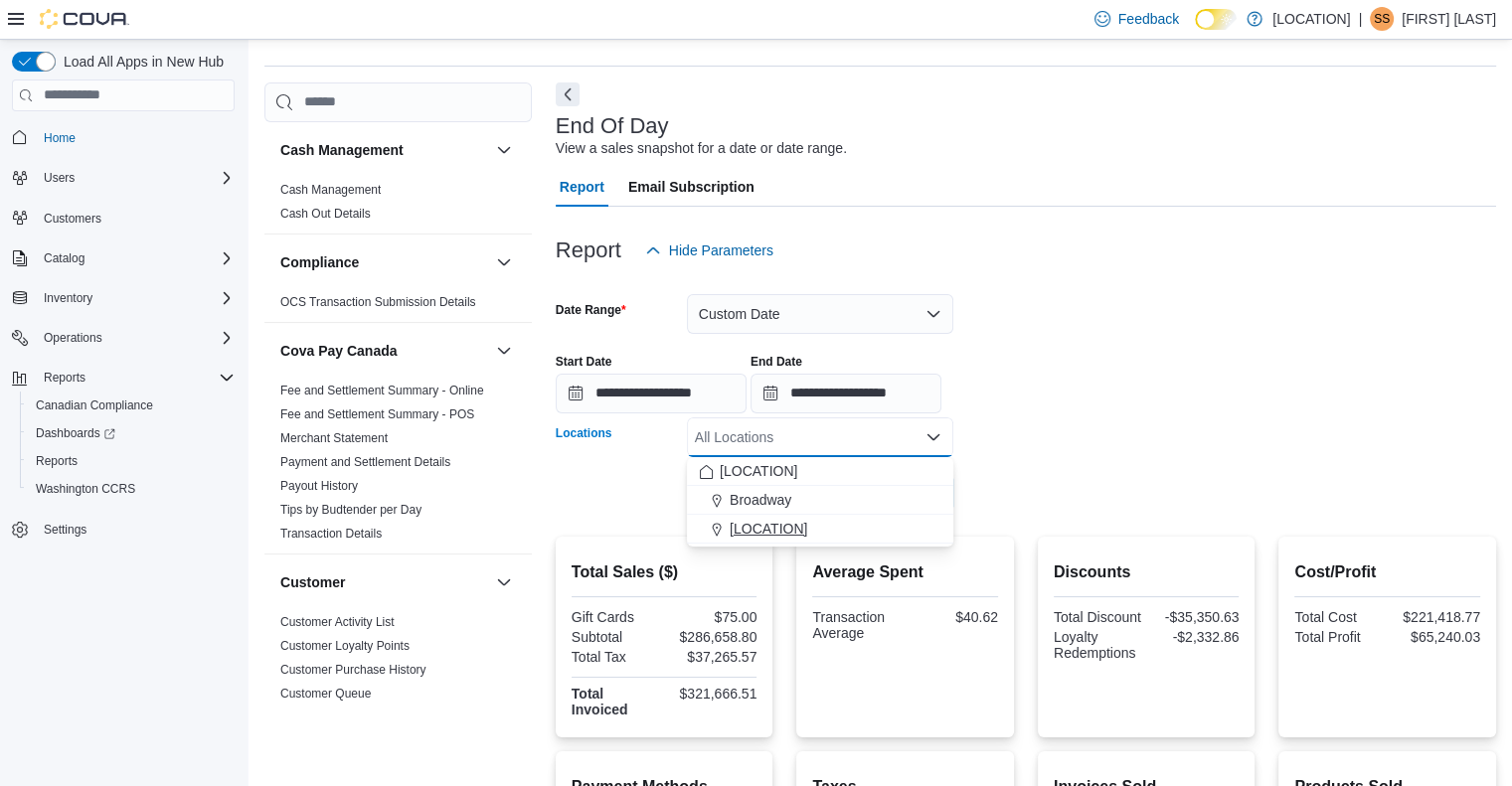 click on "[LOCATION]" at bounding box center (768, 529) 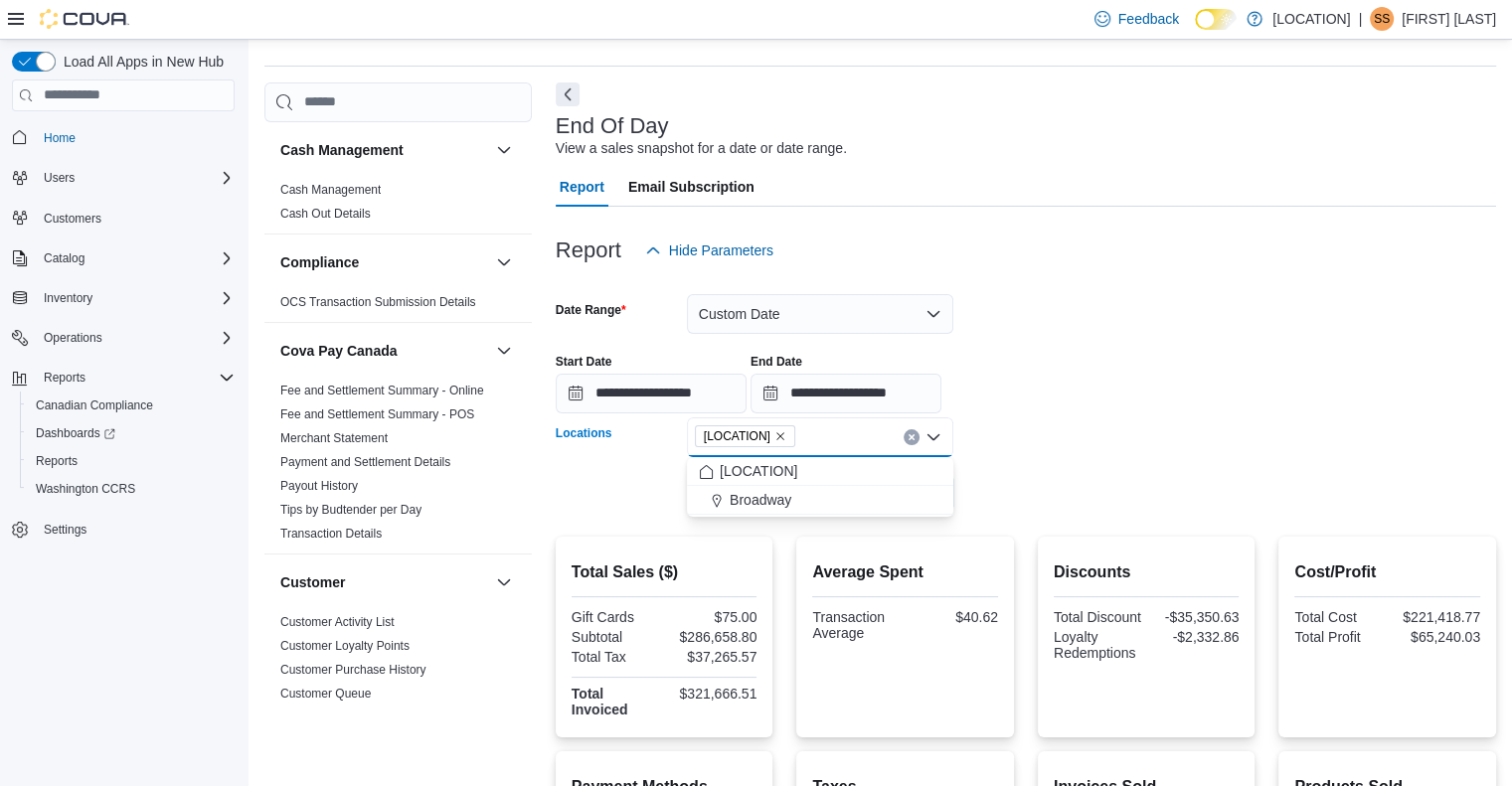click at bounding box center [1026, 415] 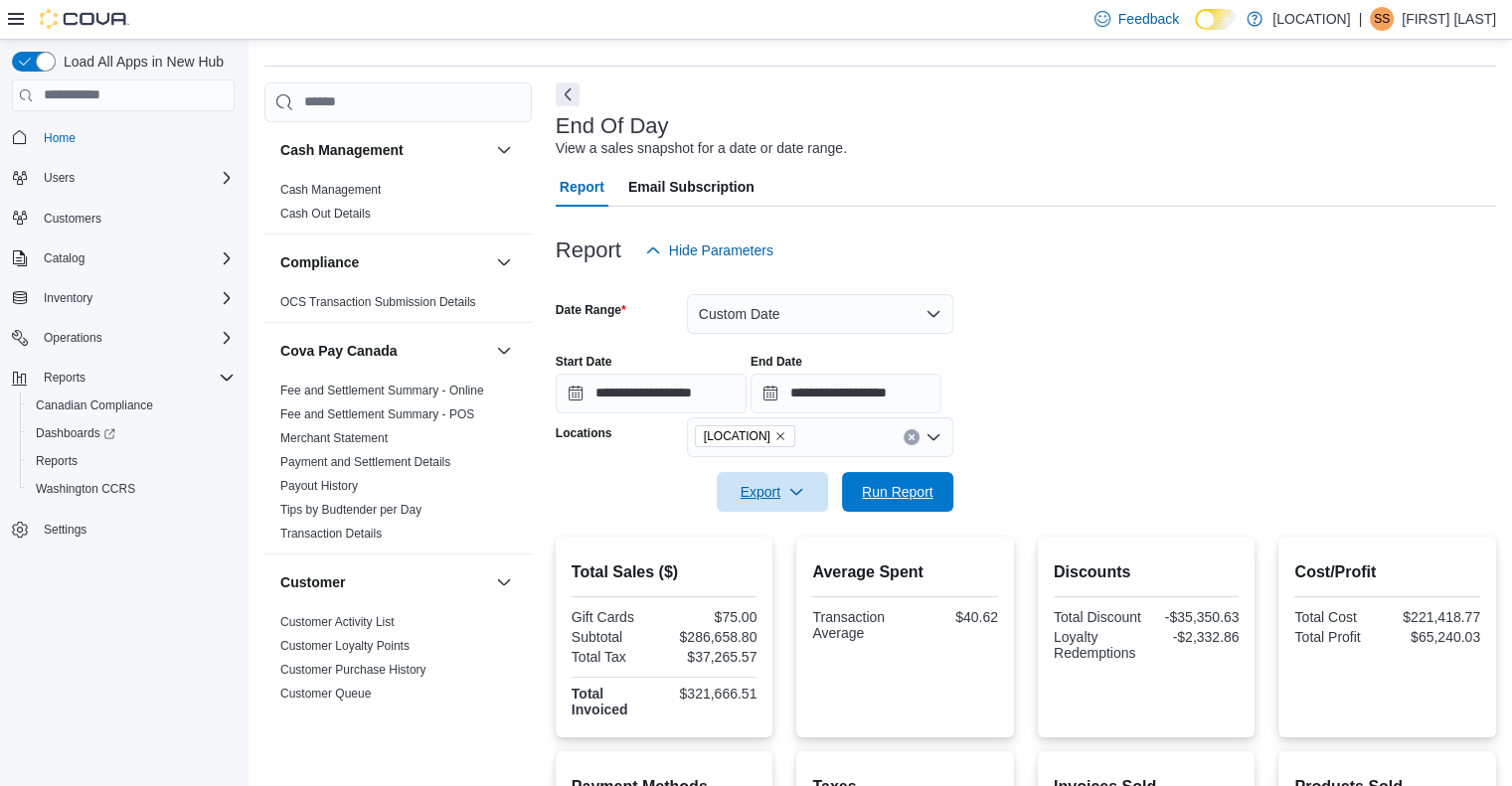 click on "Run Report" at bounding box center (898, 492) 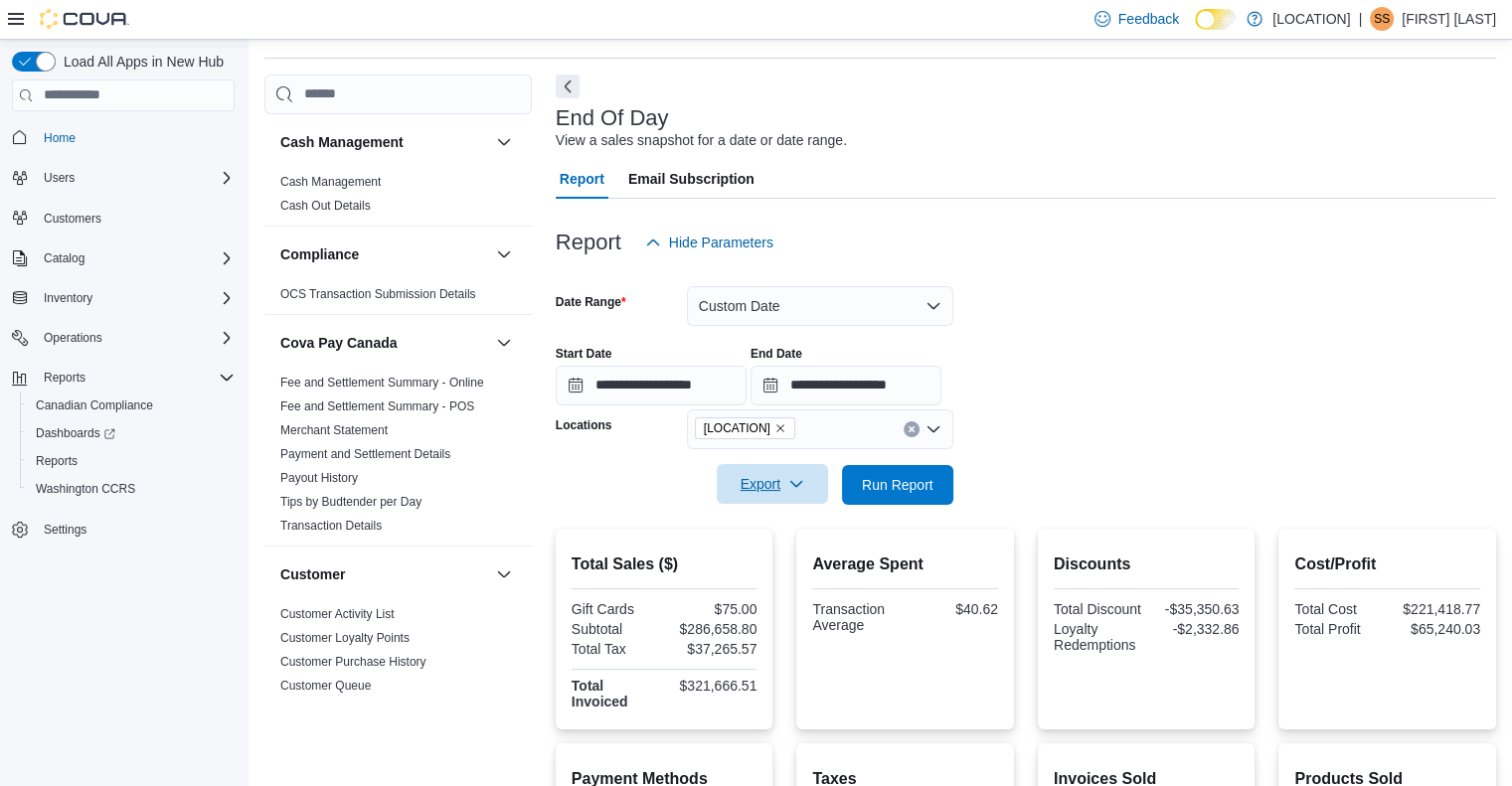 scroll, scrollTop: 0, scrollLeft: 0, axis: both 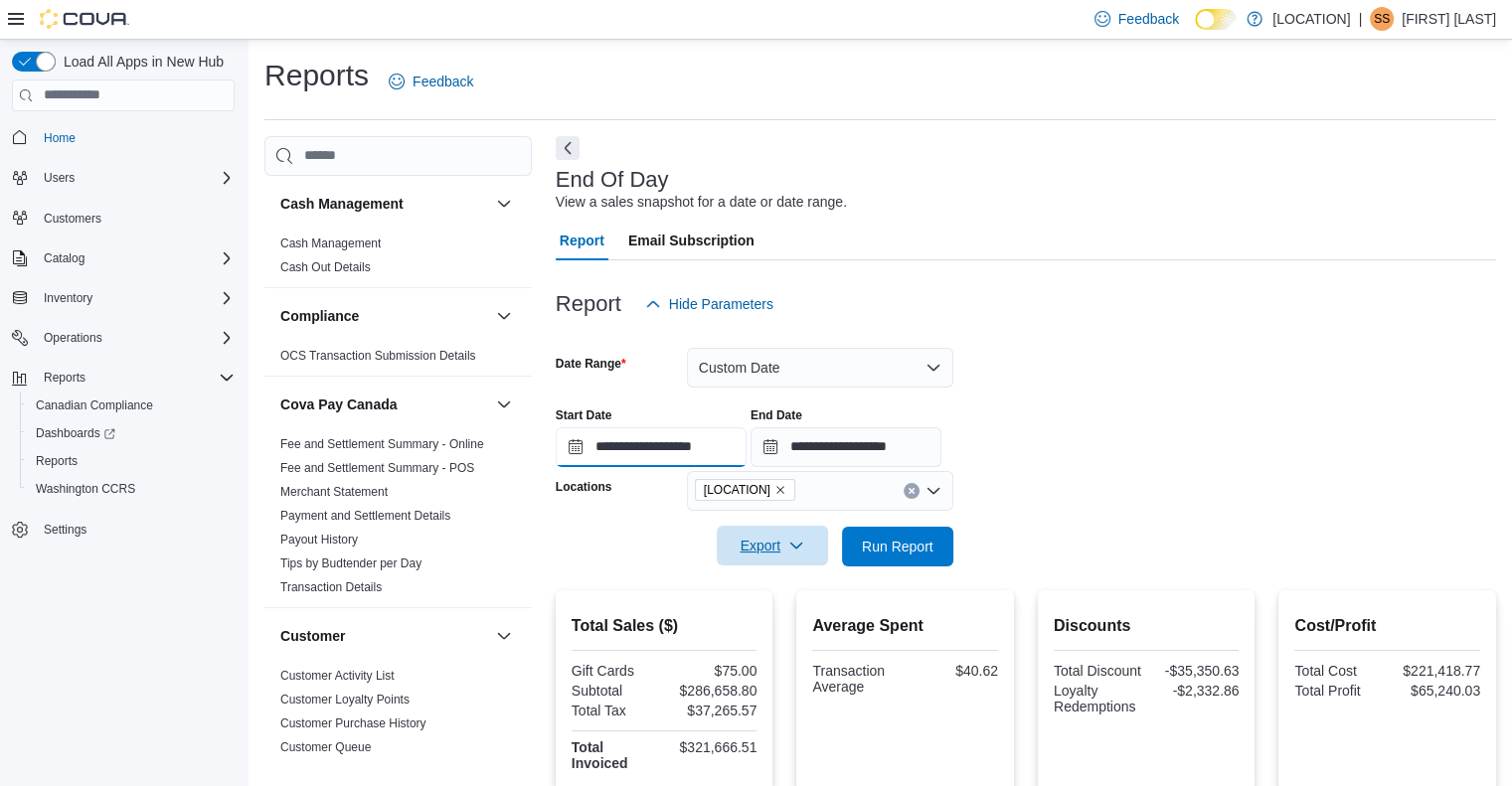 click on "**********" at bounding box center [651, 447] 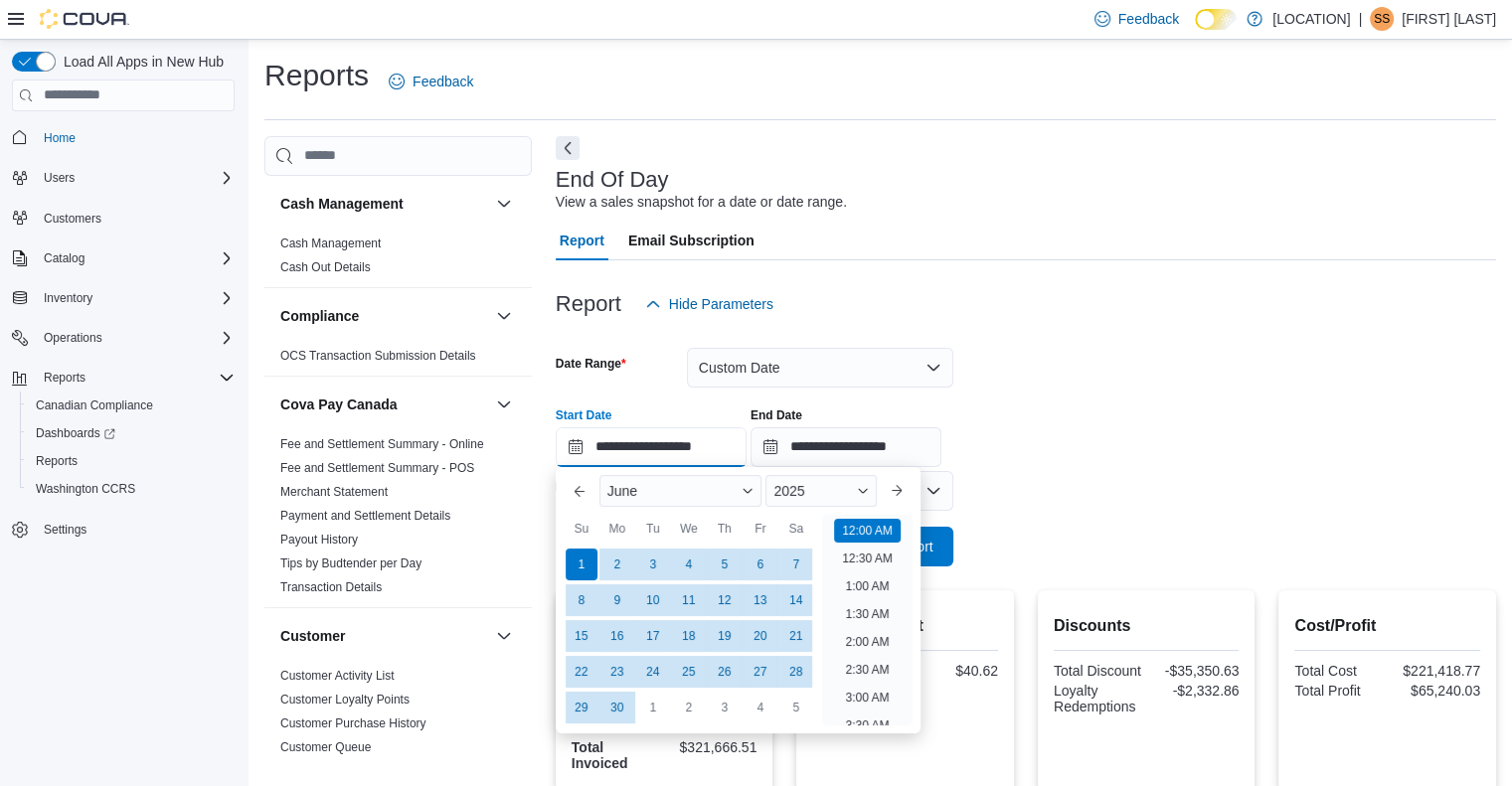 scroll, scrollTop: 62, scrollLeft: 0, axis: vertical 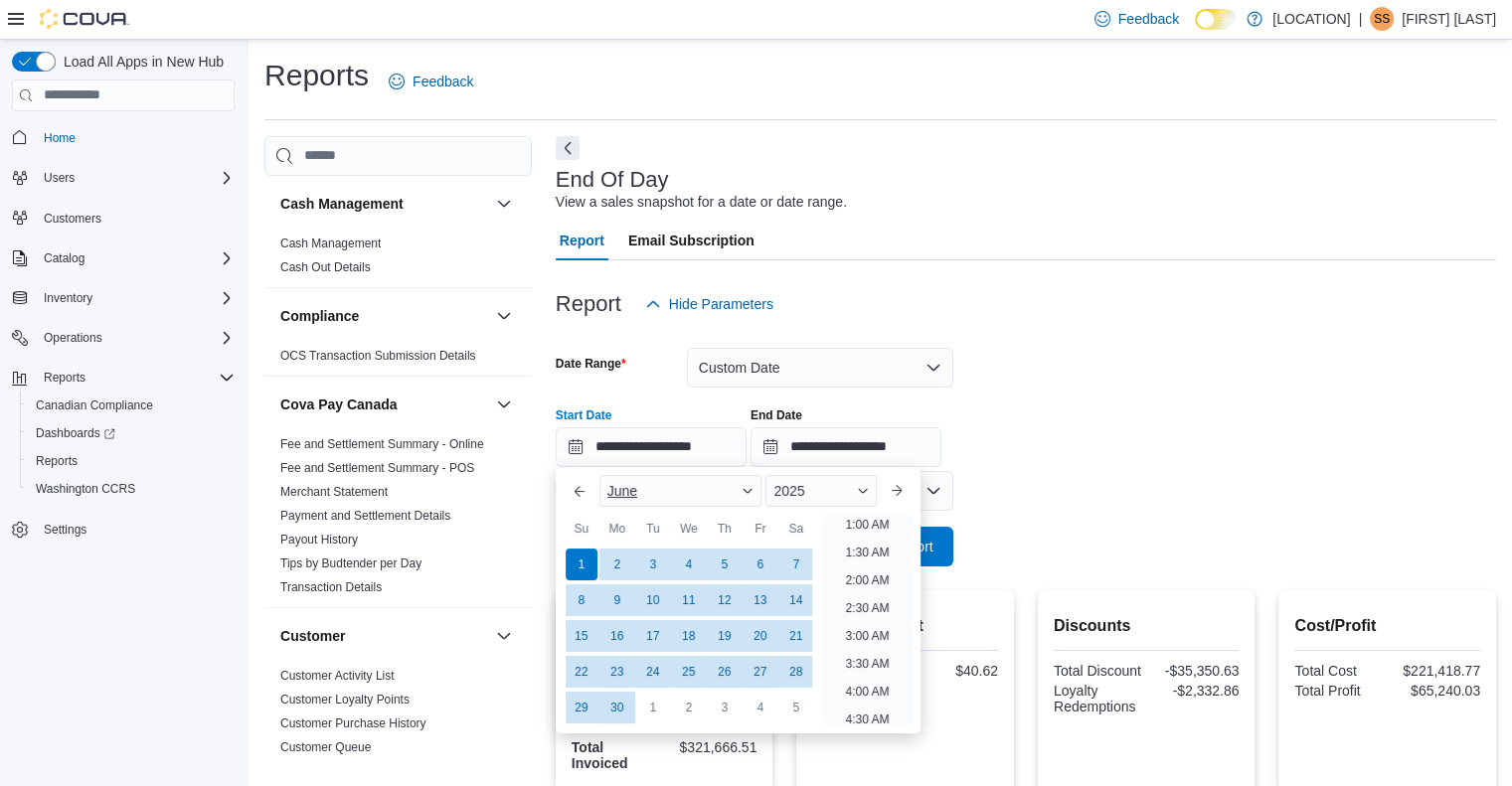 click at bounding box center (748, 491) 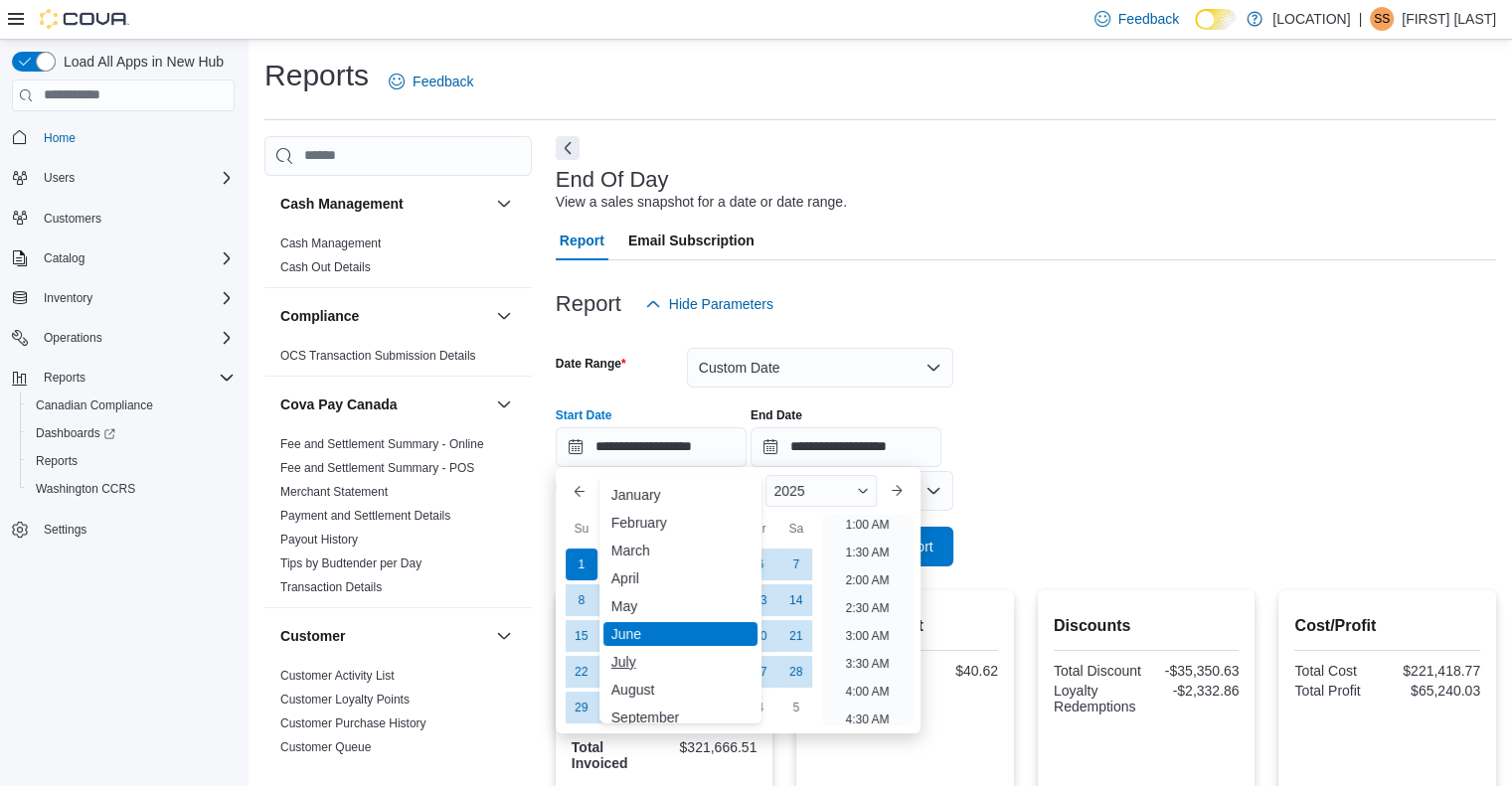 click on "July" at bounding box center [681, 662] 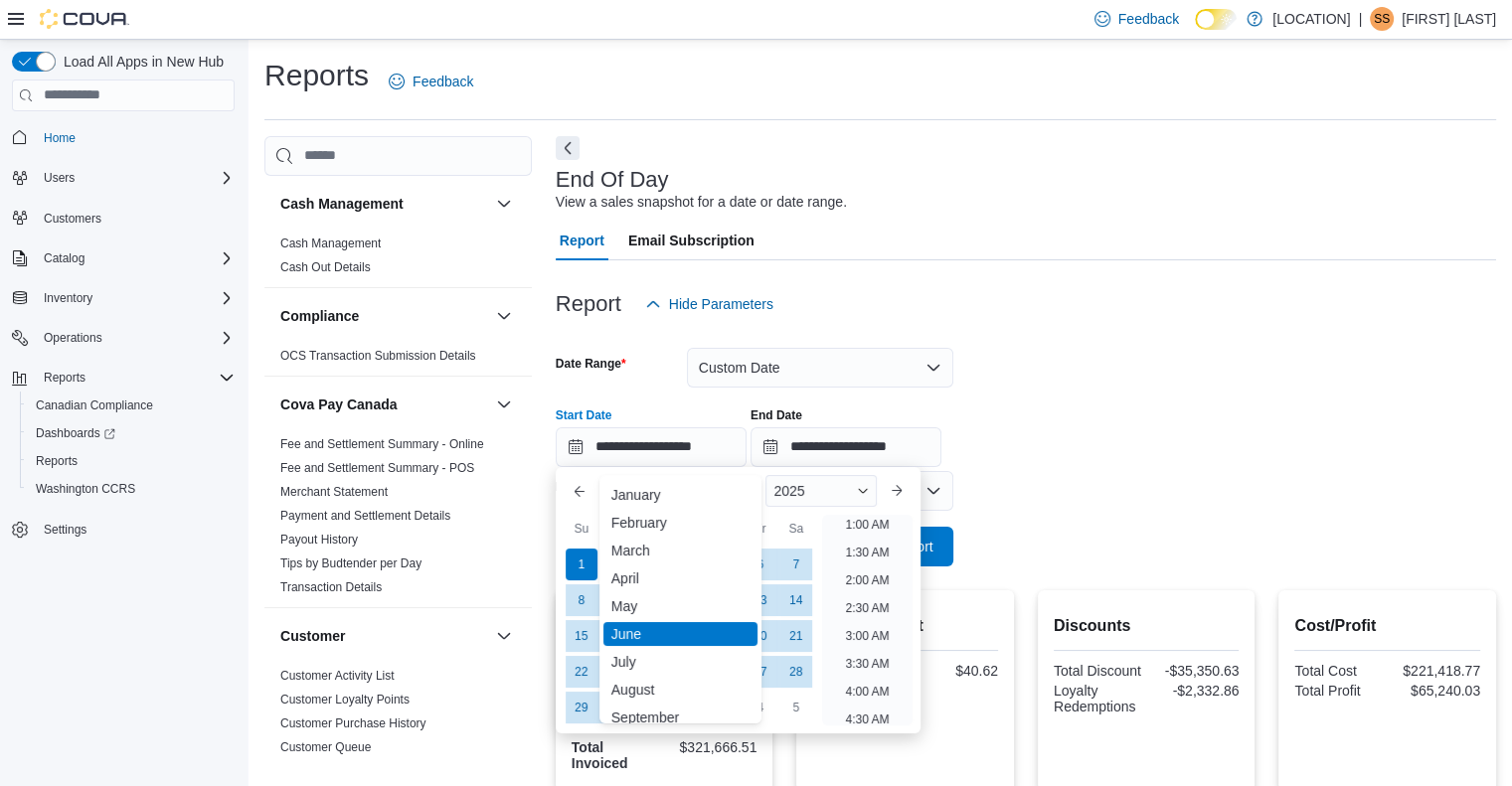 scroll, scrollTop: 4, scrollLeft: 0, axis: vertical 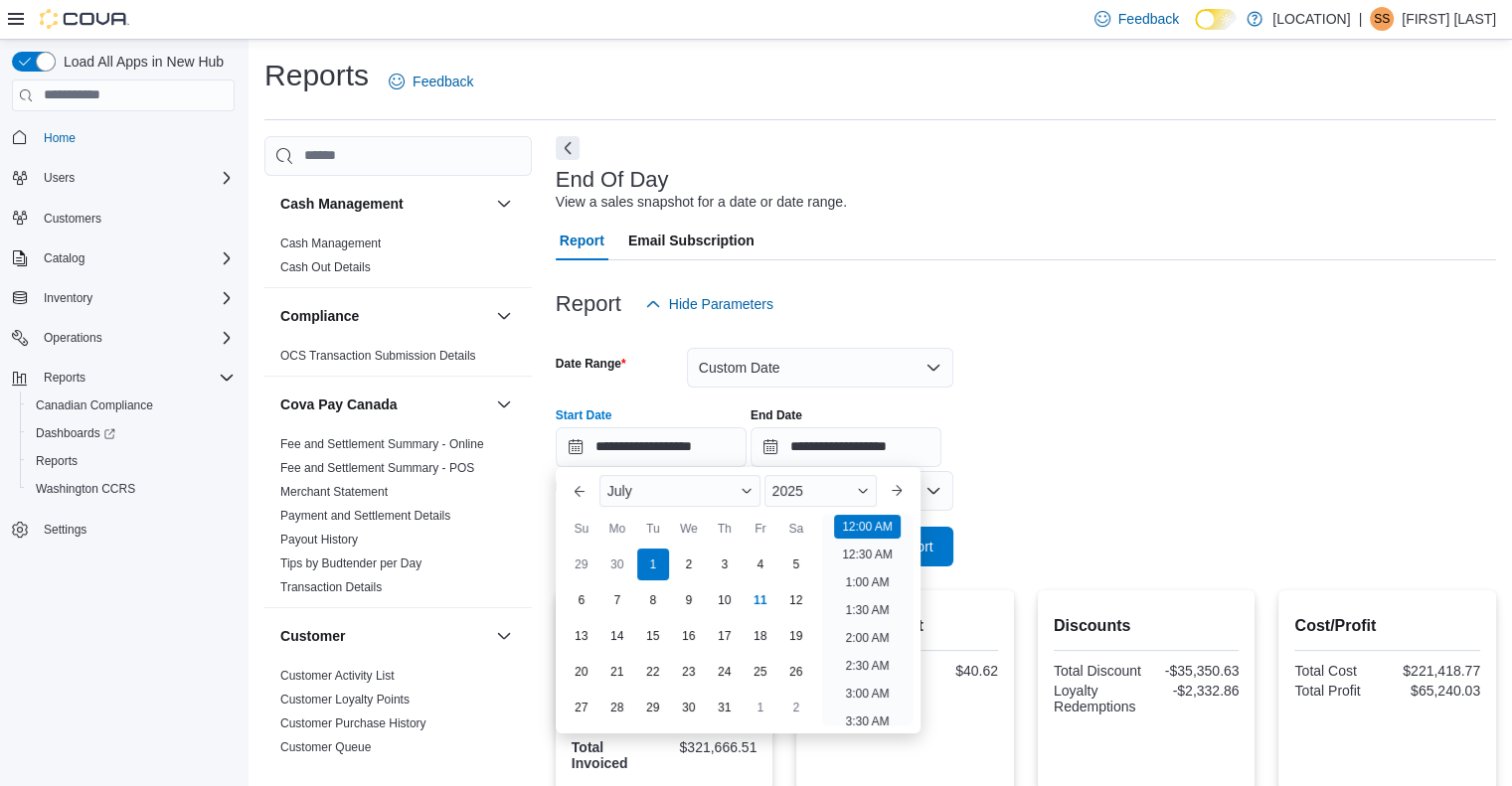 click on "**********" at bounding box center [1026, 429] 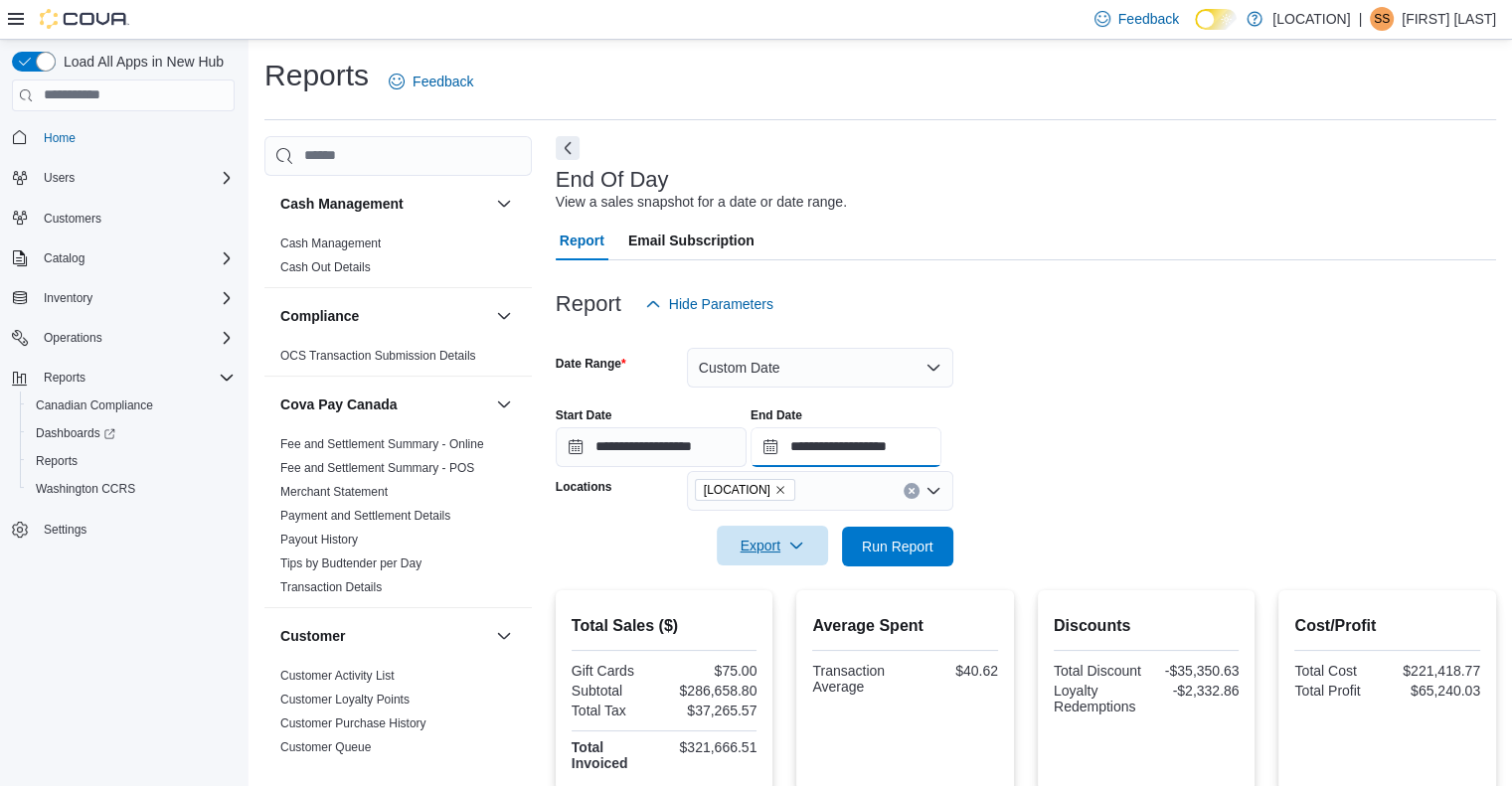 click on "**********" at bounding box center (846, 447) 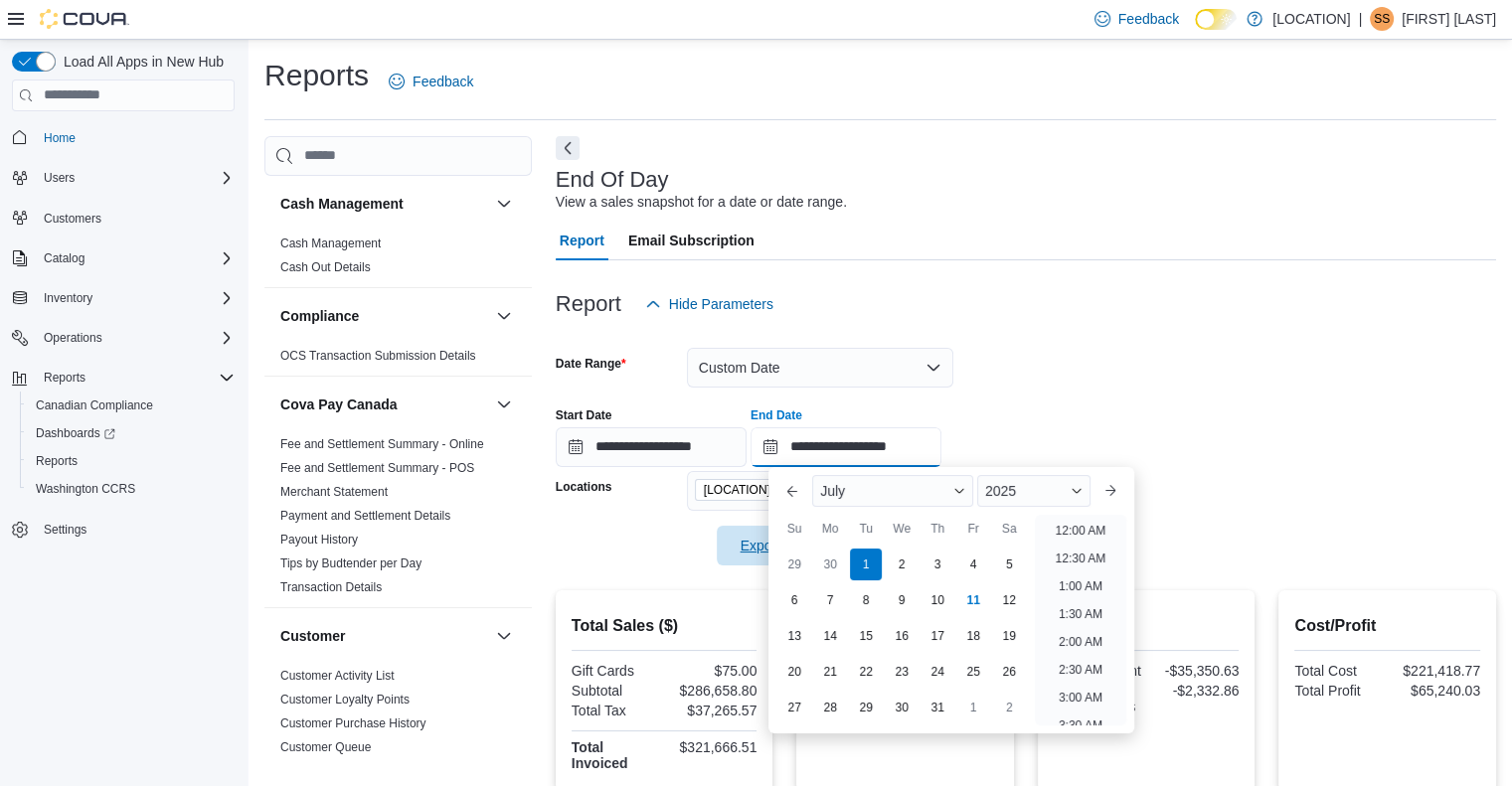 scroll, scrollTop: 1129, scrollLeft: 0, axis: vertical 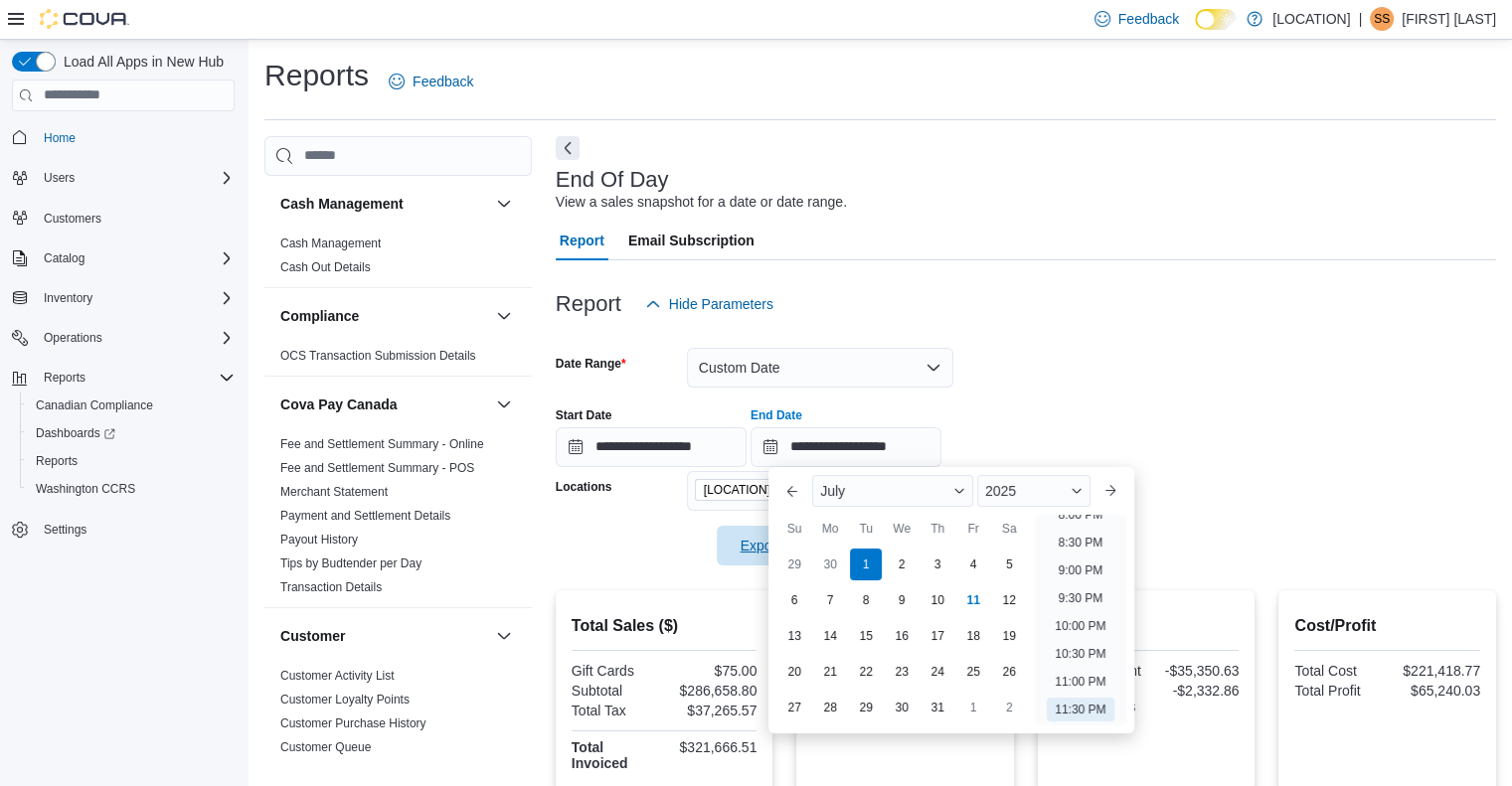 click at bounding box center (1026, 390) 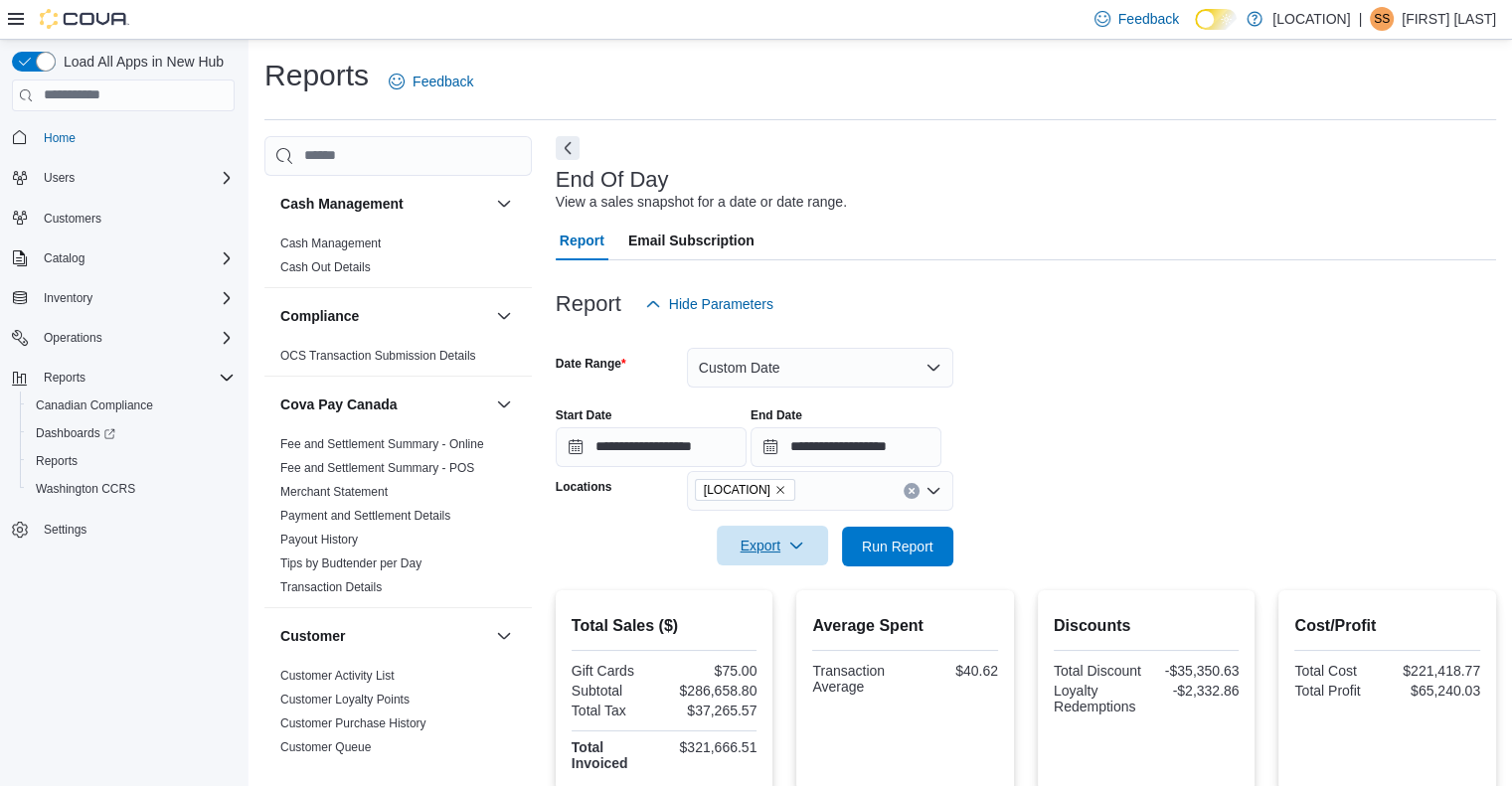 click 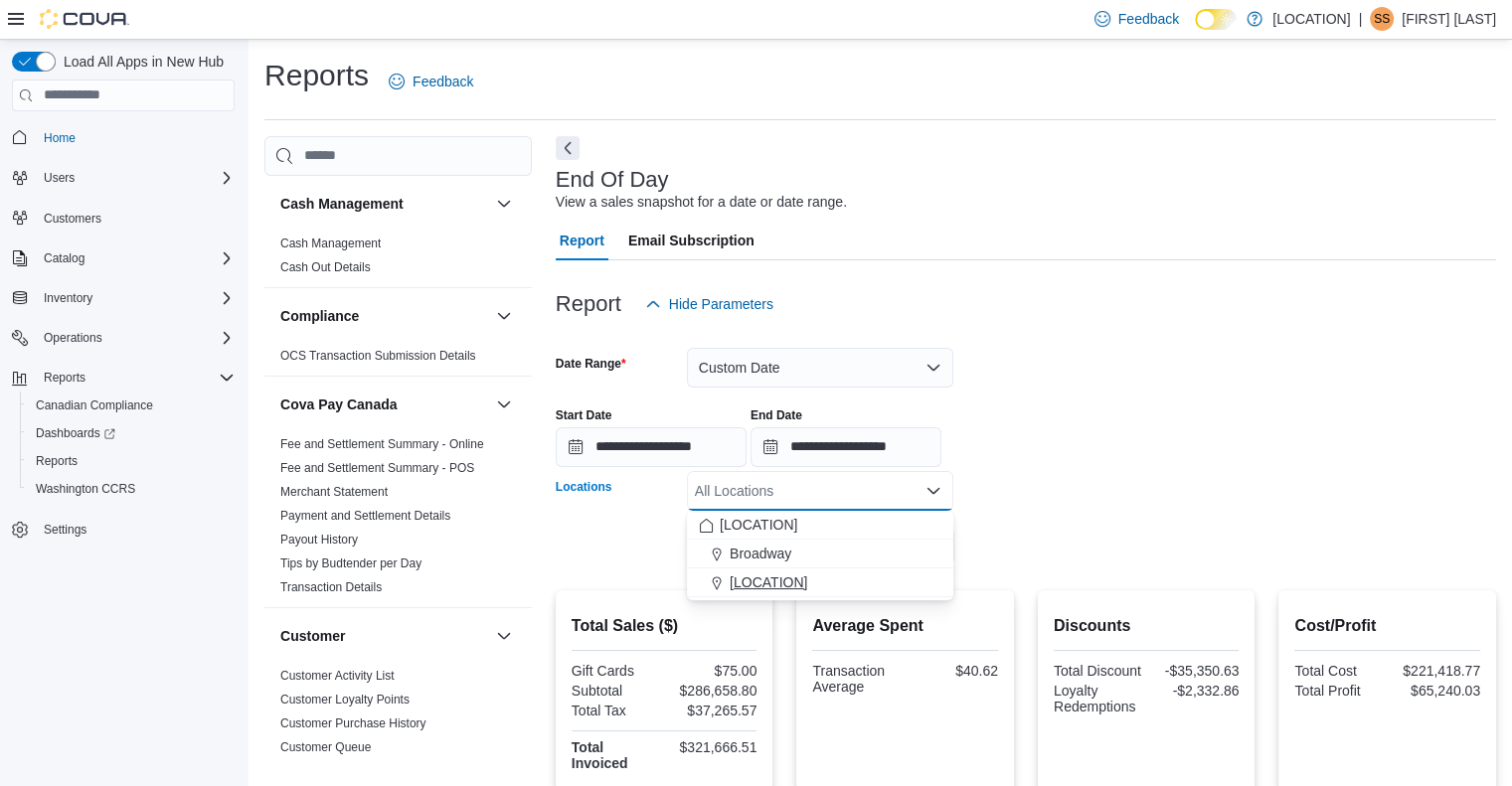 click on "[LOCATION]" at bounding box center (768, 582) 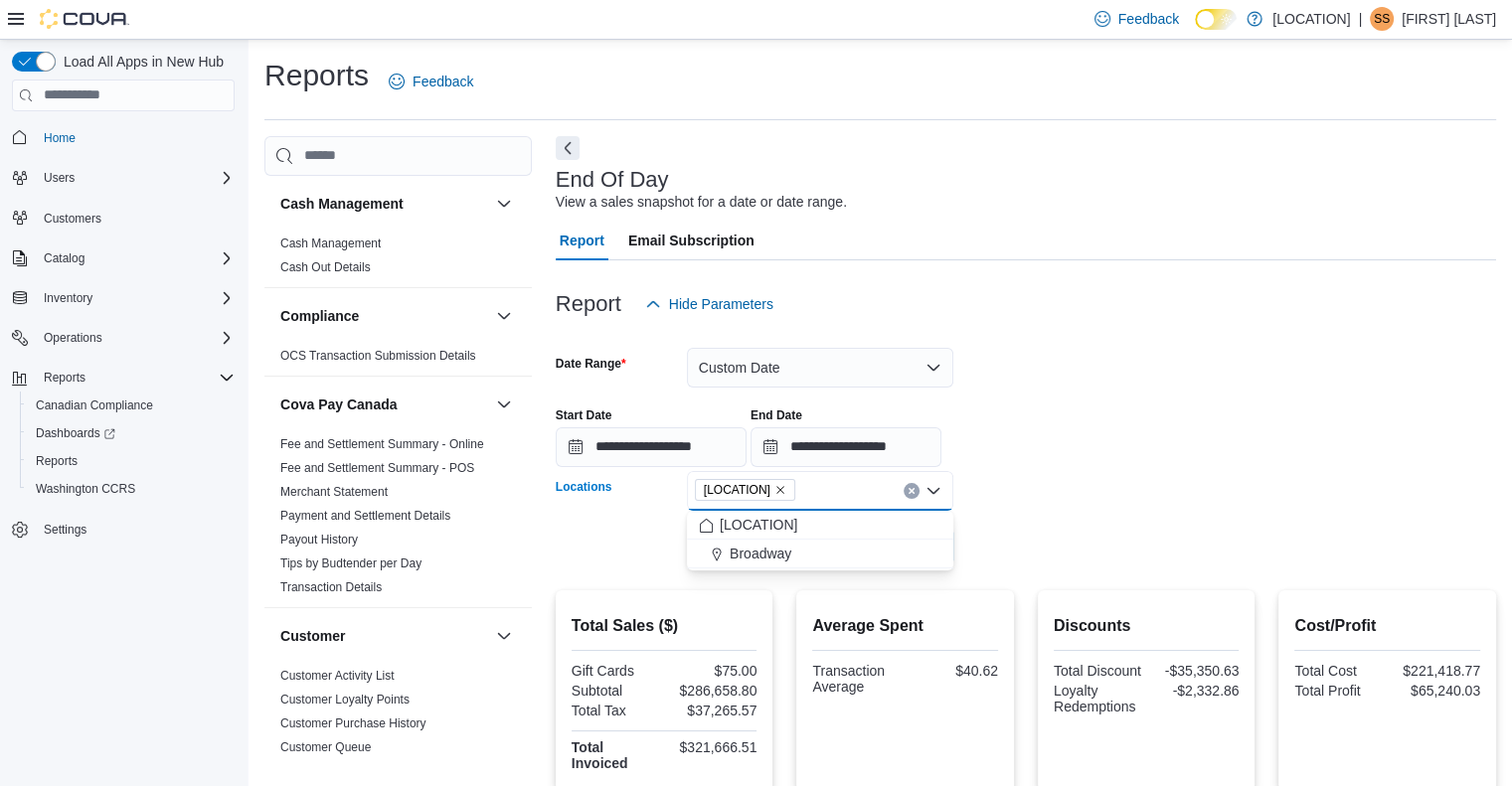 click on "**********" at bounding box center (1026, 429) 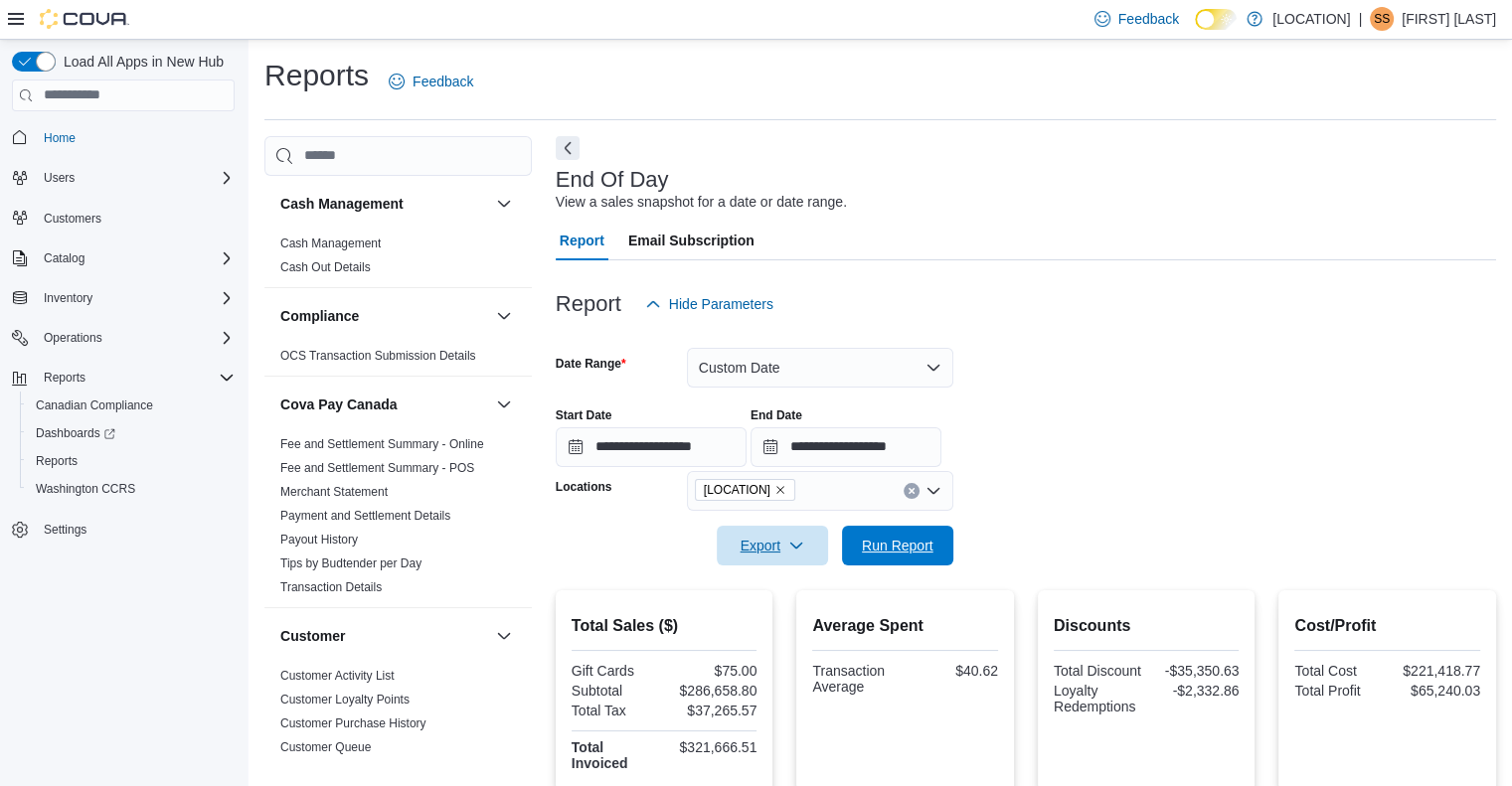 click on "Run Report" at bounding box center [898, 546] 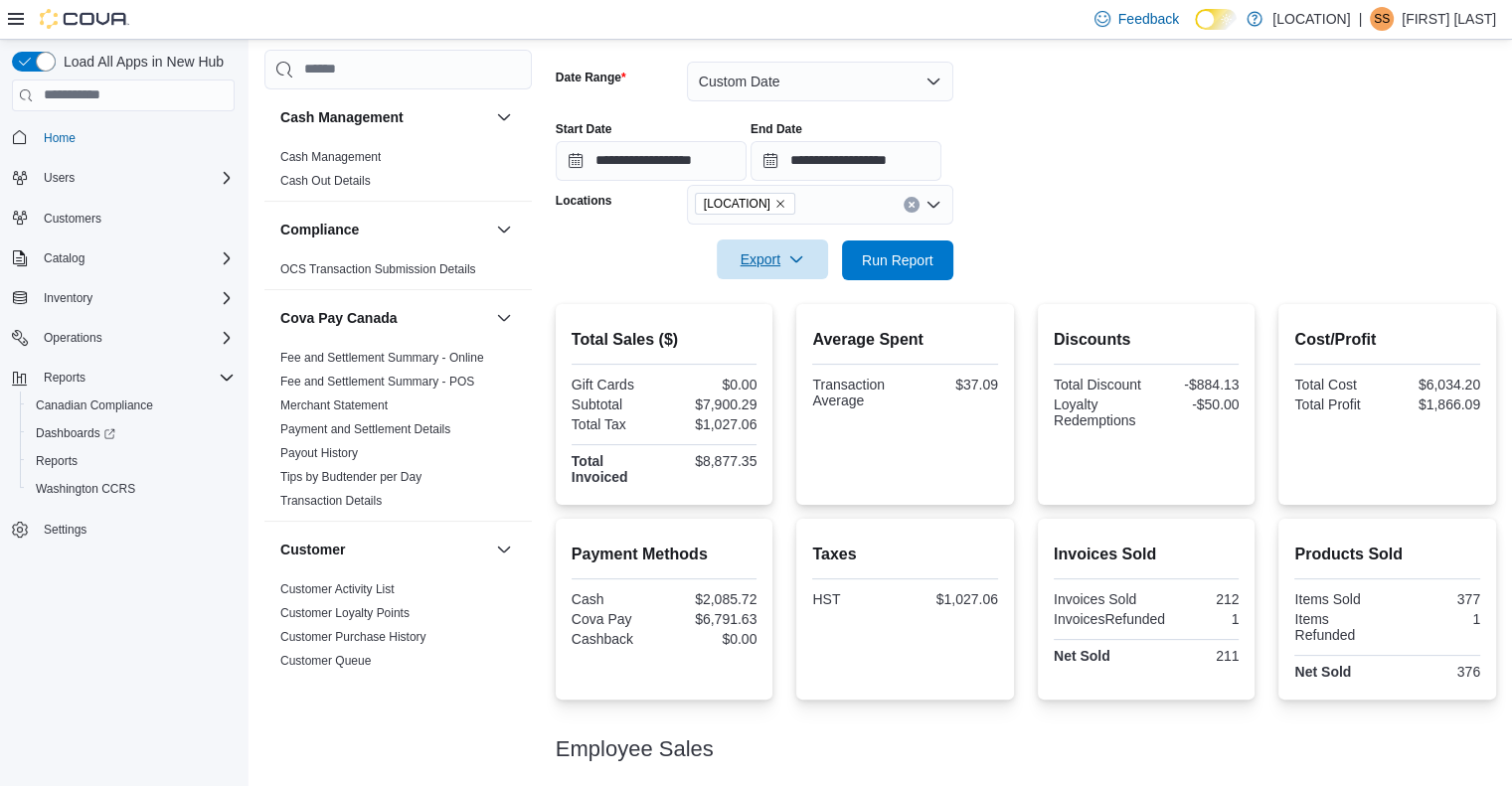 scroll, scrollTop: 298, scrollLeft: 0, axis: vertical 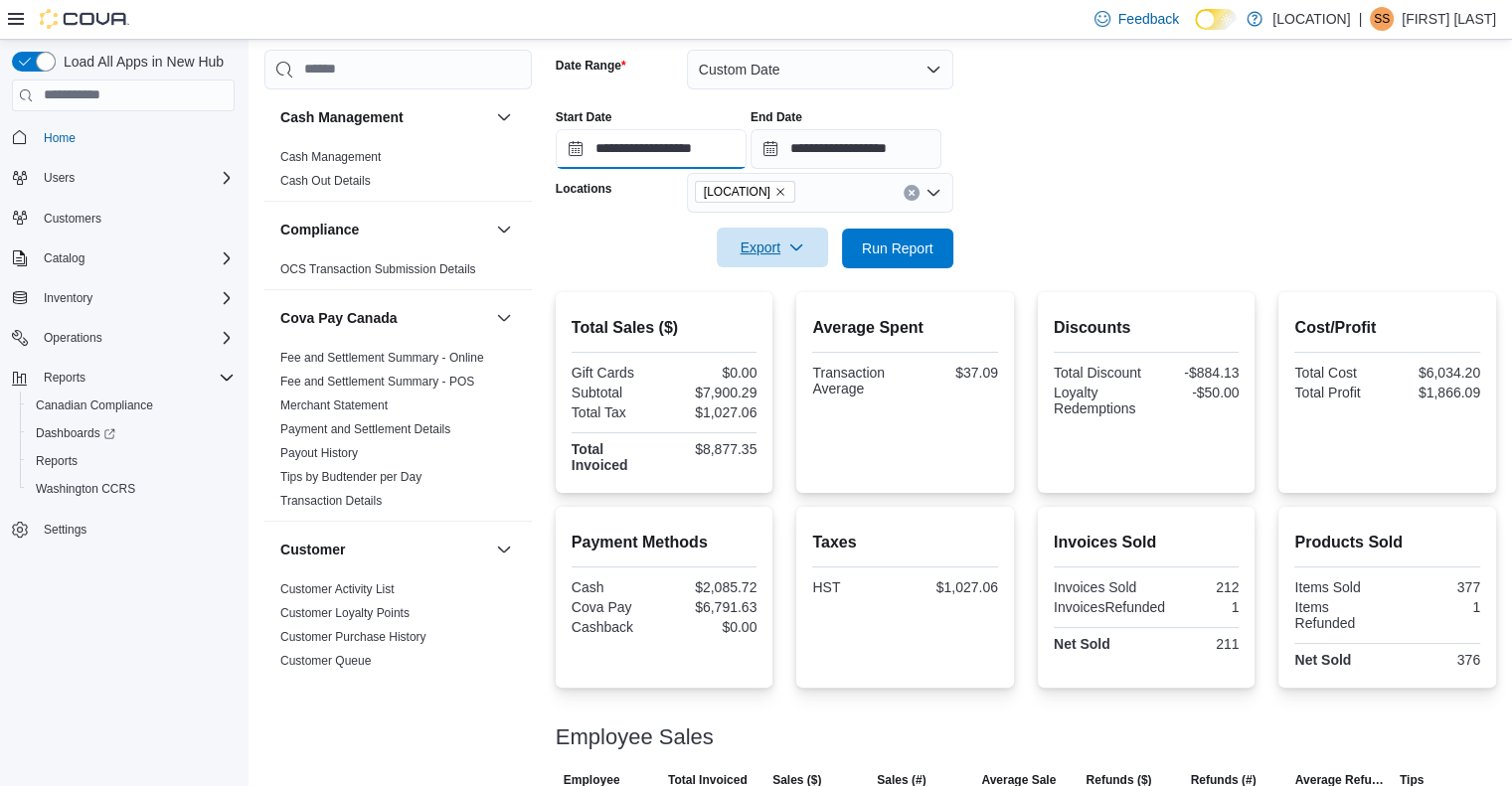click on "**********" at bounding box center (651, 149) 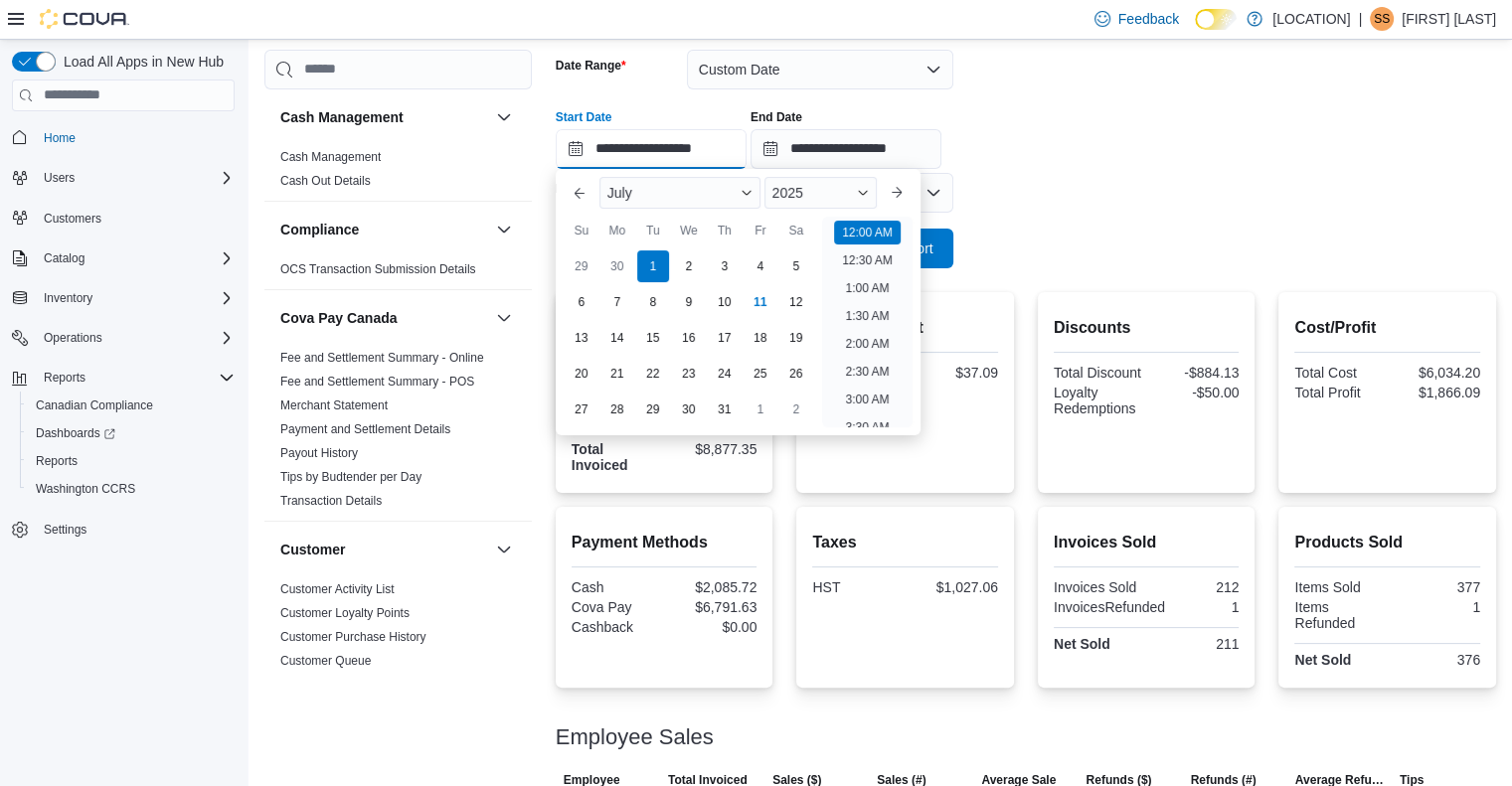 scroll, scrollTop: 62, scrollLeft: 0, axis: vertical 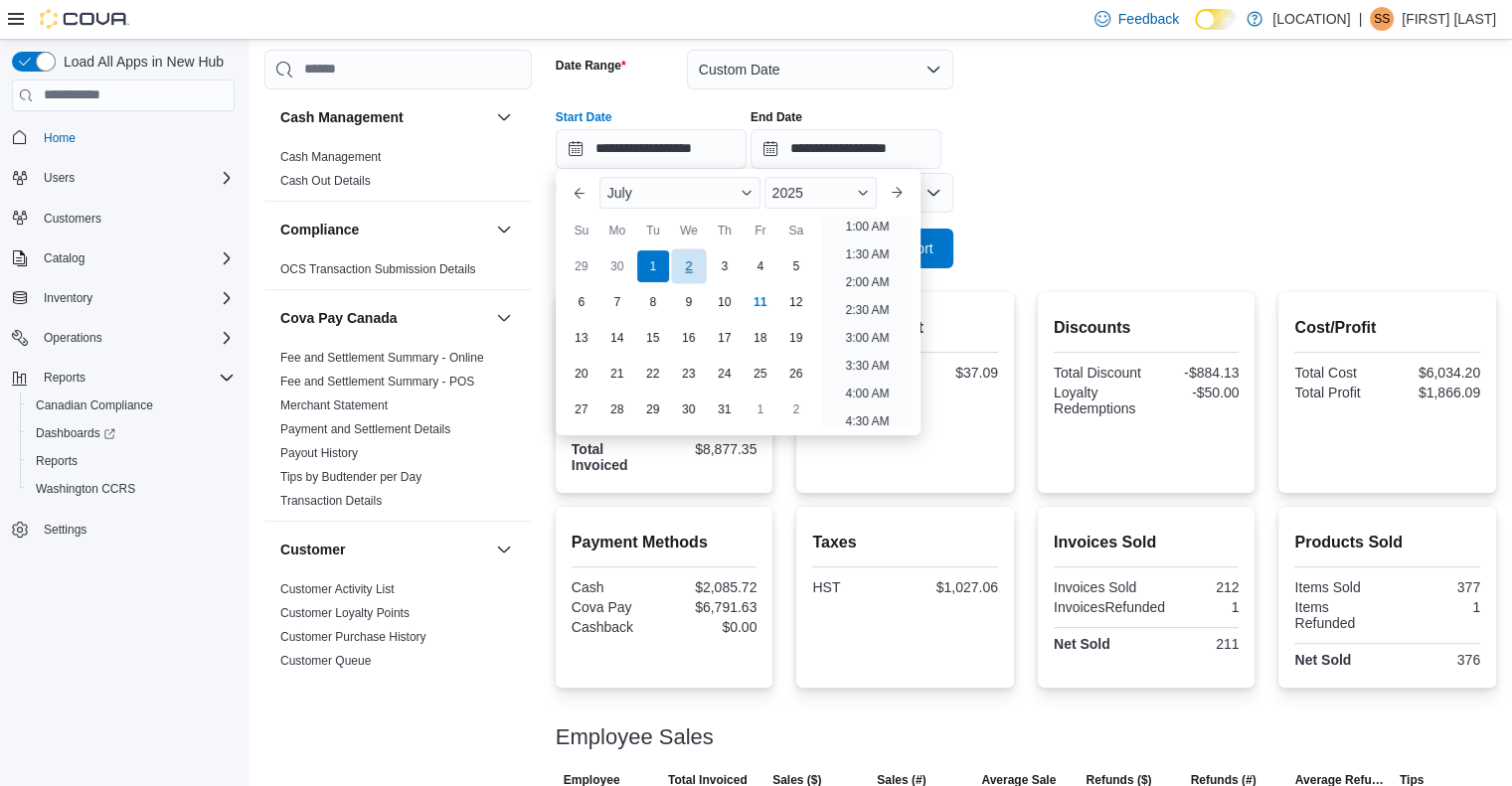 click on "2" at bounding box center [688, 265] 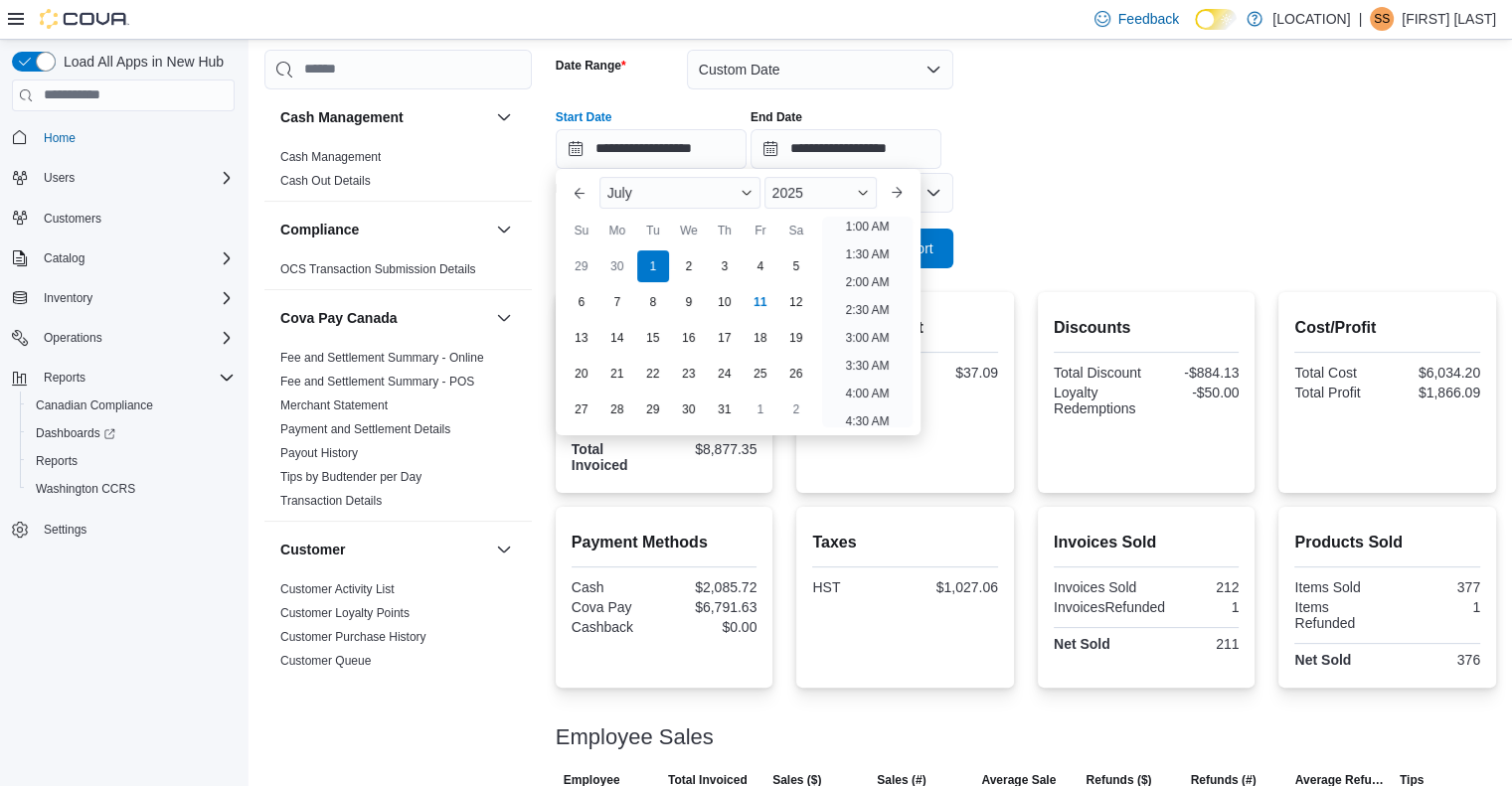 type on "**********" 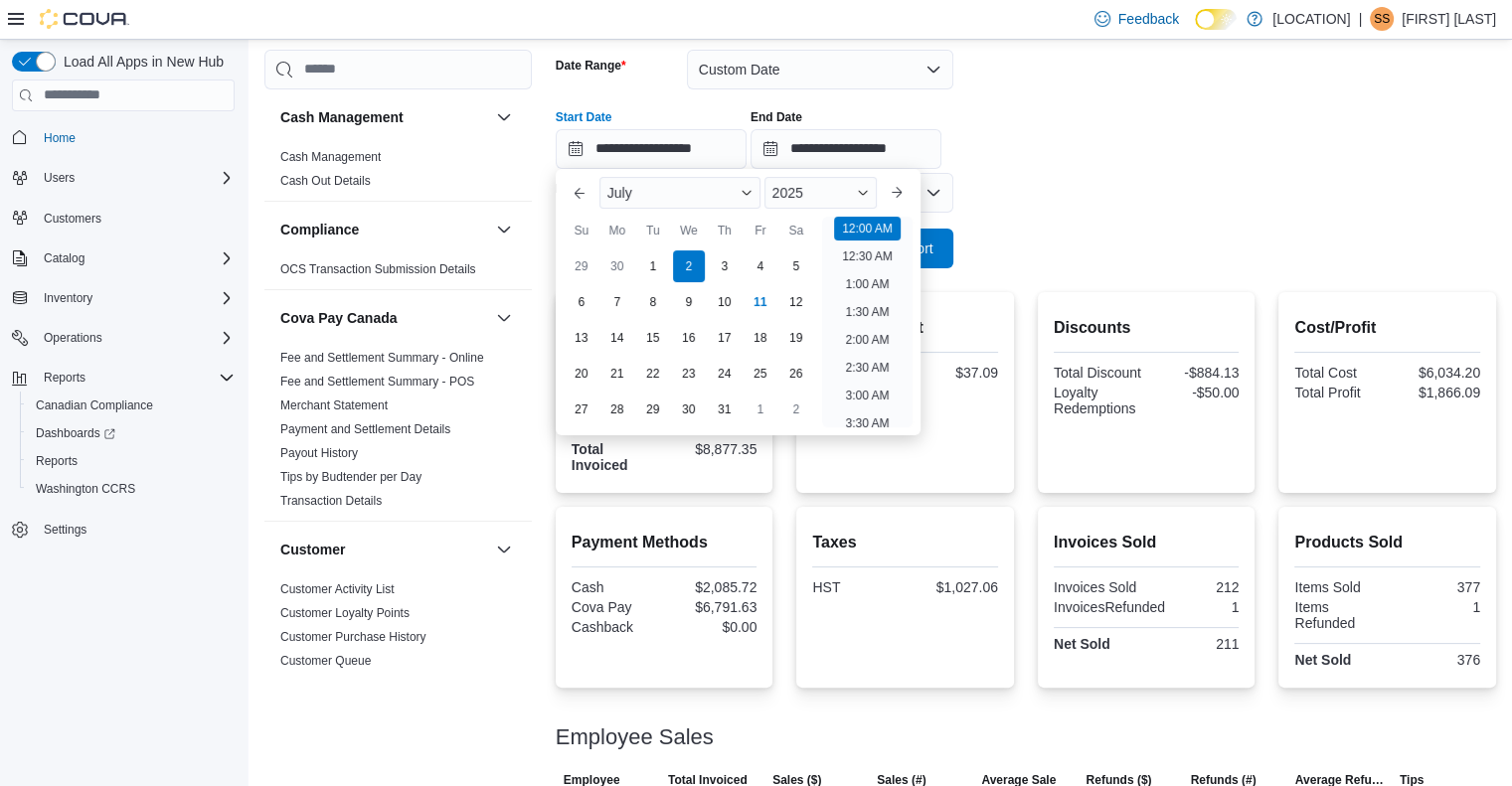 click on "**********" at bounding box center (1026, 131) 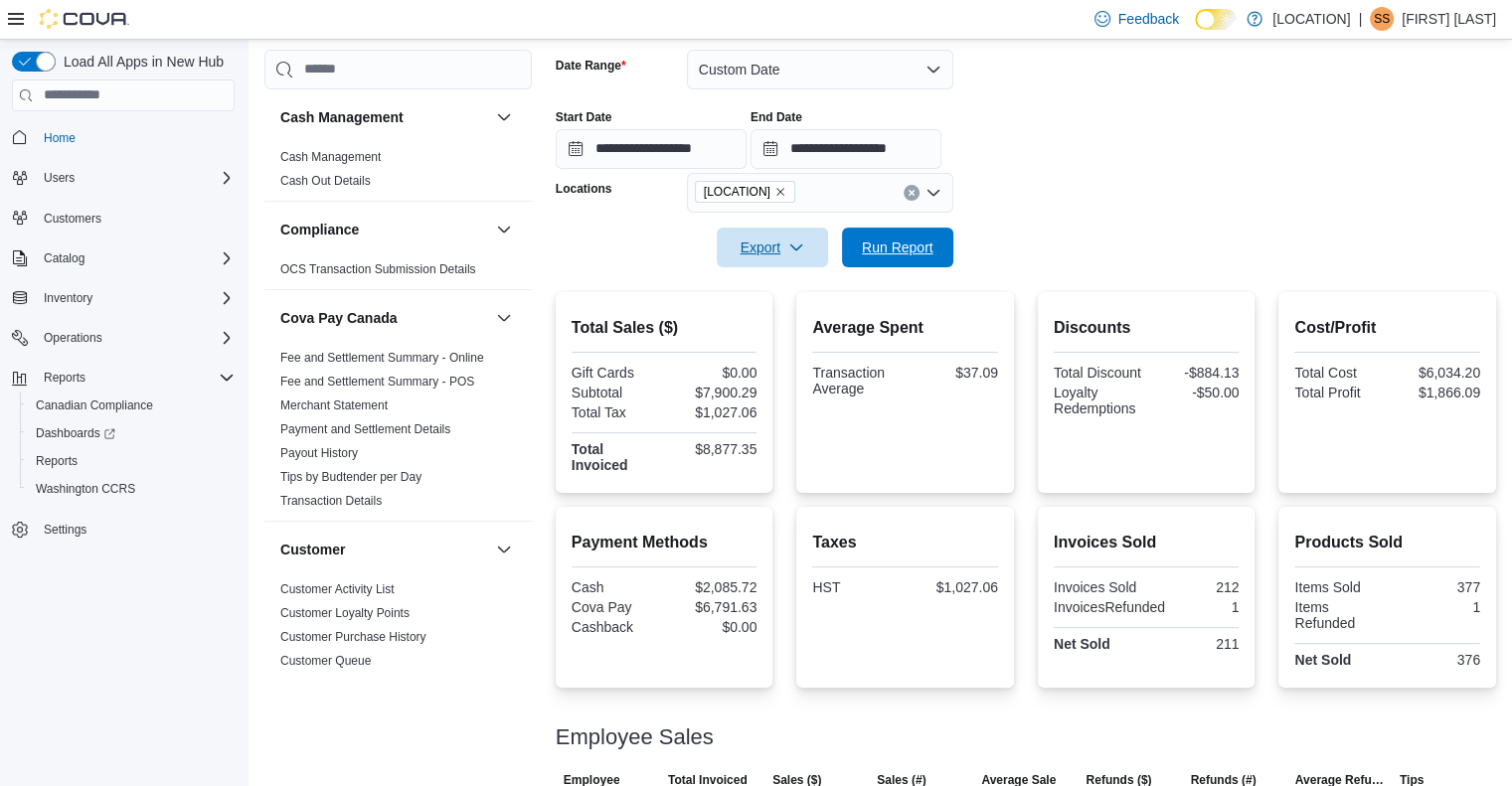 click on "Run Report" at bounding box center (898, 247) 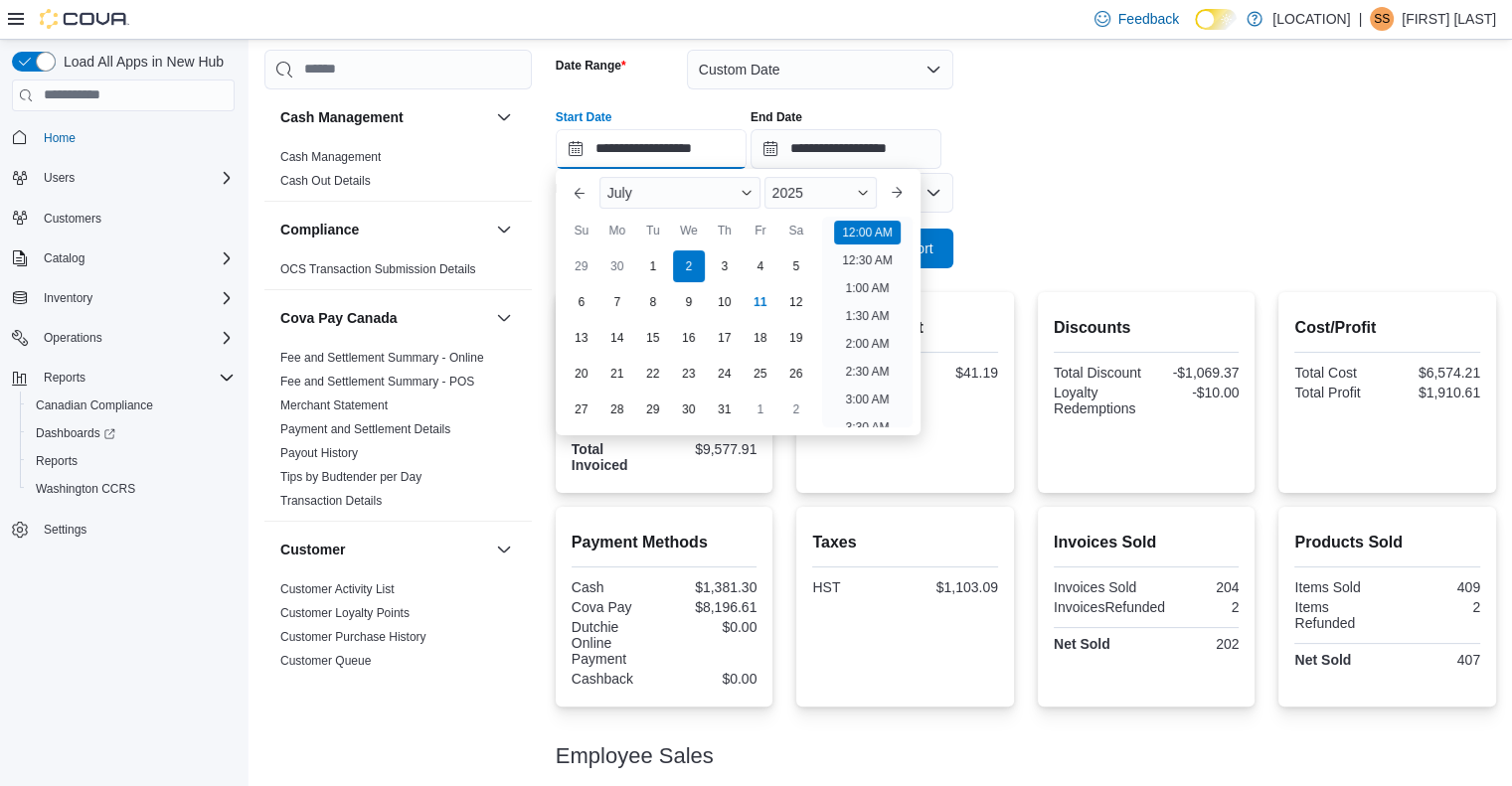 click on "**********" at bounding box center [651, 149] 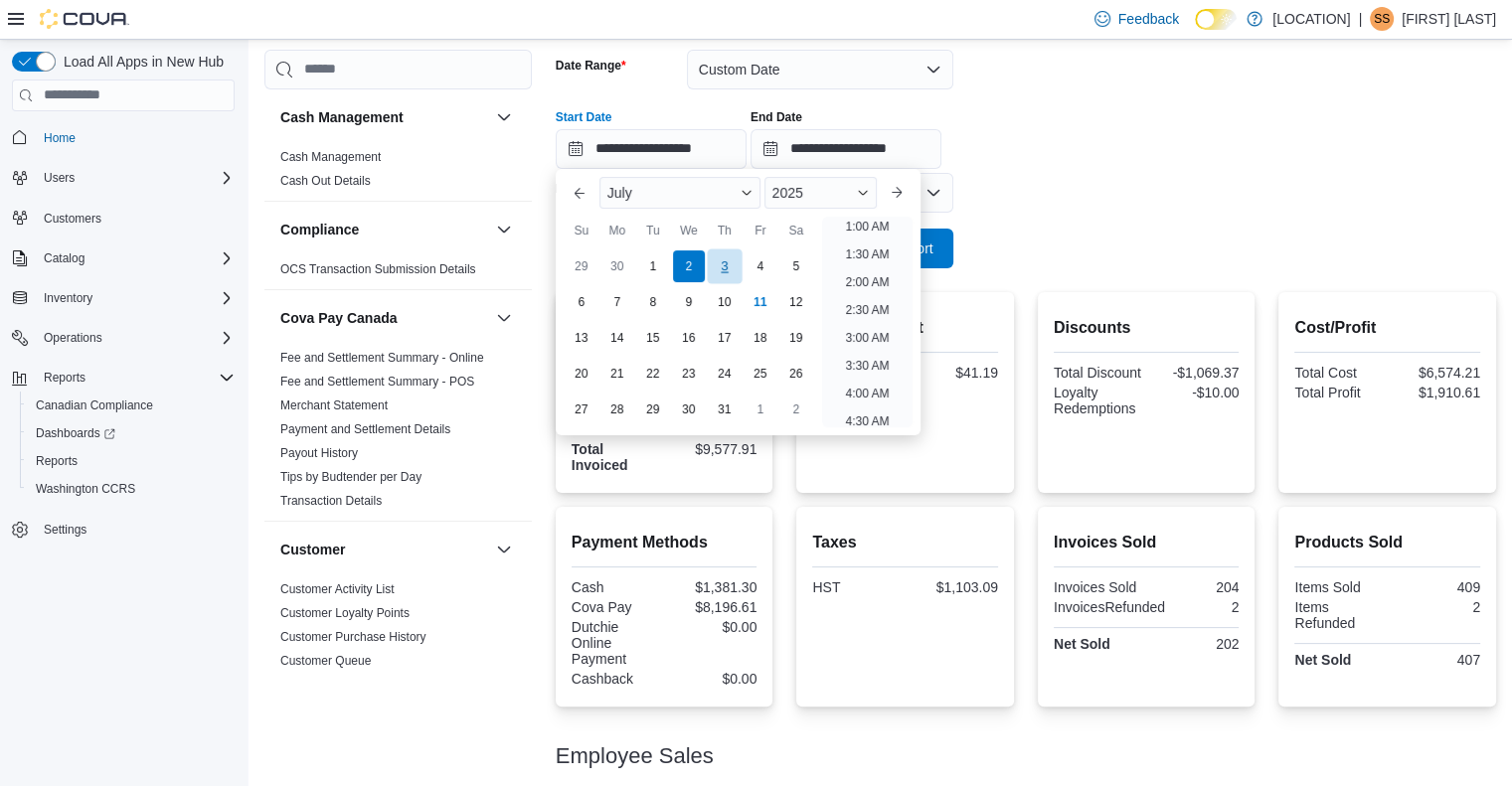 click on "3" at bounding box center [724, 265] 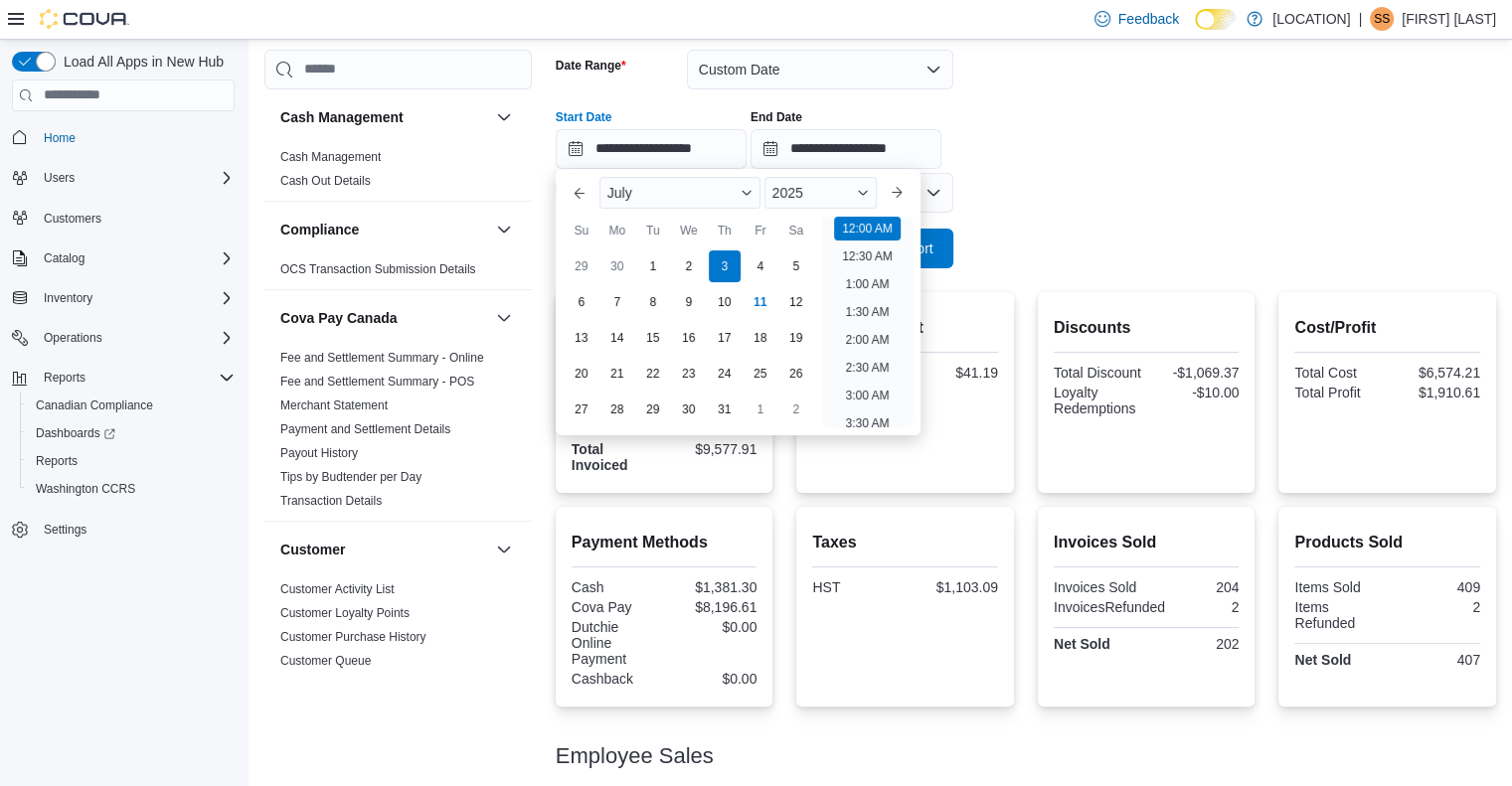 click on "**********" at bounding box center [1026, 131] 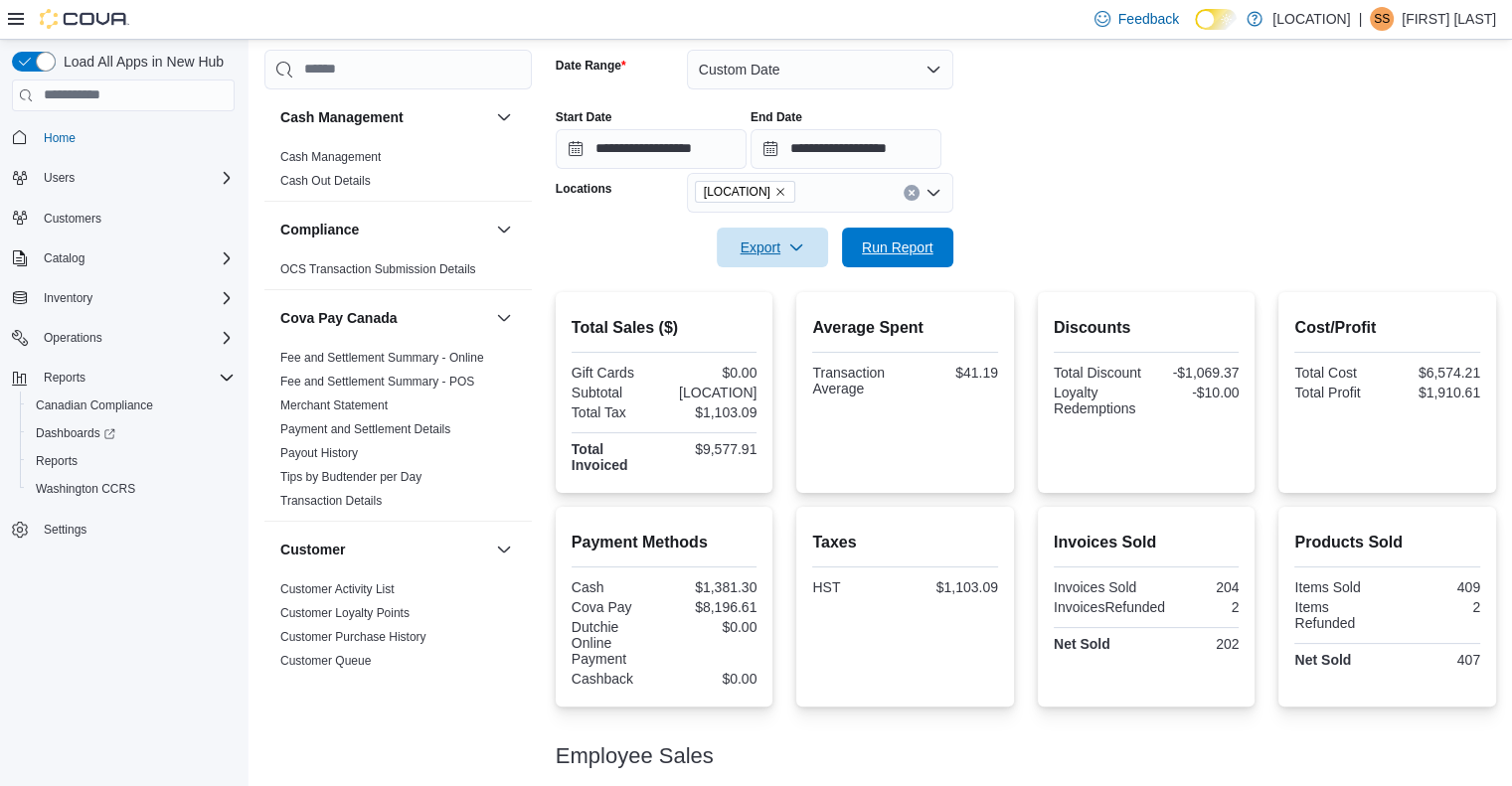 click on "Run Report" at bounding box center [898, 247] 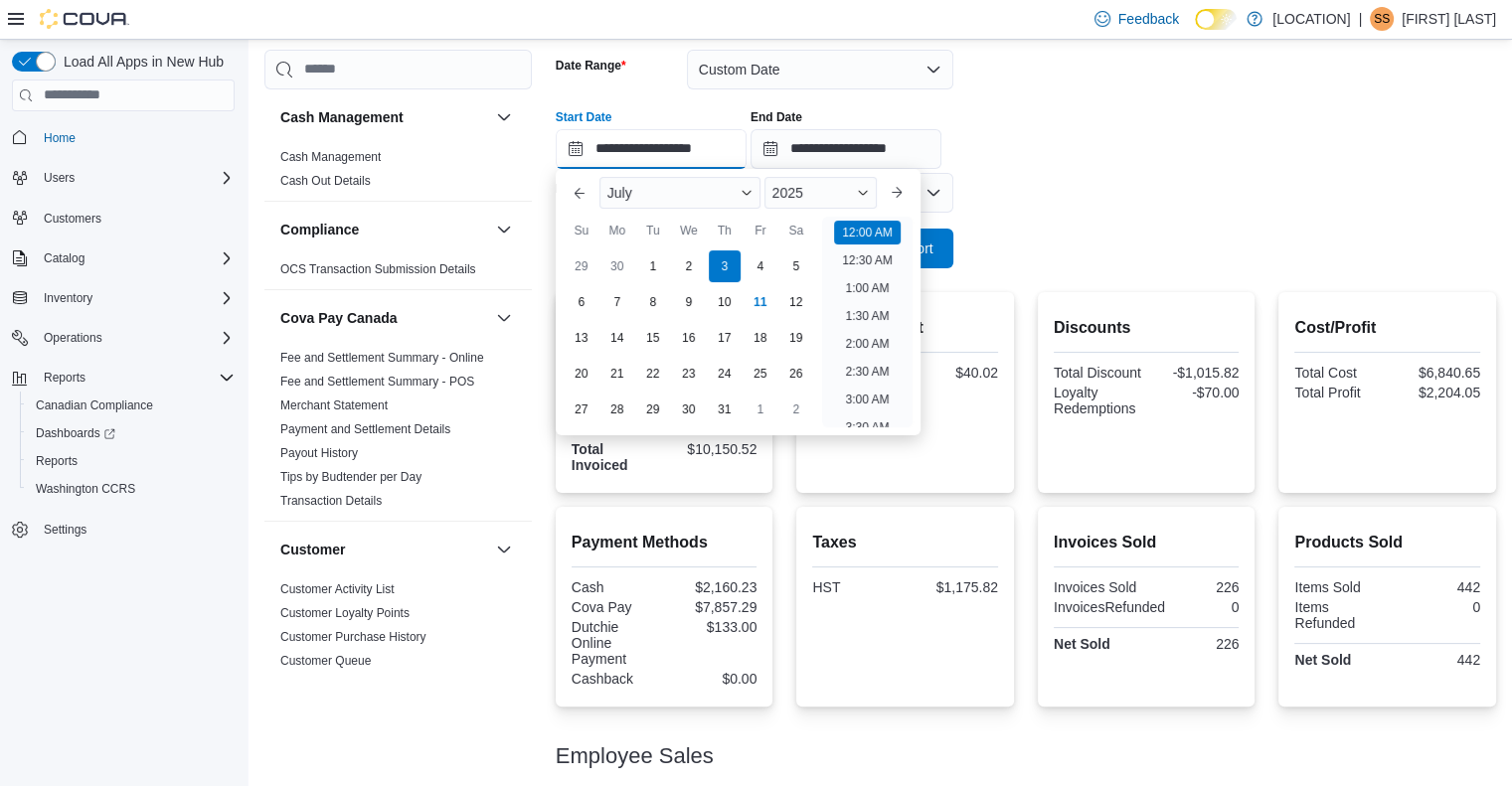 click on "**********" at bounding box center [651, 149] 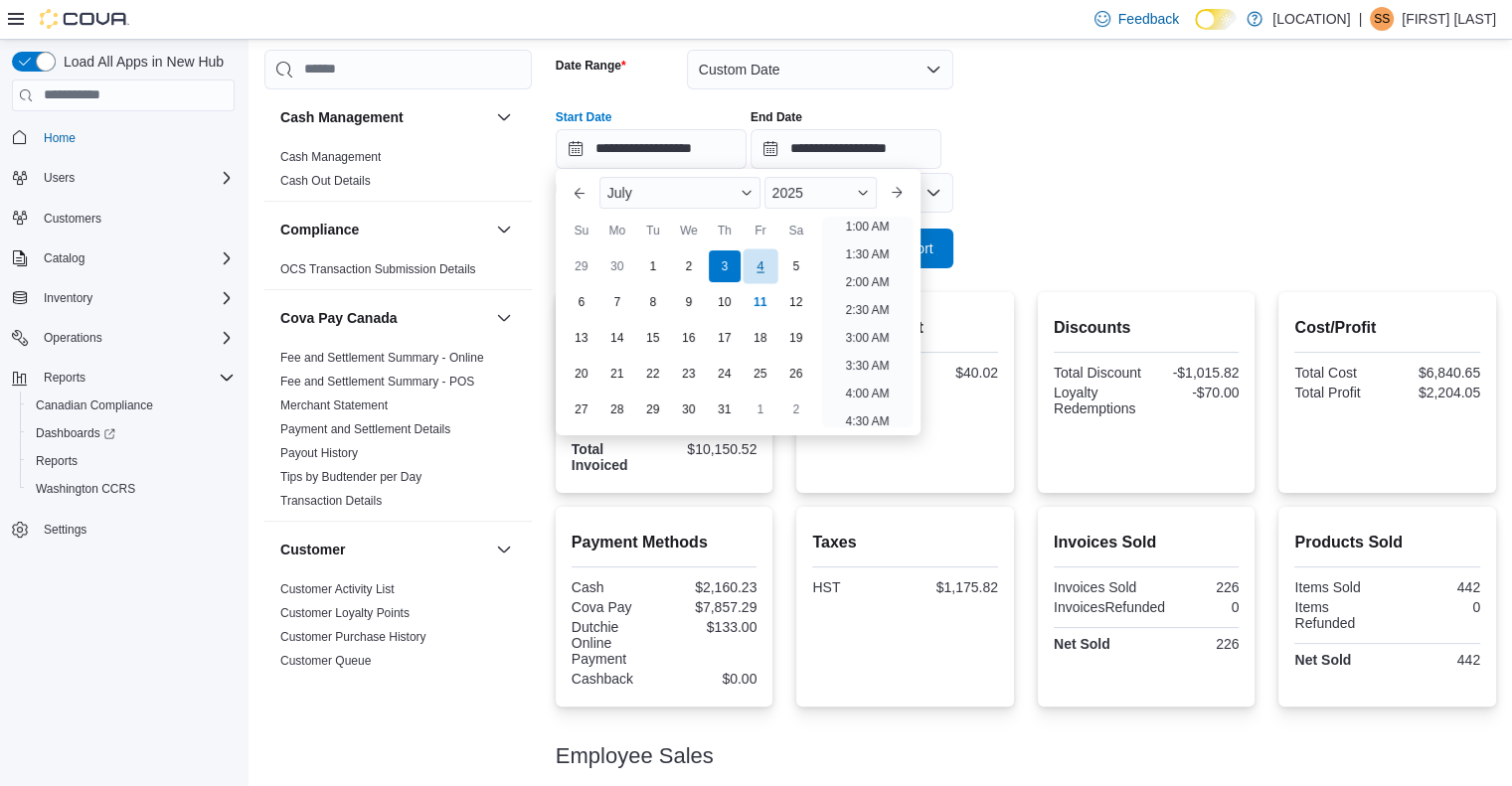 click on "4" at bounding box center [759, 265] 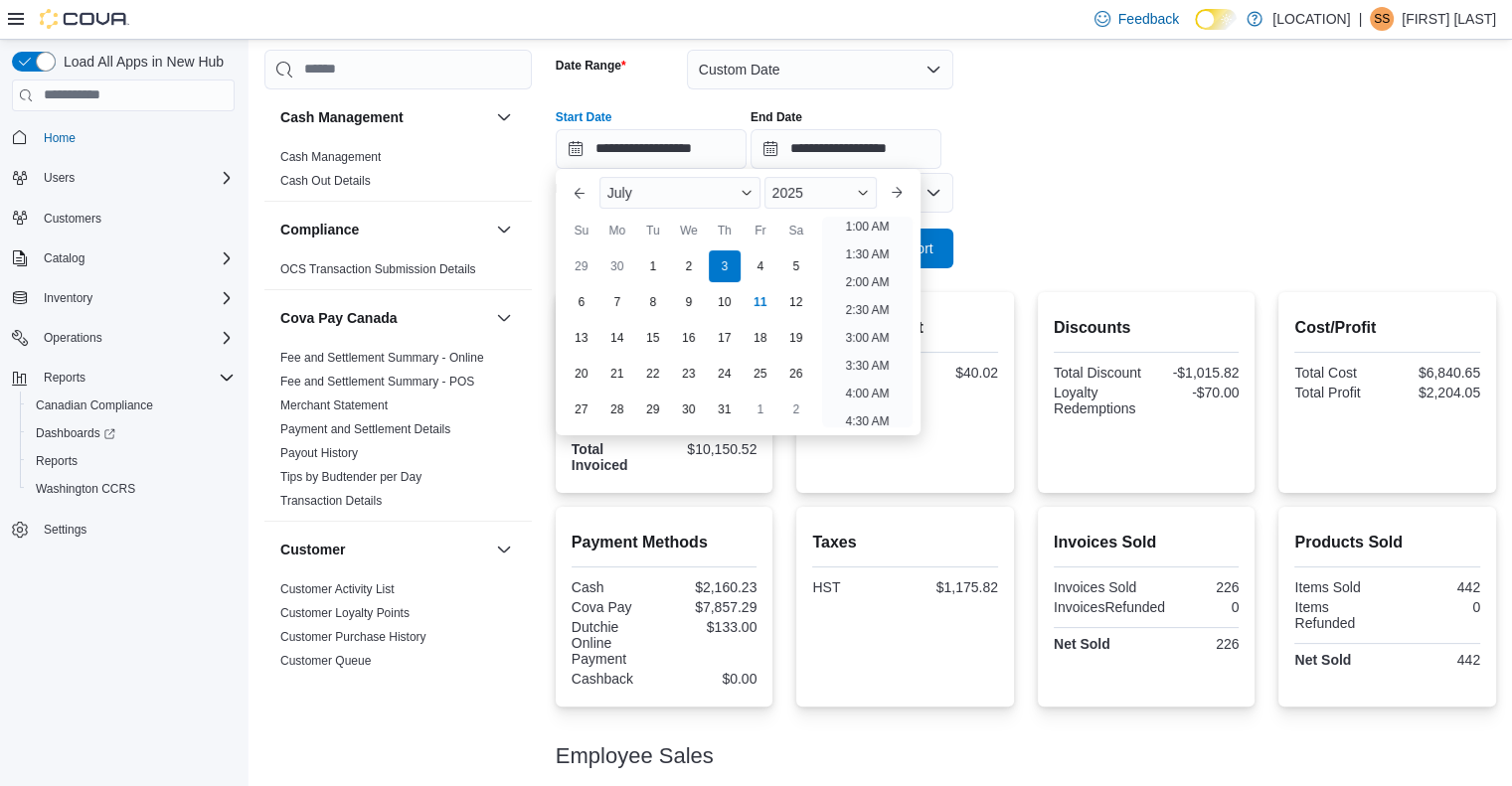 type on "**********" 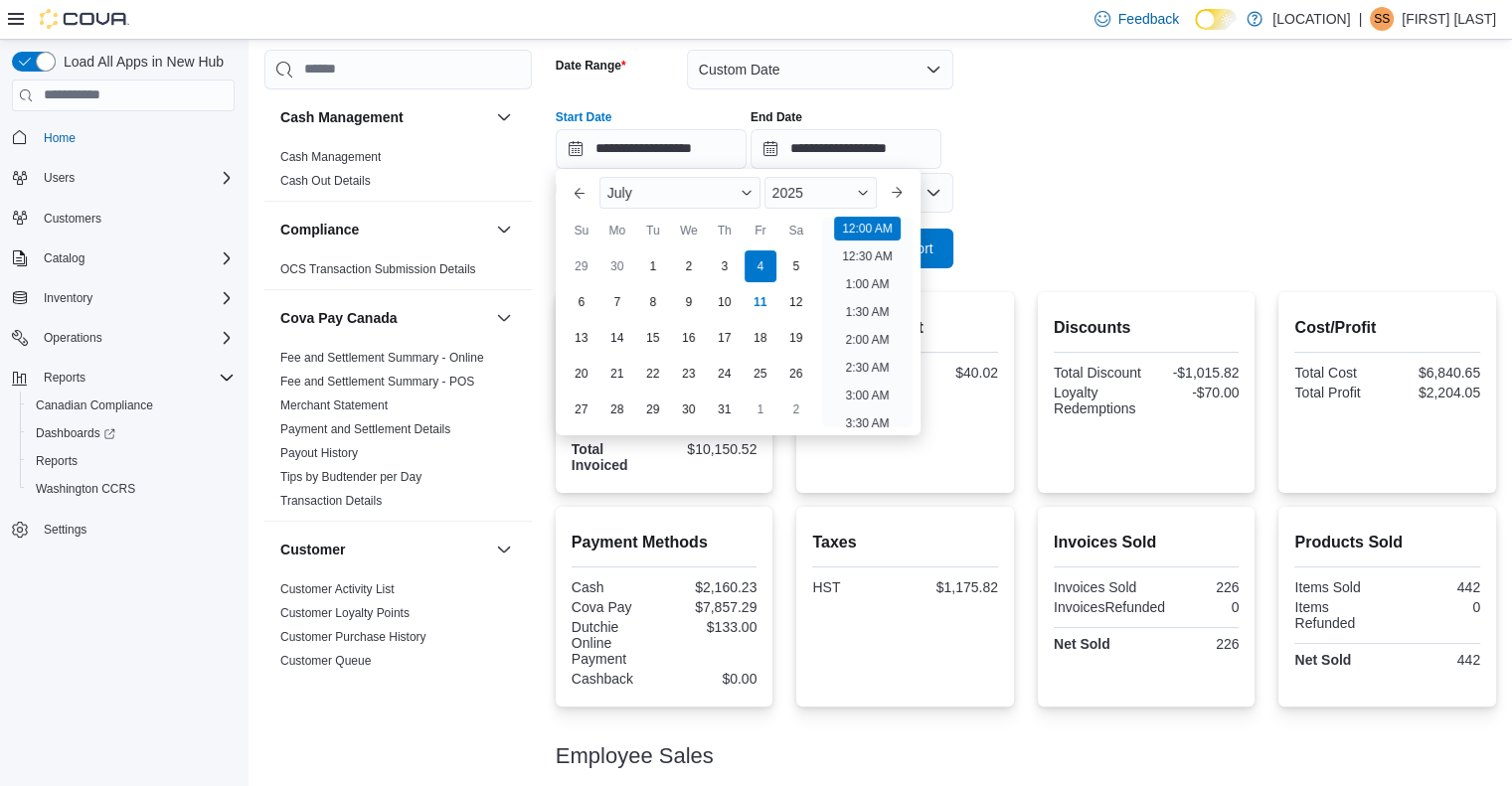 click on "**********" at bounding box center [1026, 131] 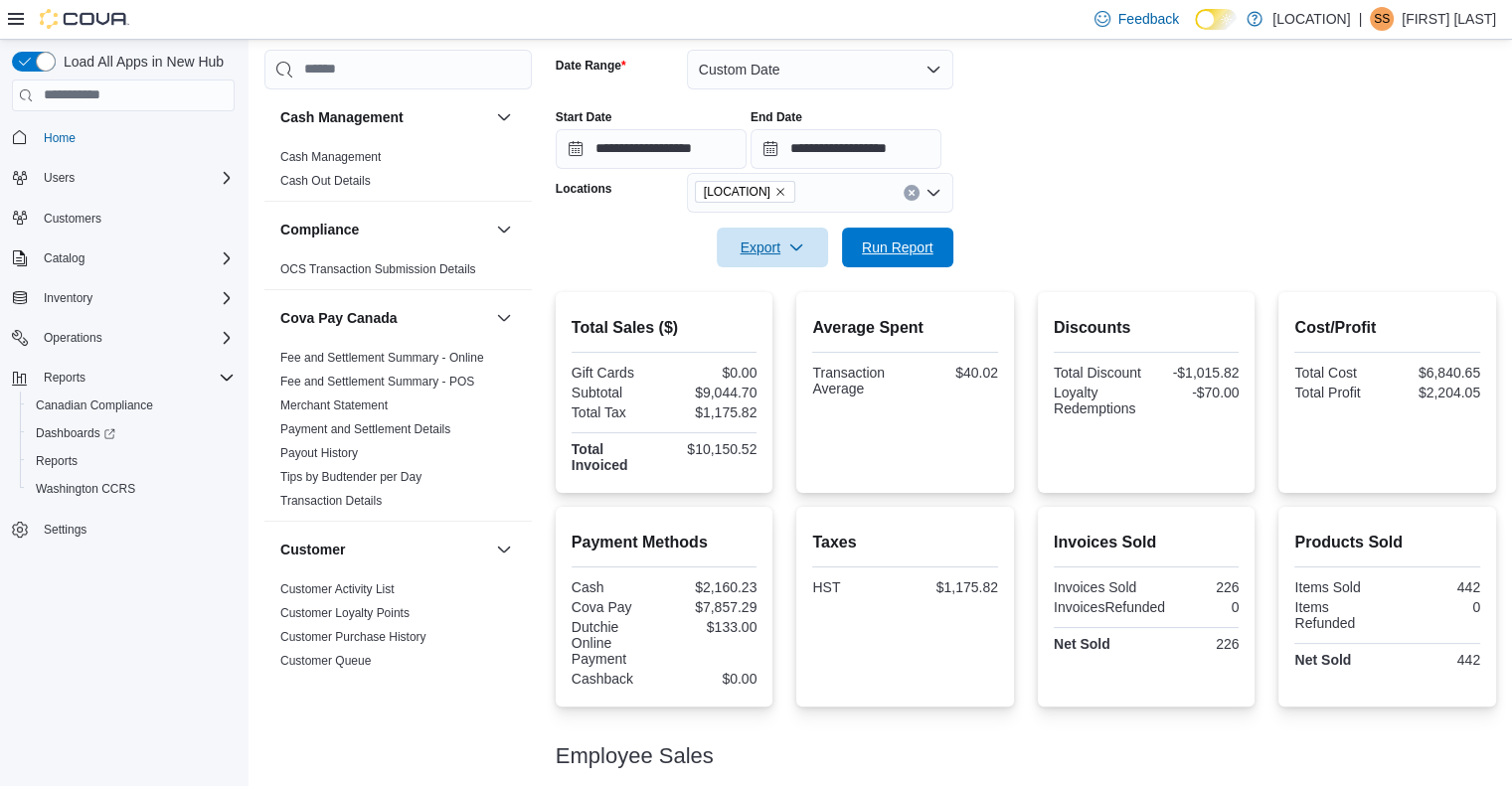 click on "Run Report" at bounding box center (898, 247) 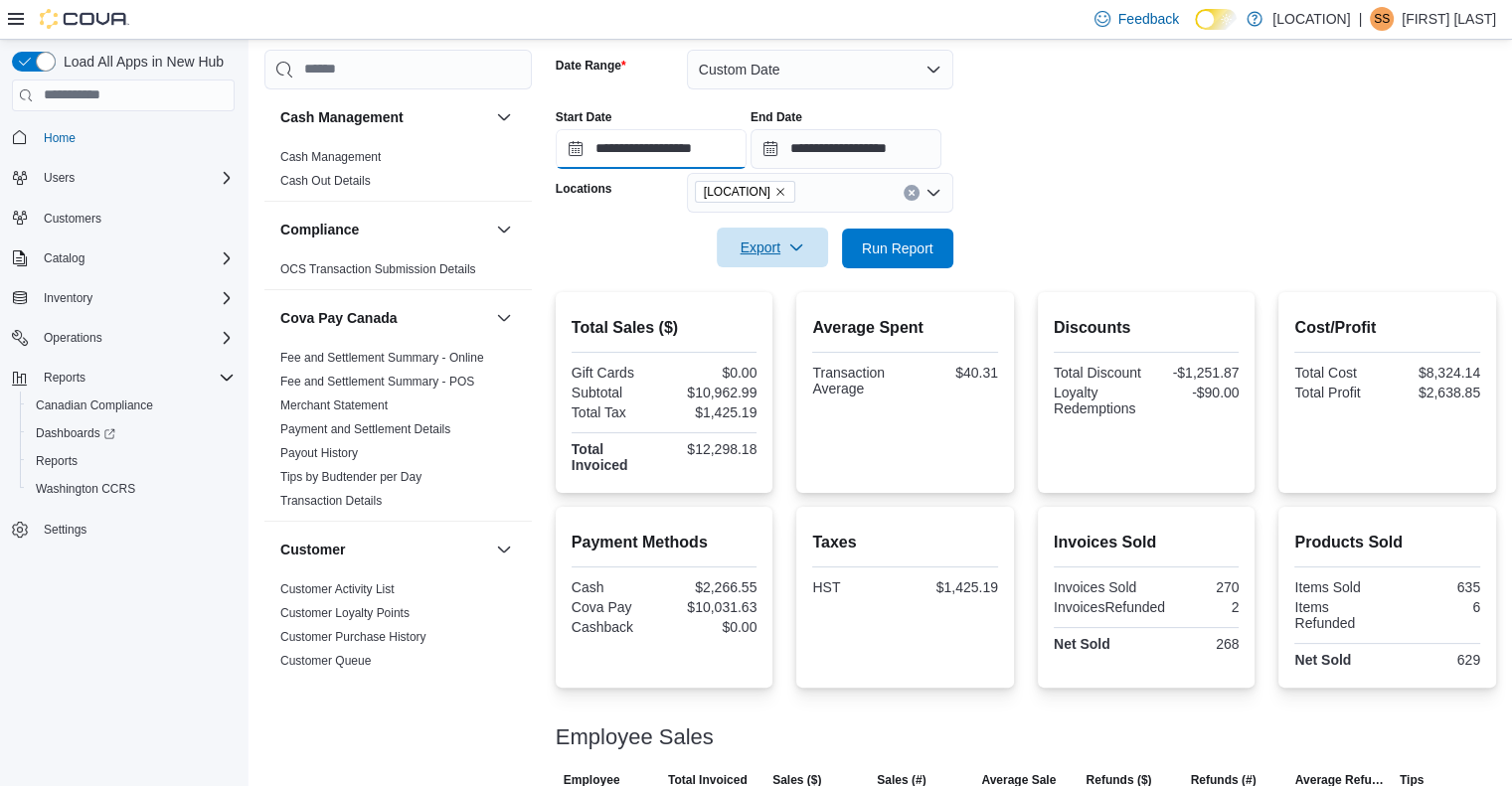 click on "**********" at bounding box center (651, 149) 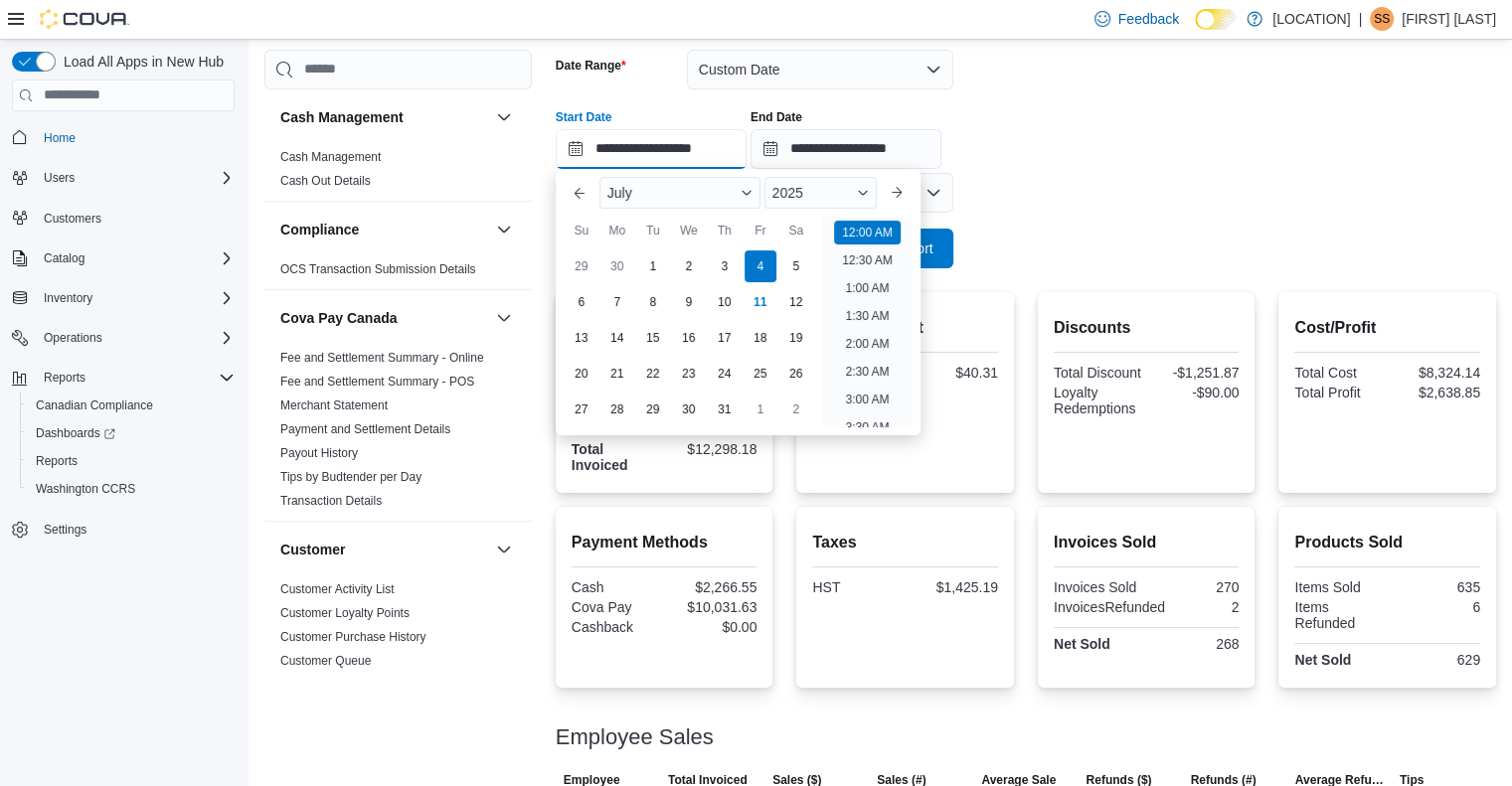scroll, scrollTop: 62, scrollLeft: 0, axis: vertical 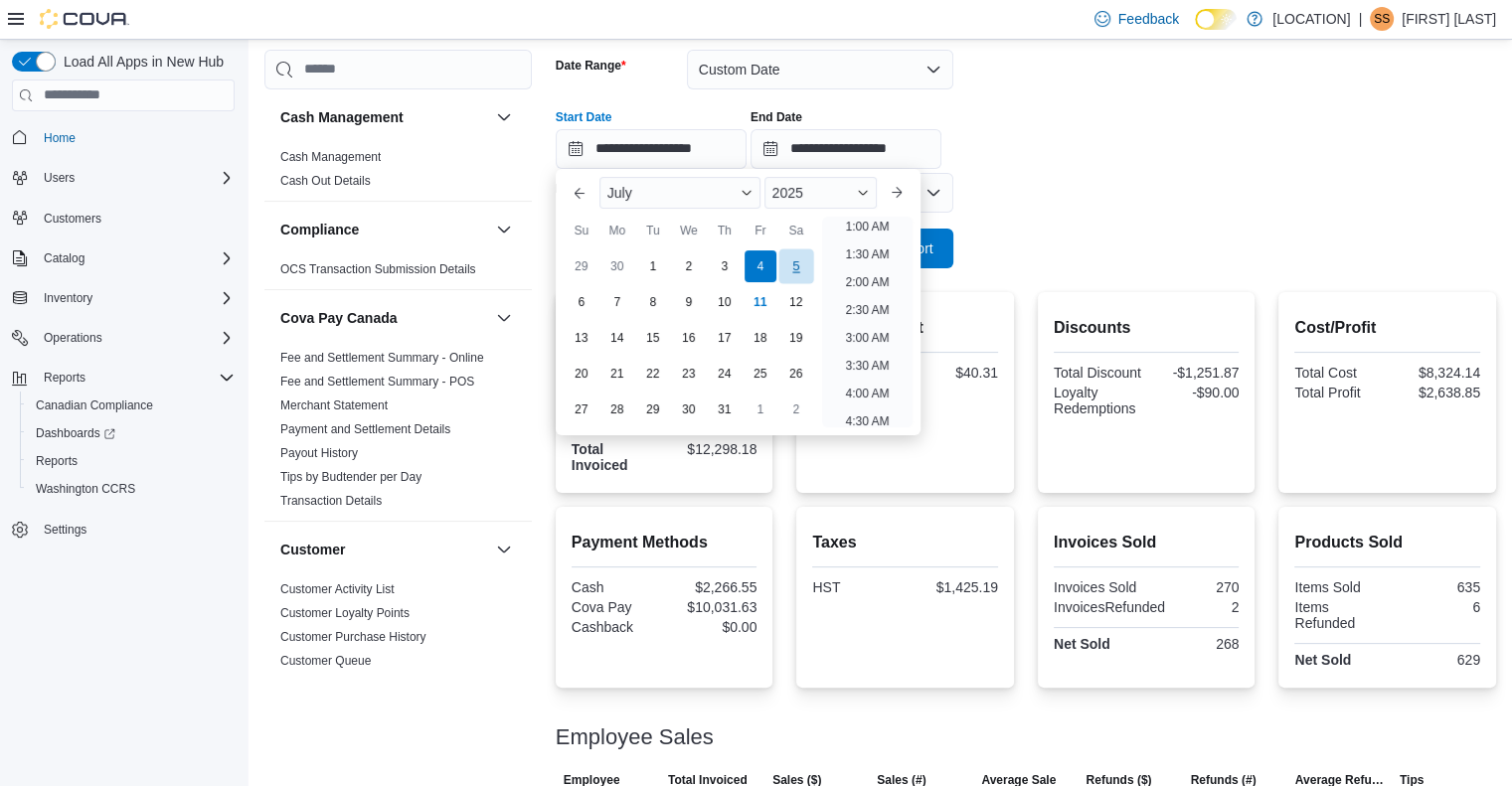 click on "5" at bounding box center (795, 265) 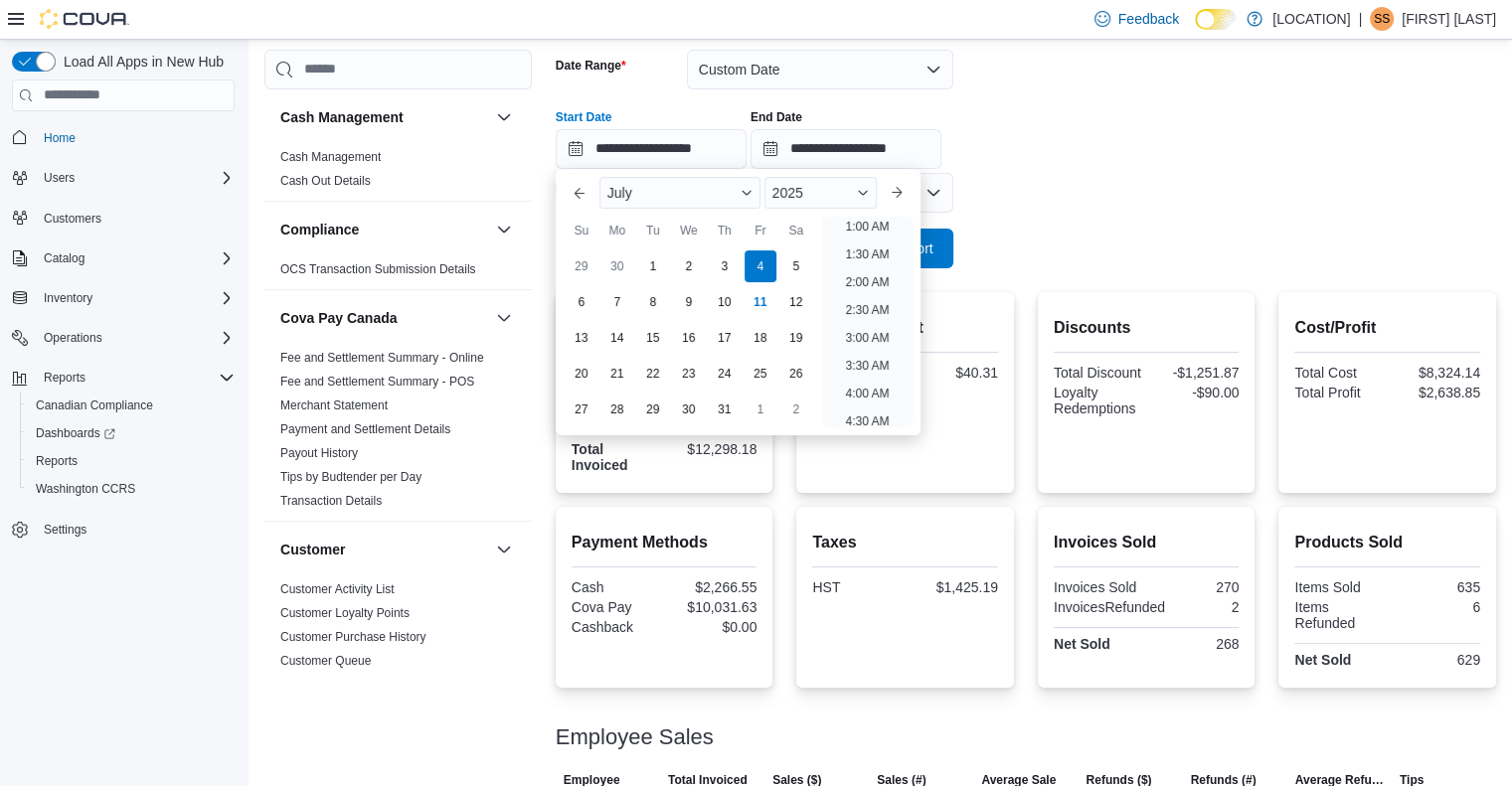 type on "**********" 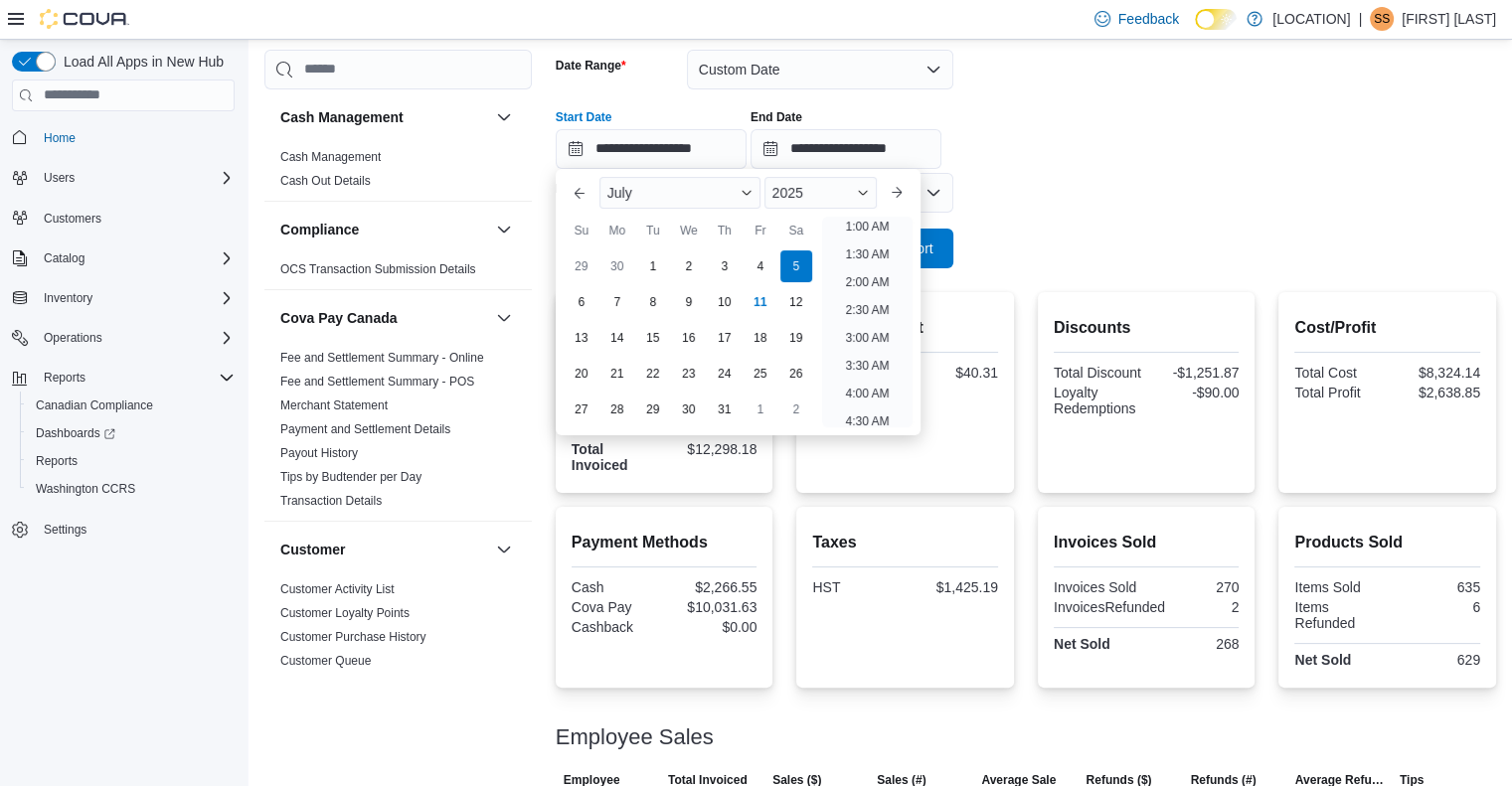 scroll, scrollTop: 4, scrollLeft: 0, axis: vertical 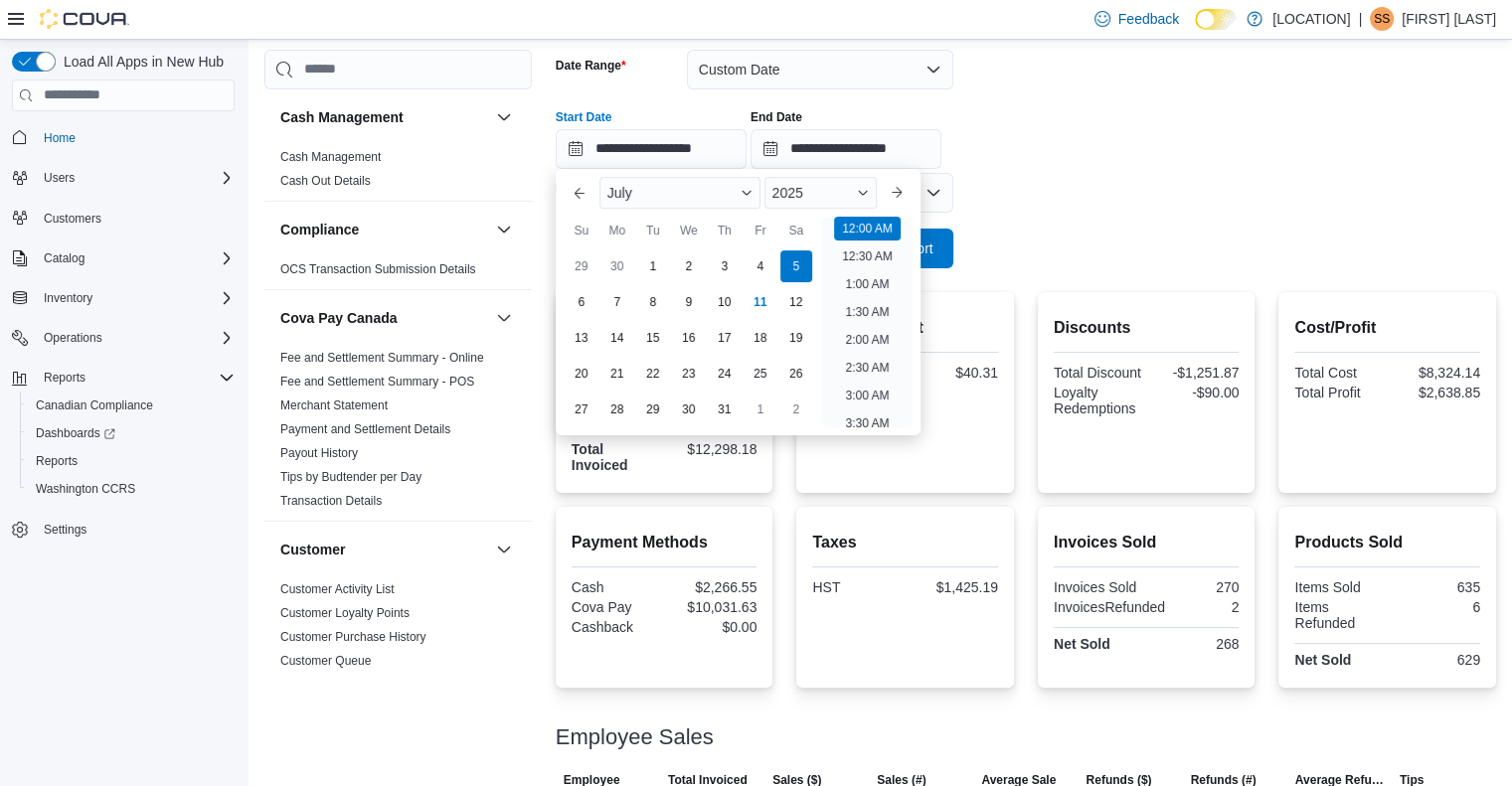 click at bounding box center [1026, 171] 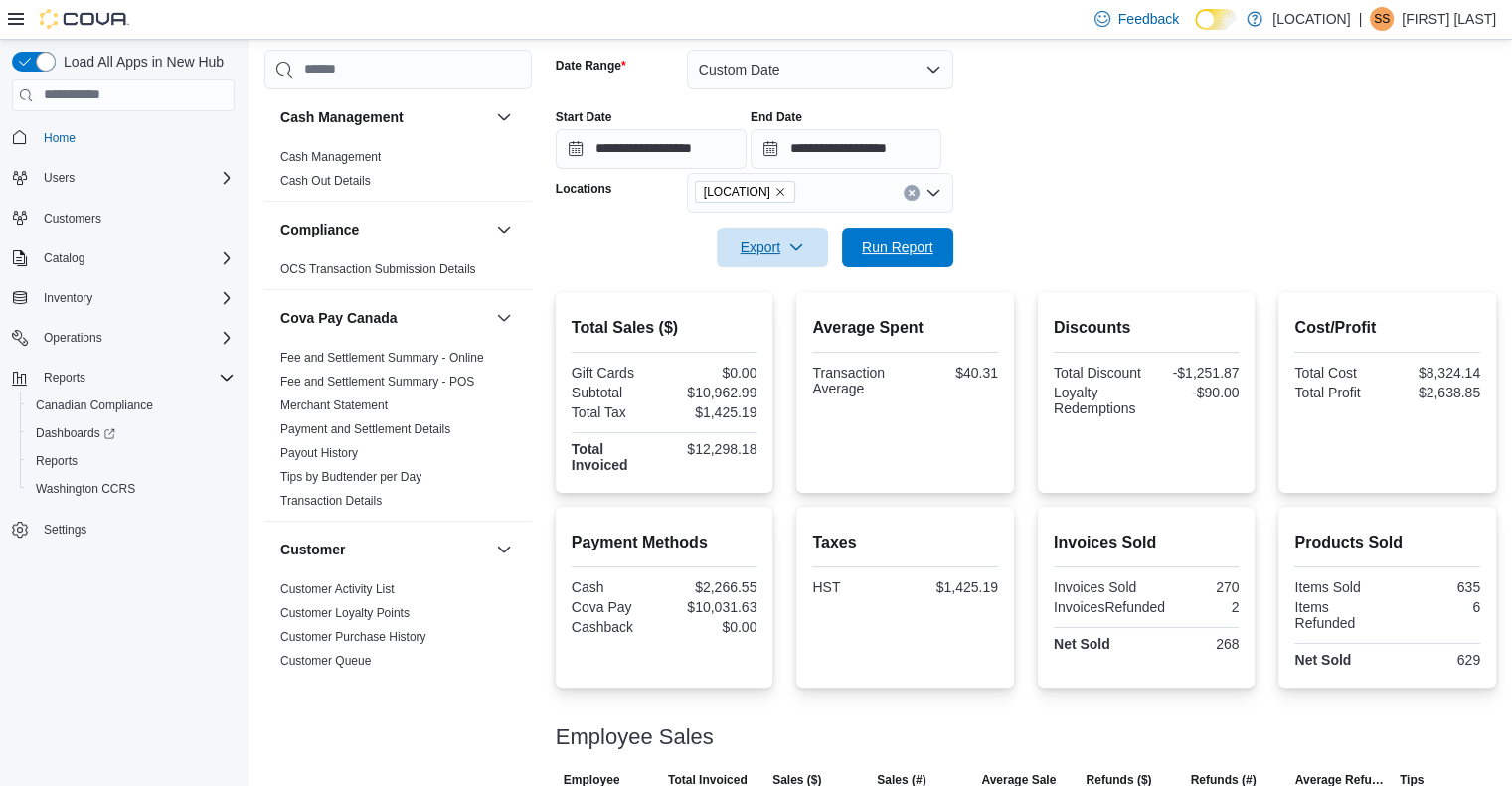 click on "Run Report" at bounding box center (898, 247) 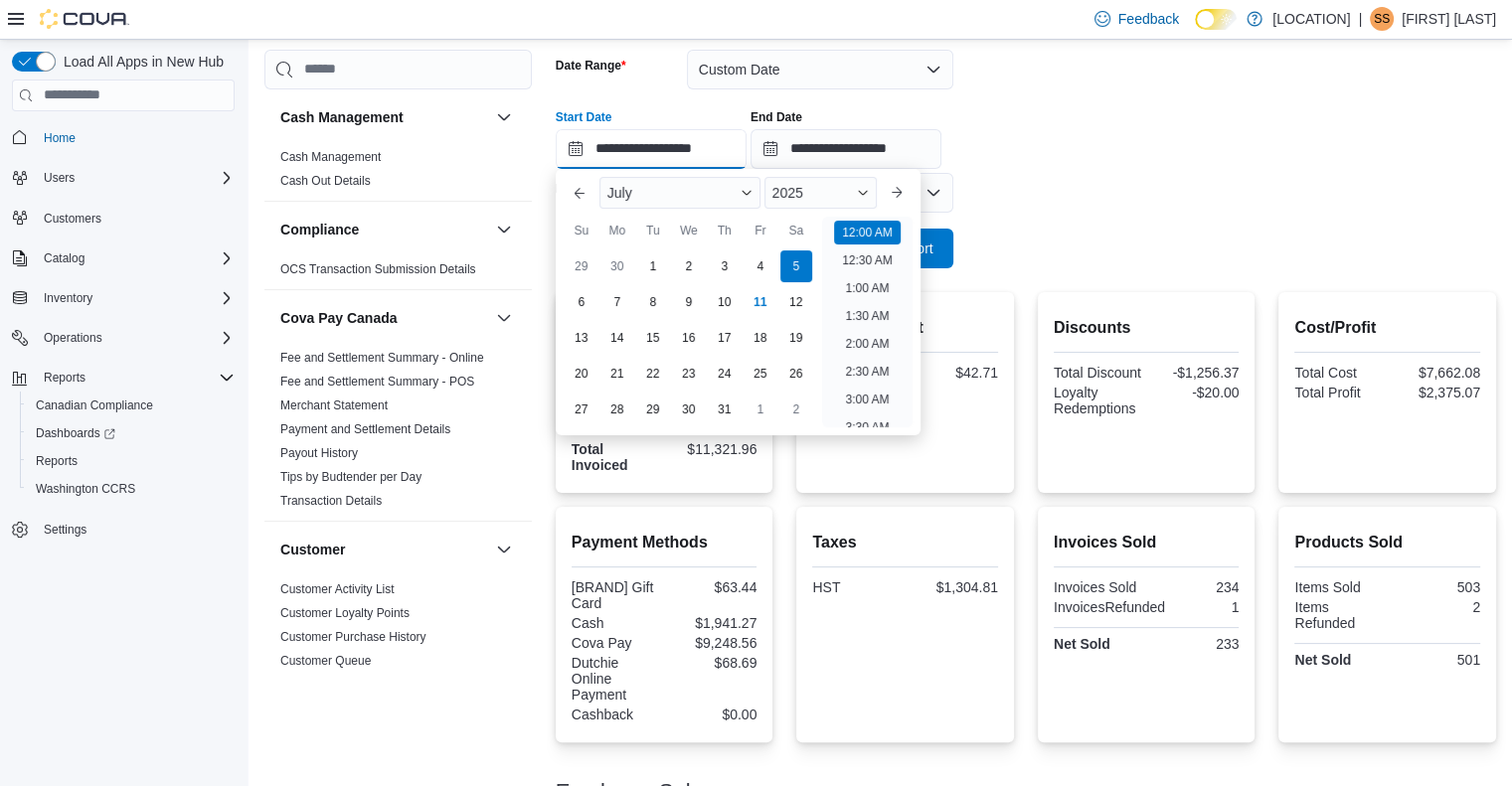 click on "**********" at bounding box center [651, 149] 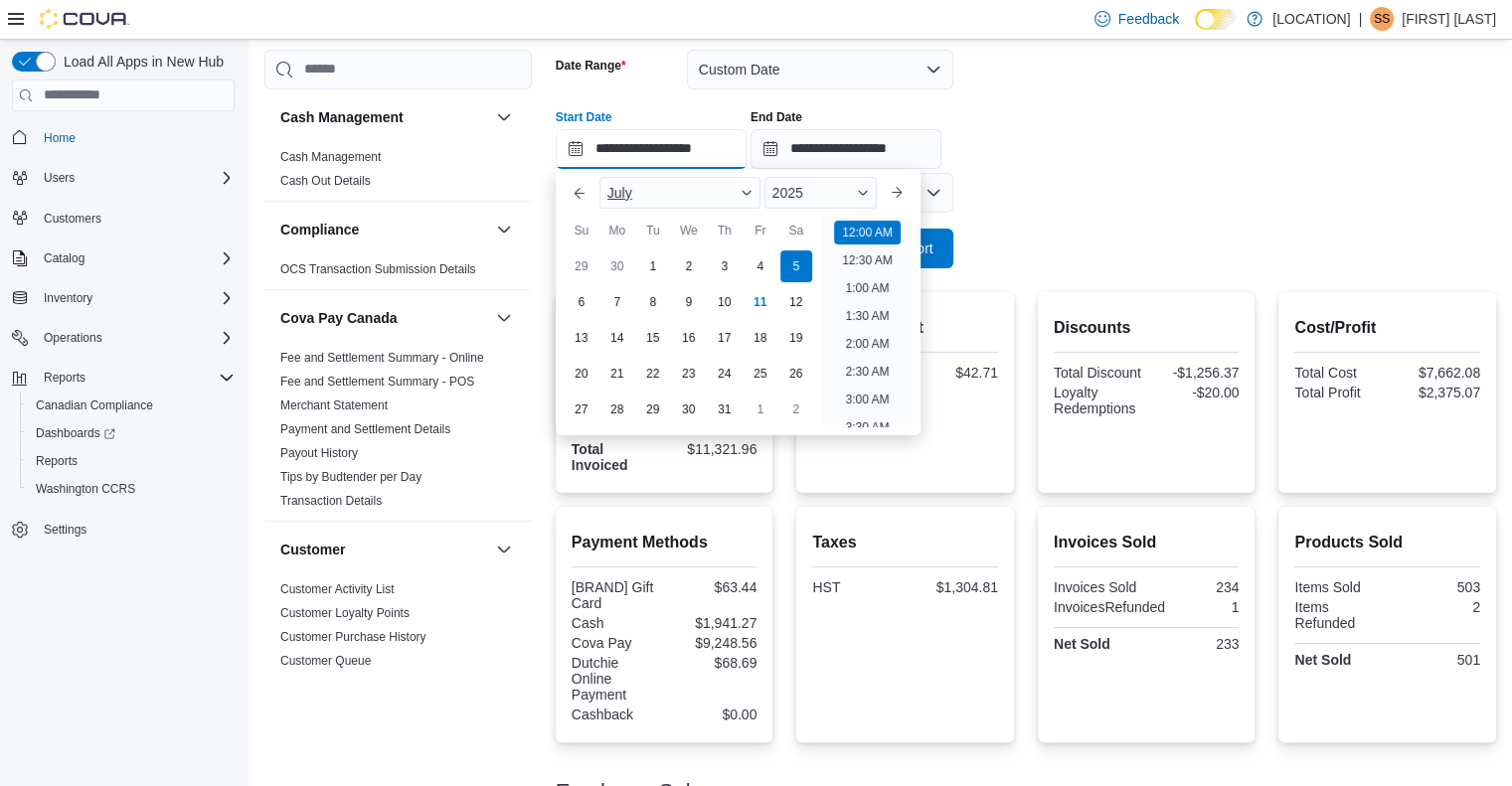 scroll, scrollTop: 62, scrollLeft: 0, axis: vertical 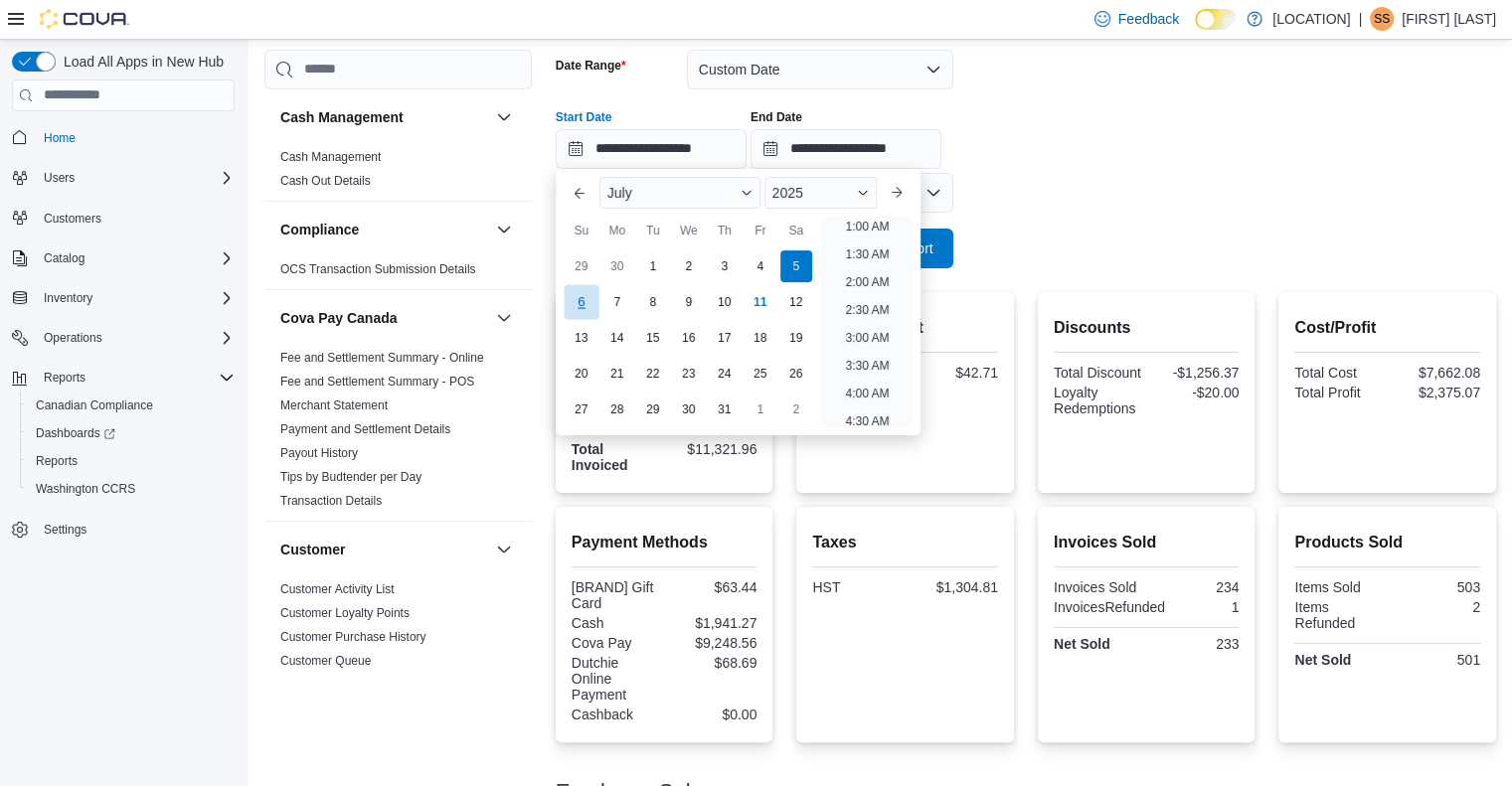 click on "6" at bounding box center (581, 301) 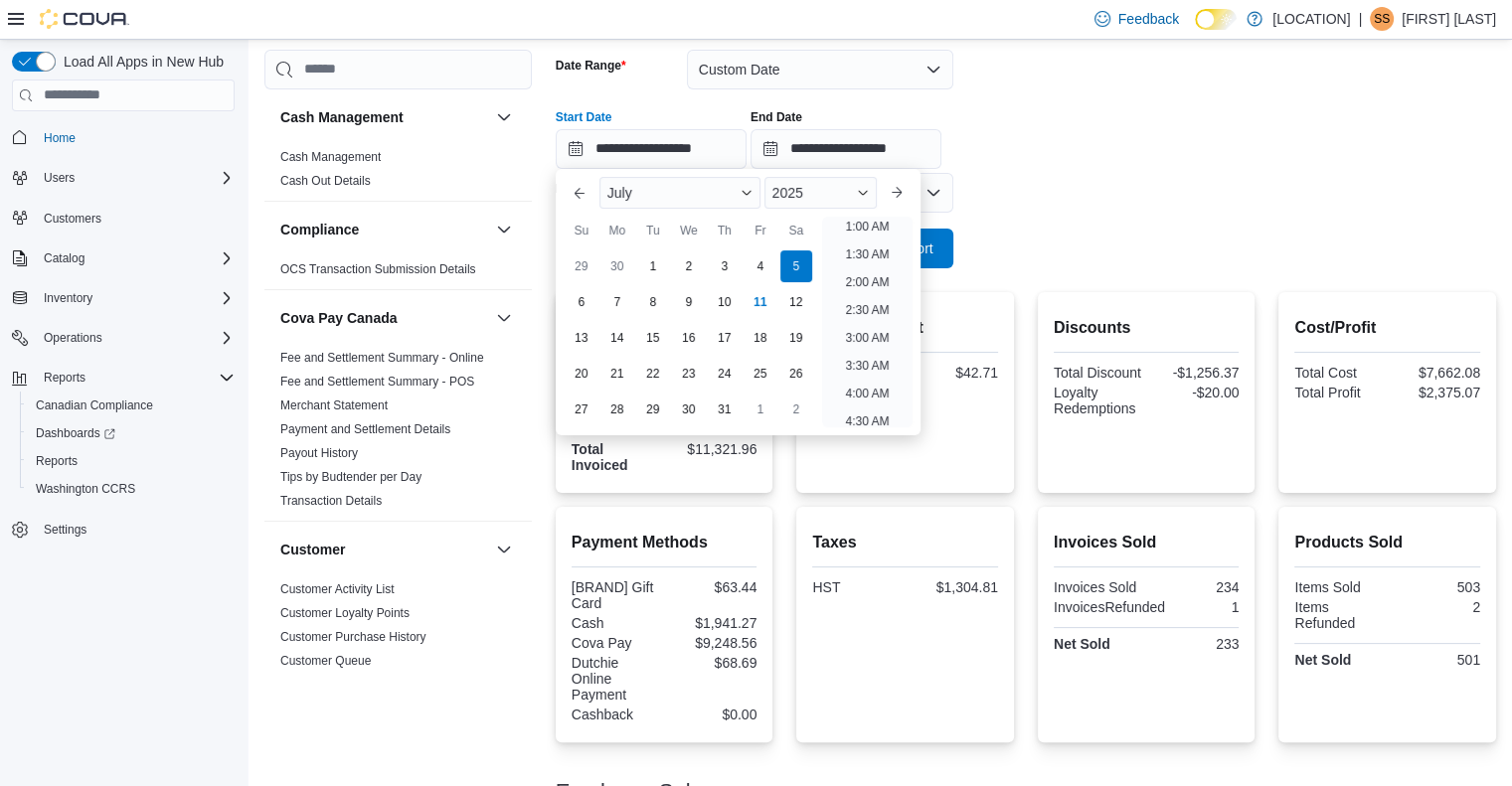 scroll, scrollTop: 4, scrollLeft: 0, axis: vertical 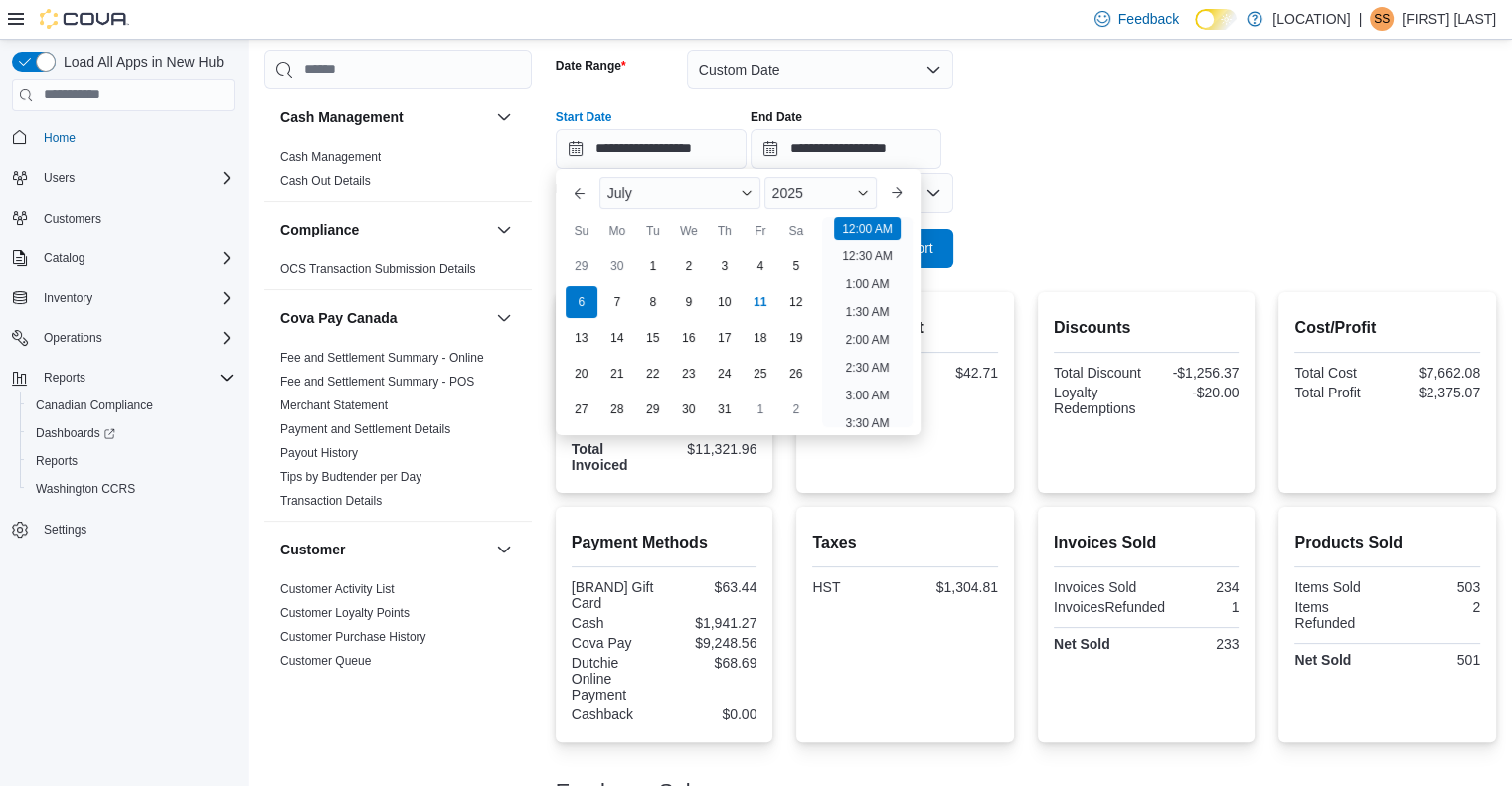 click at bounding box center [1026, 221] 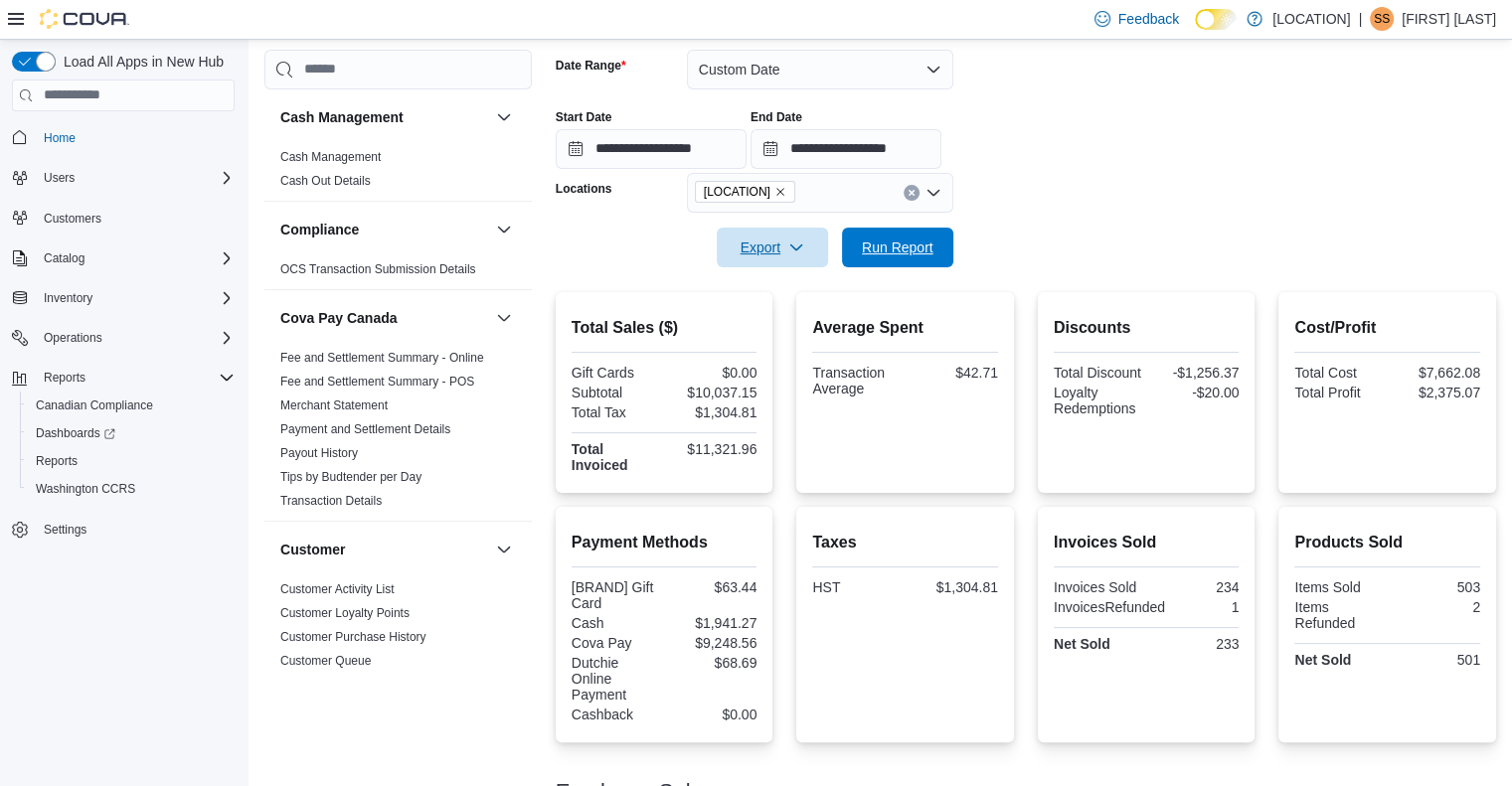 click on "Run Report" at bounding box center [898, 247] 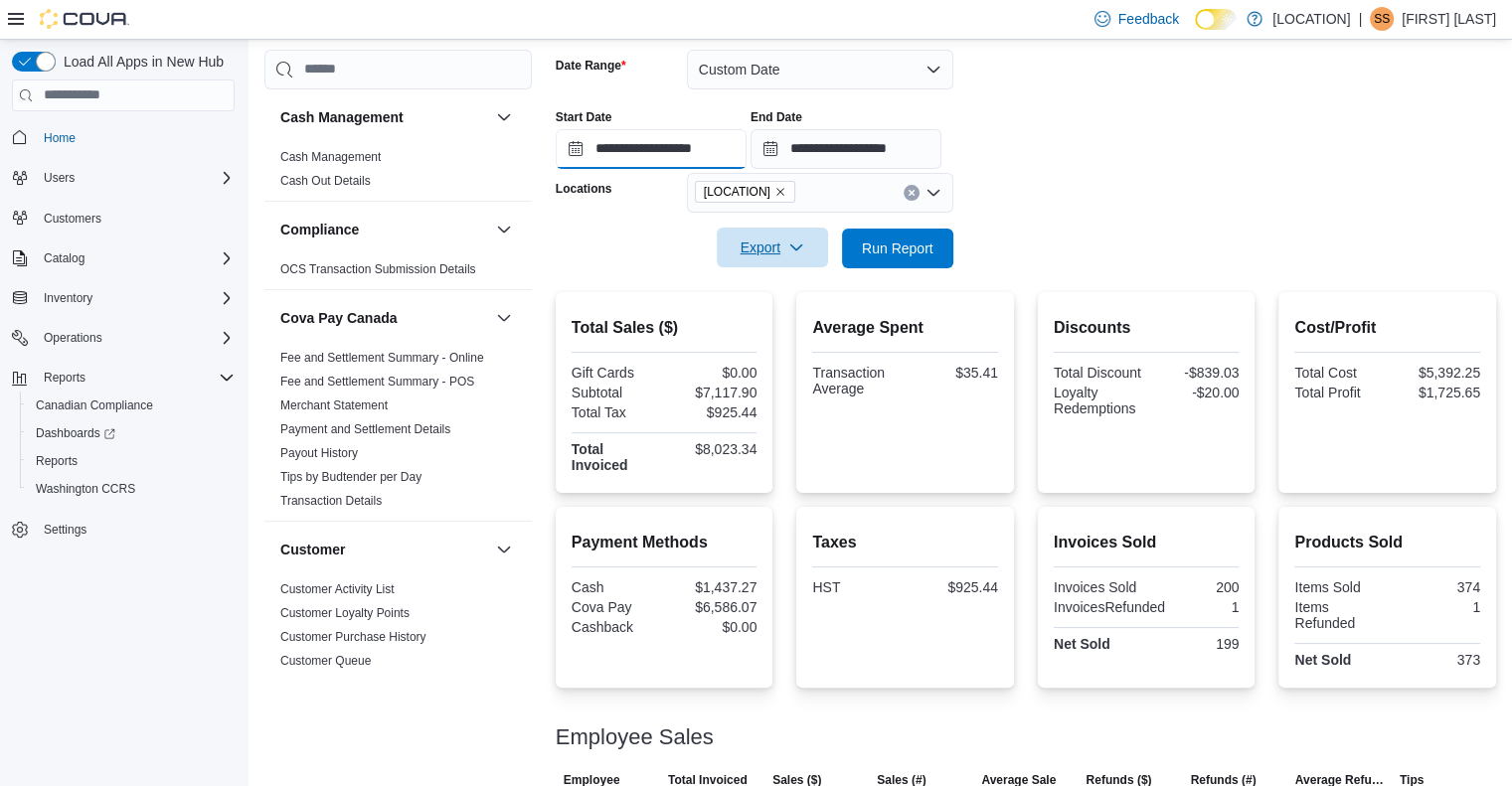 click on "**********" at bounding box center [651, 149] 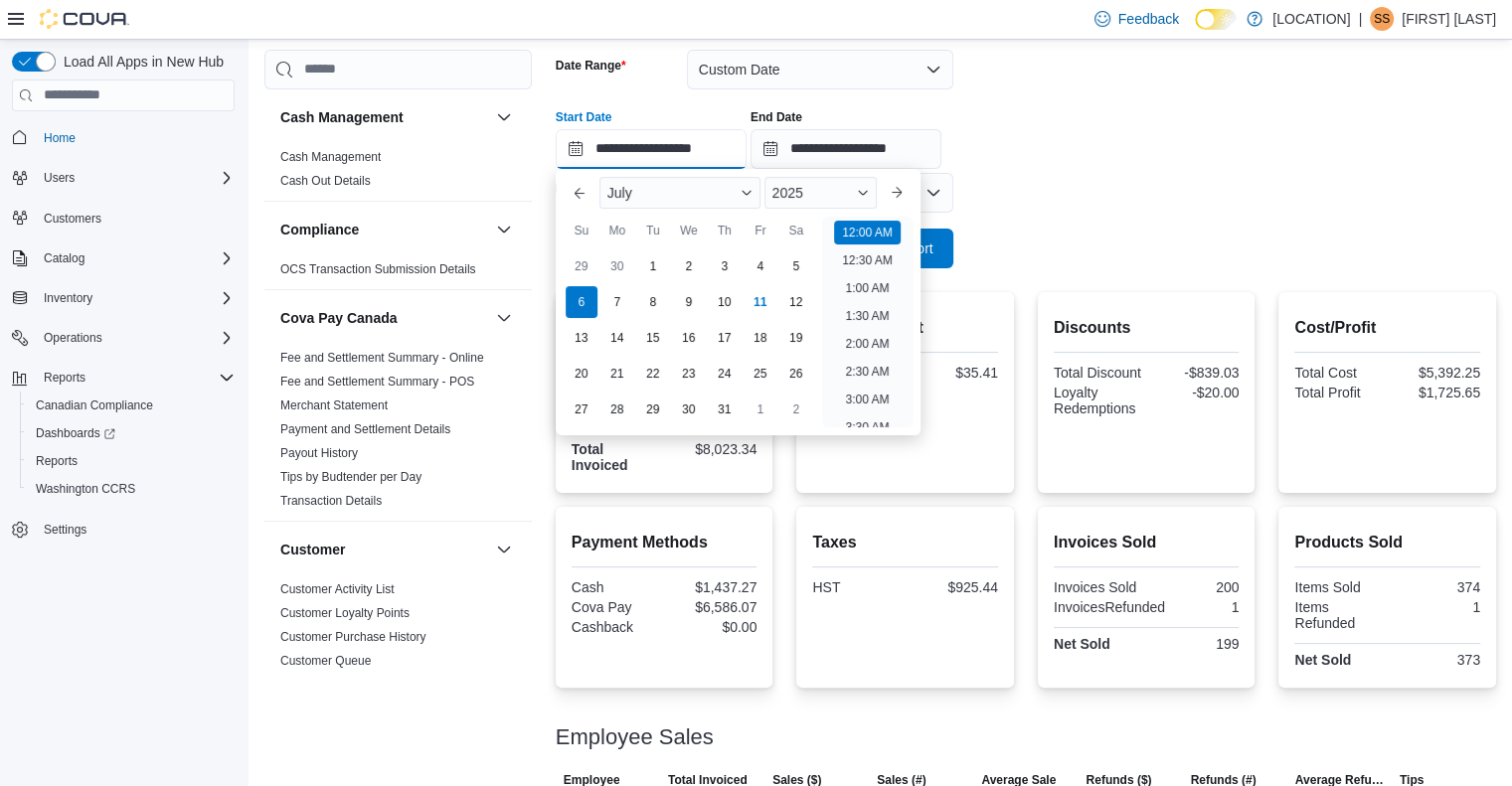 scroll, scrollTop: 62, scrollLeft: 0, axis: vertical 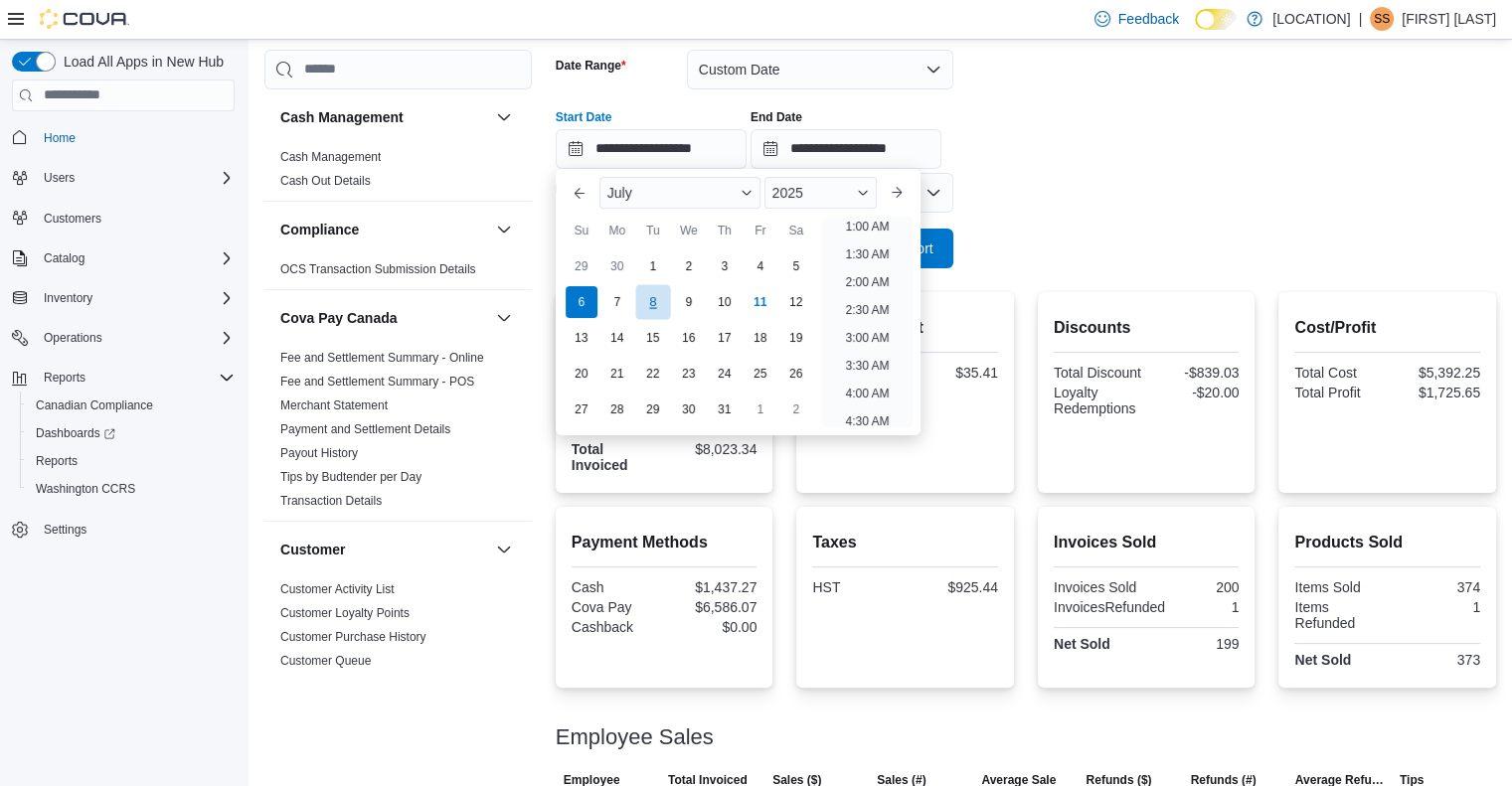 drag, startPoint x: 624, startPoint y: 298, endPoint x: 659, endPoint y: 301, distance: 35.128336 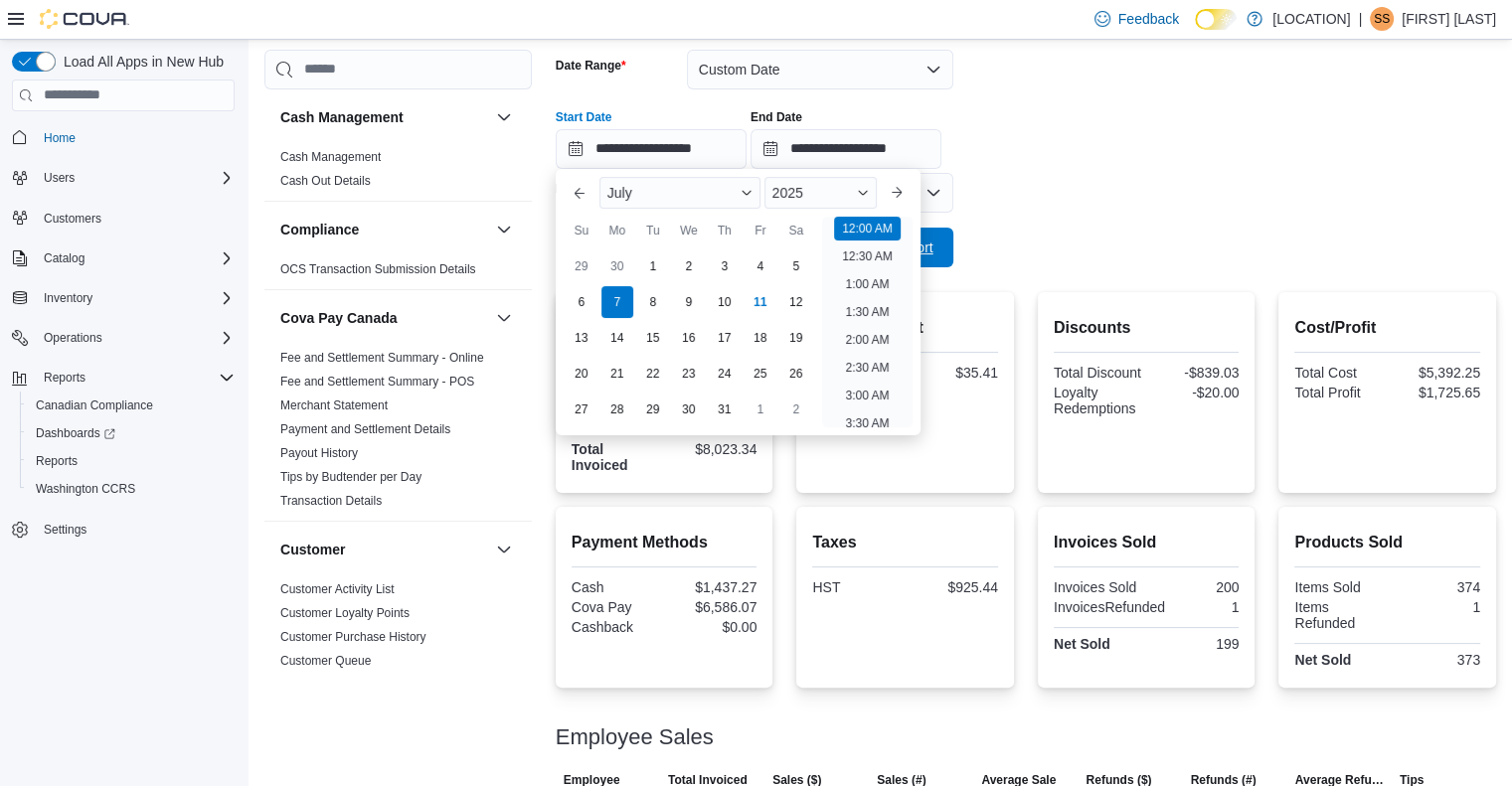 drag, startPoint x: 1106, startPoint y: 225, endPoint x: 950, endPoint y: 253, distance: 158.4929 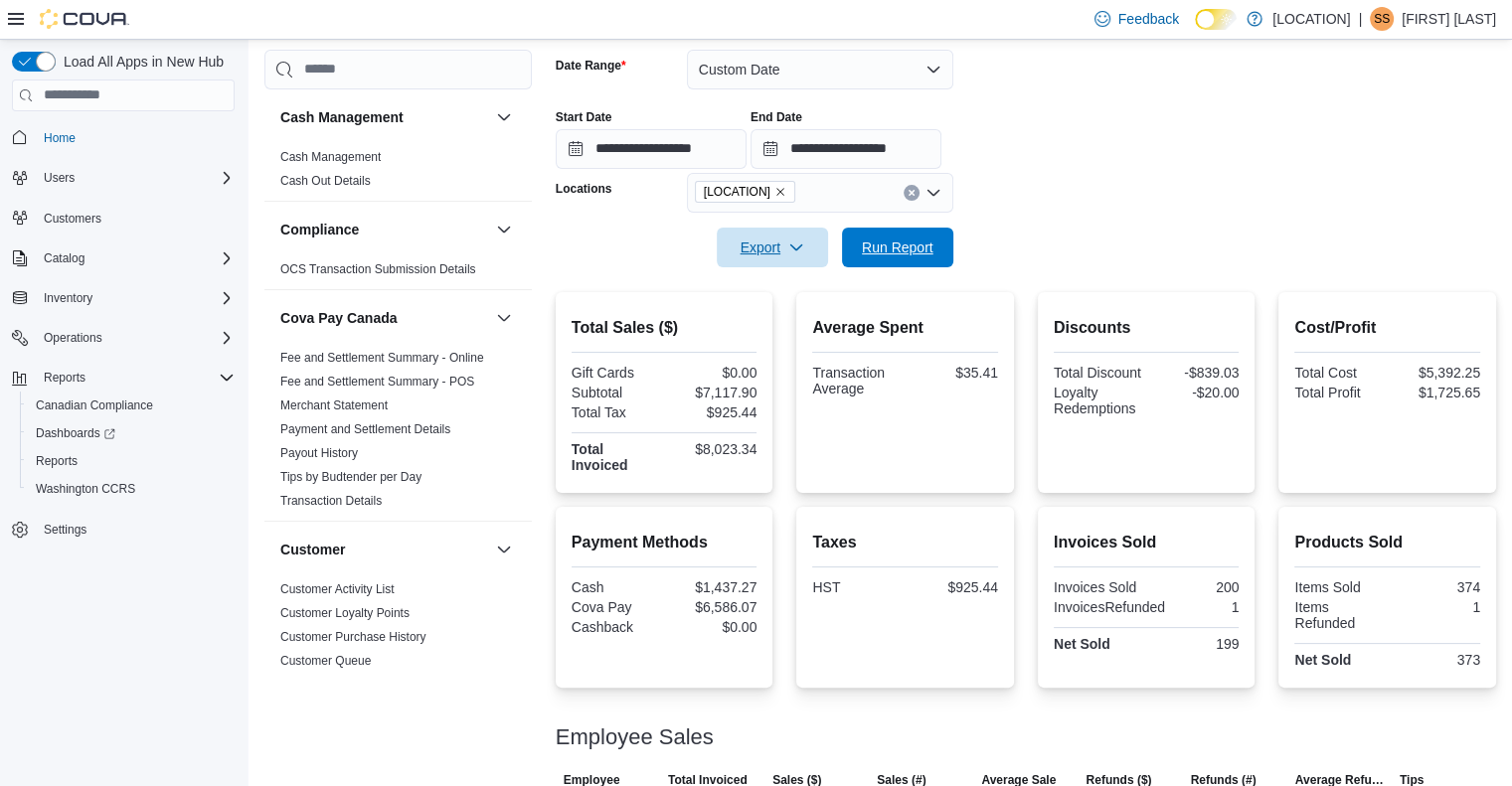 click on "Run Report" at bounding box center [898, 247] 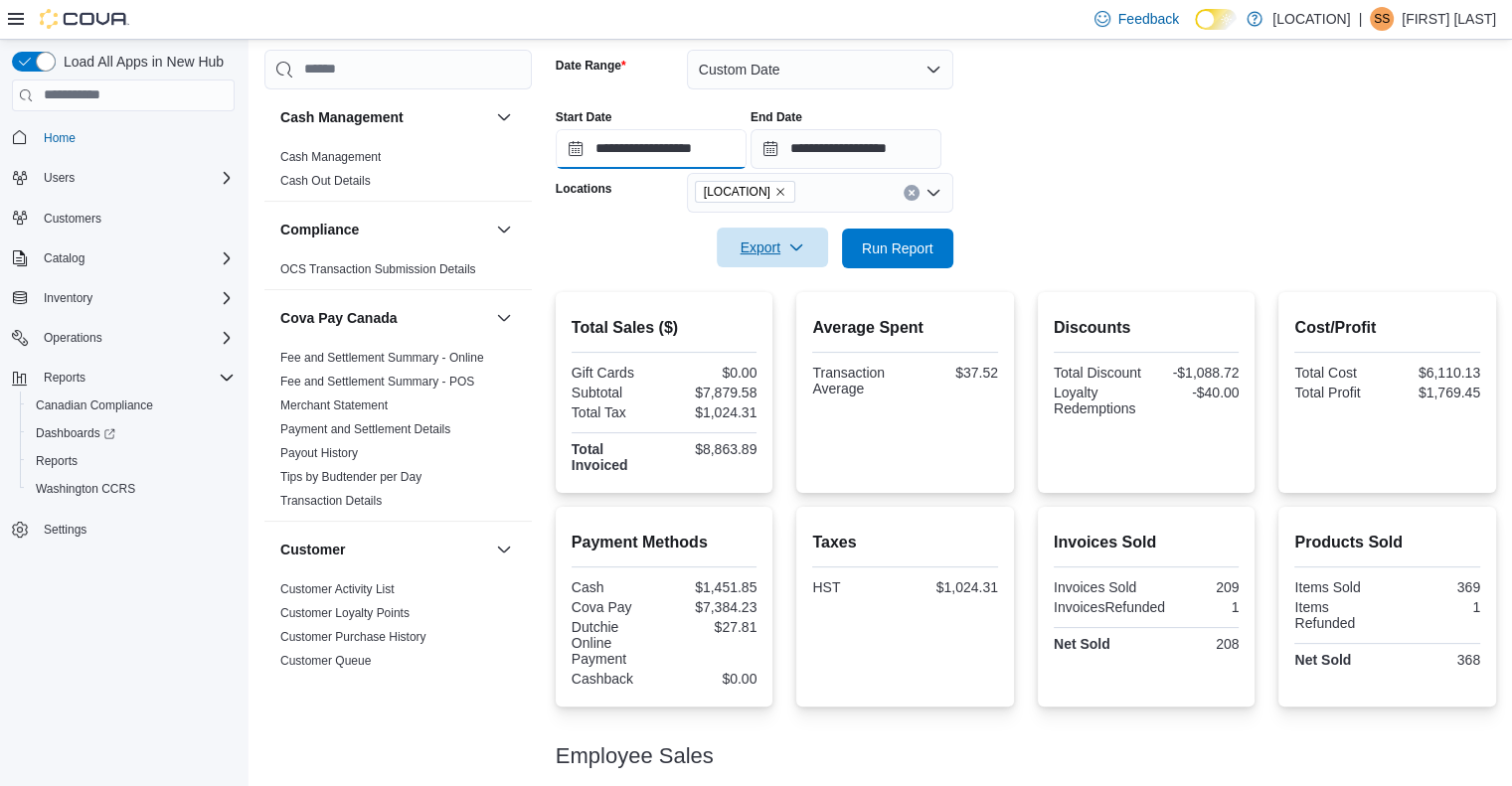 click on "**********" at bounding box center [651, 149] 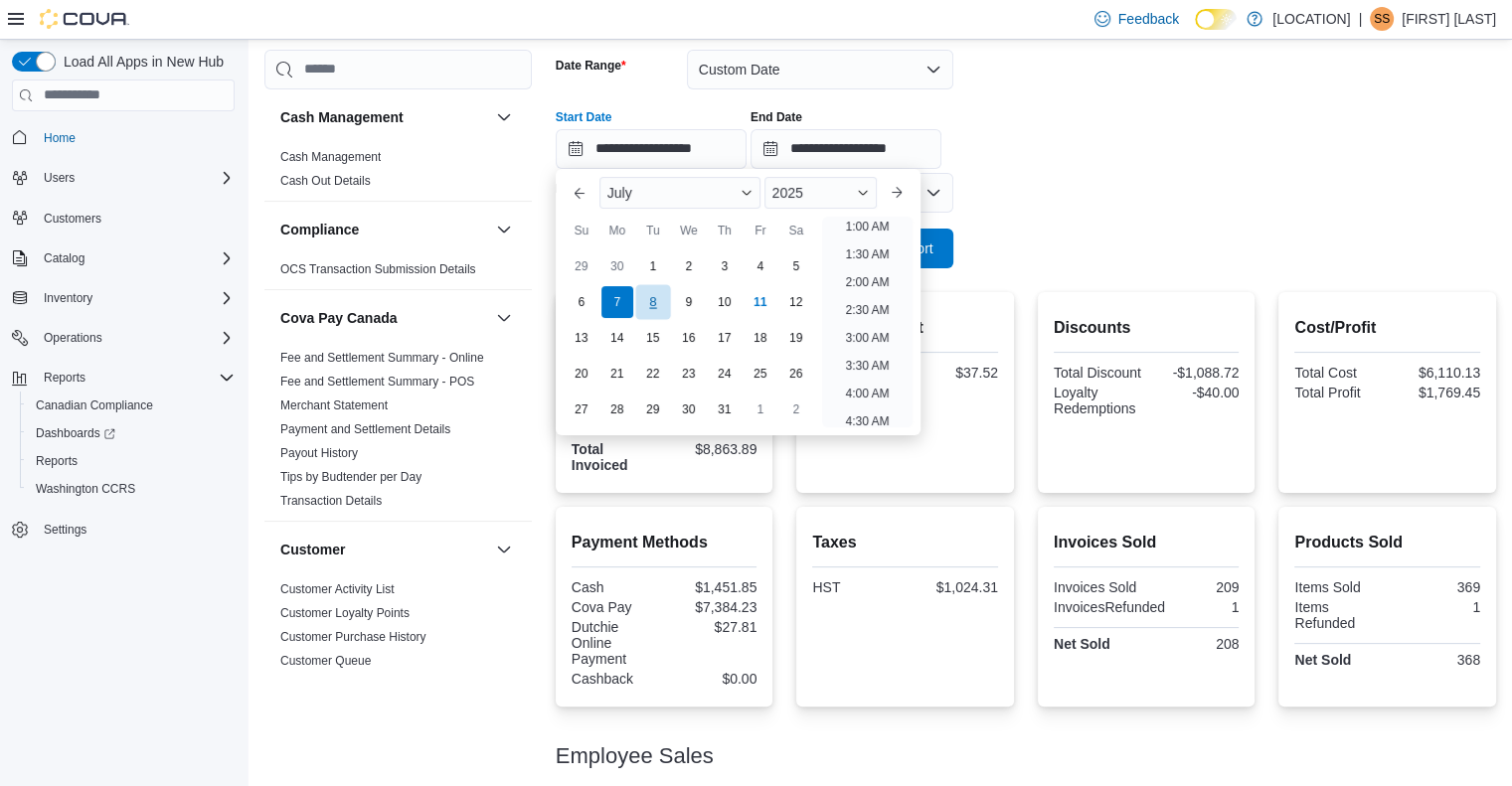 click on "8" at bounding box center (652, 301) 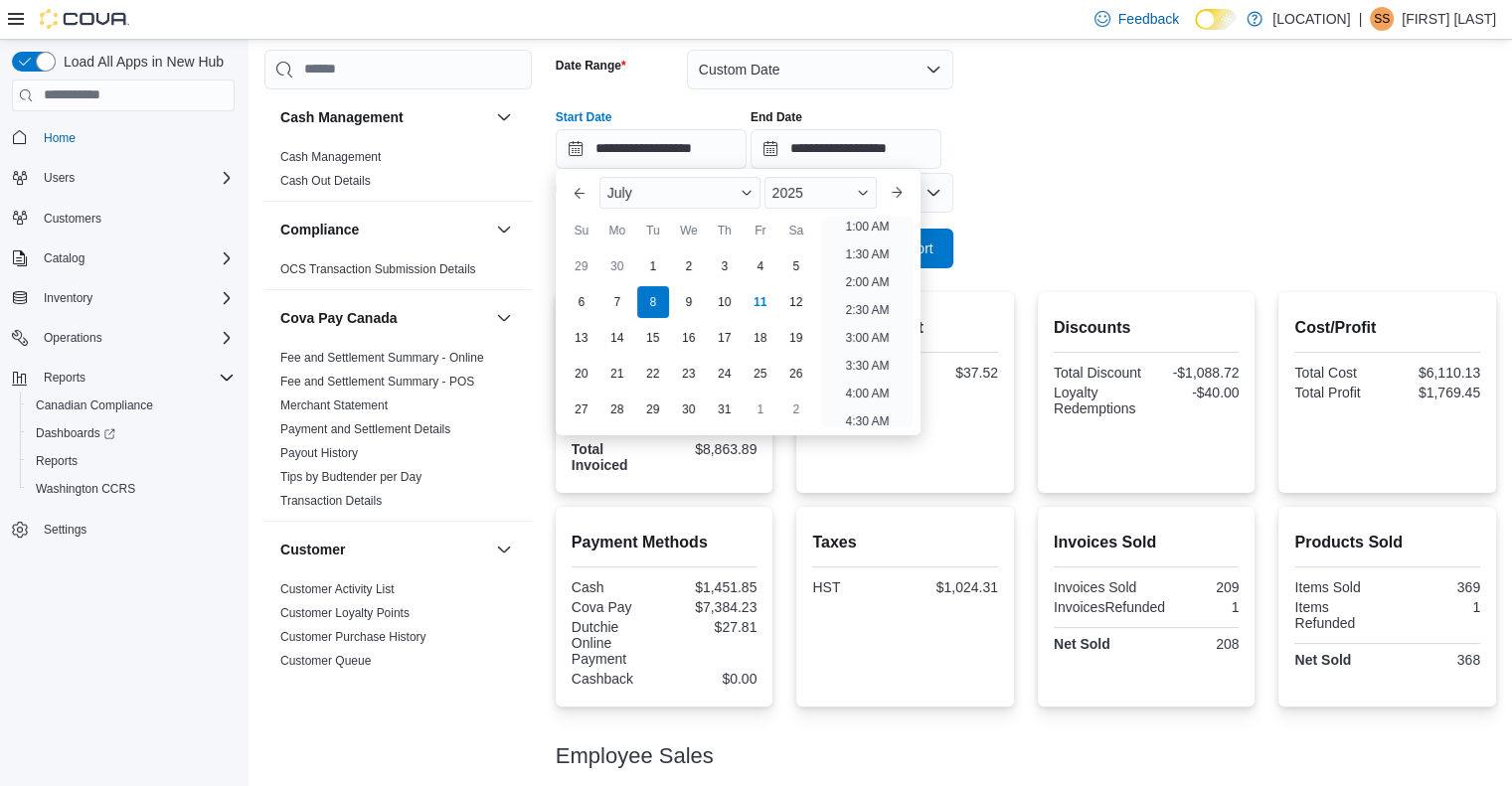 scroll, scrollTop: 4, scrollLeft: 0, axis: vertical 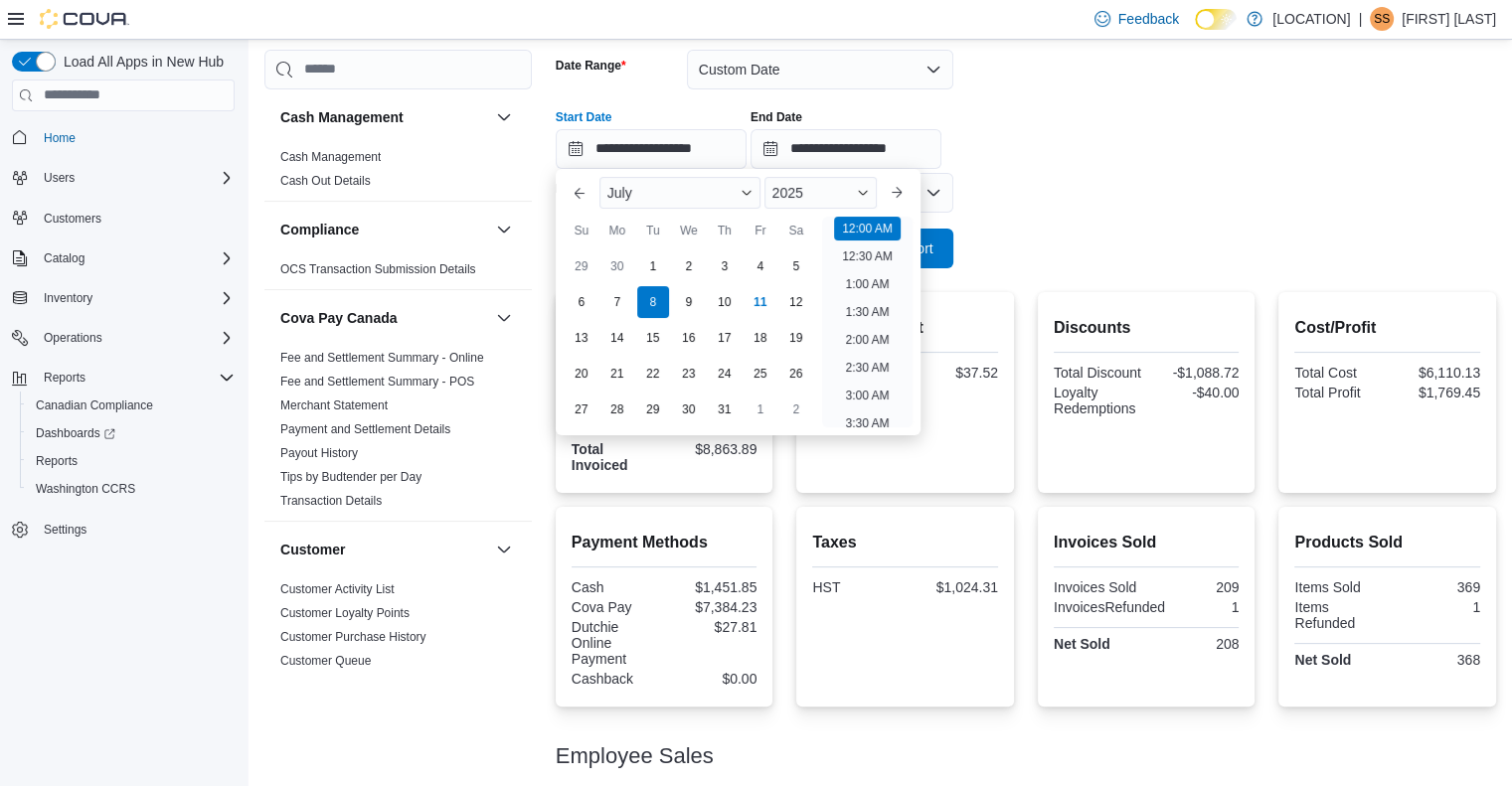 click on "**********" at bounding box center (1026, 147) 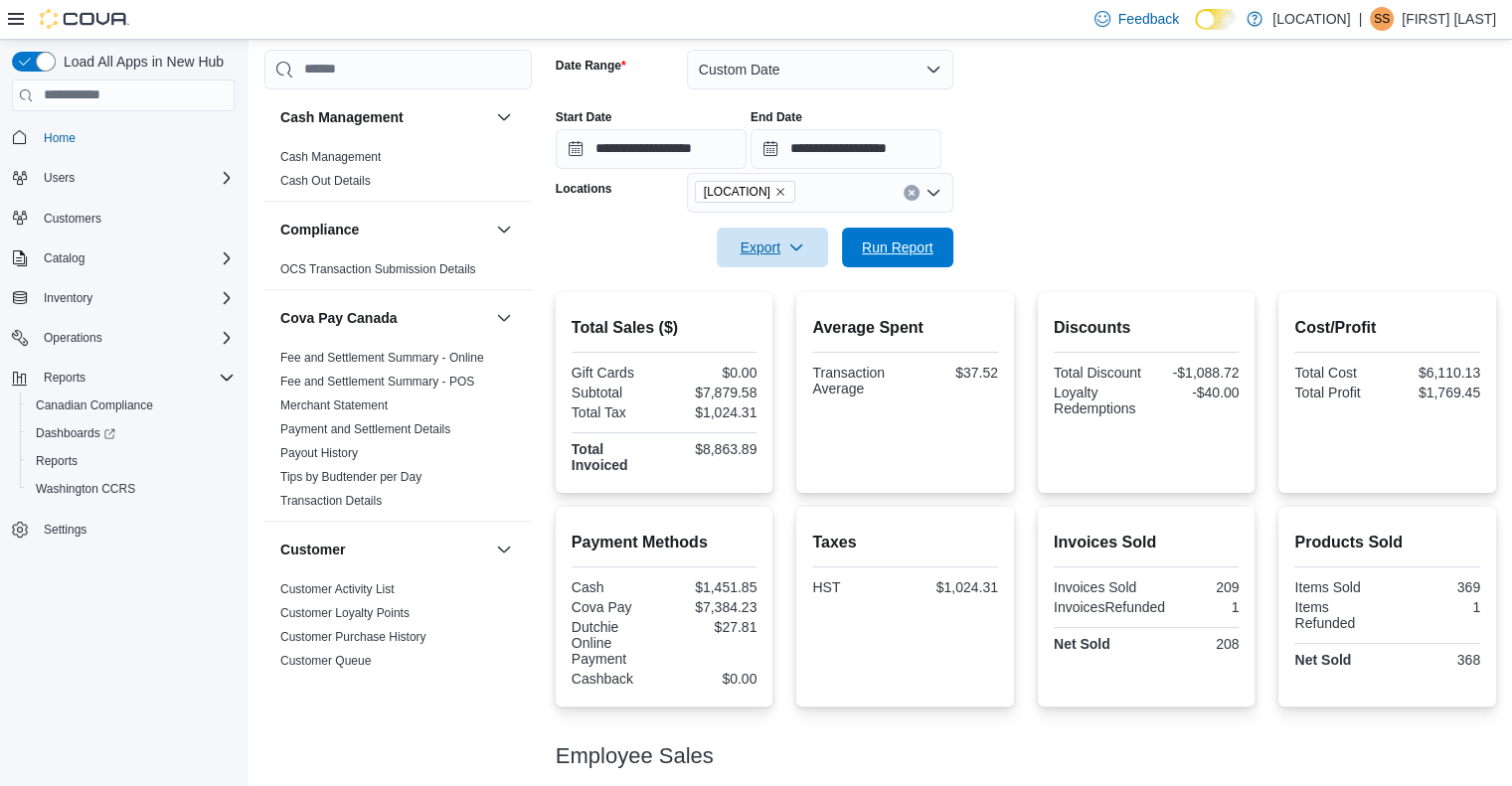 click on "Run Report" at bounding box center (898, 247) 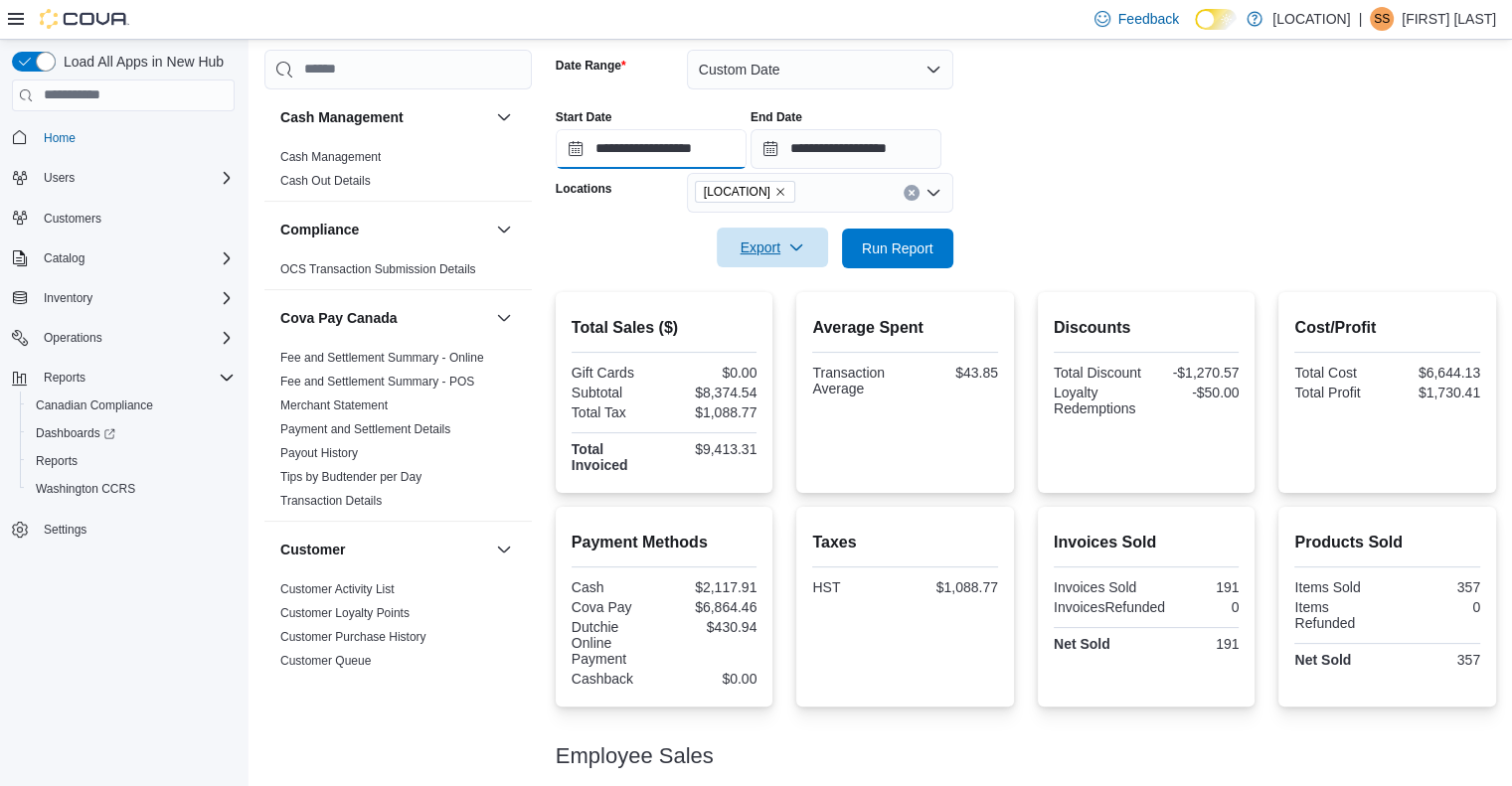 drag, startPoint x: 644, startPoint y: 138, endPoint x: 666, endPoint y: 159, distance: 30.413813 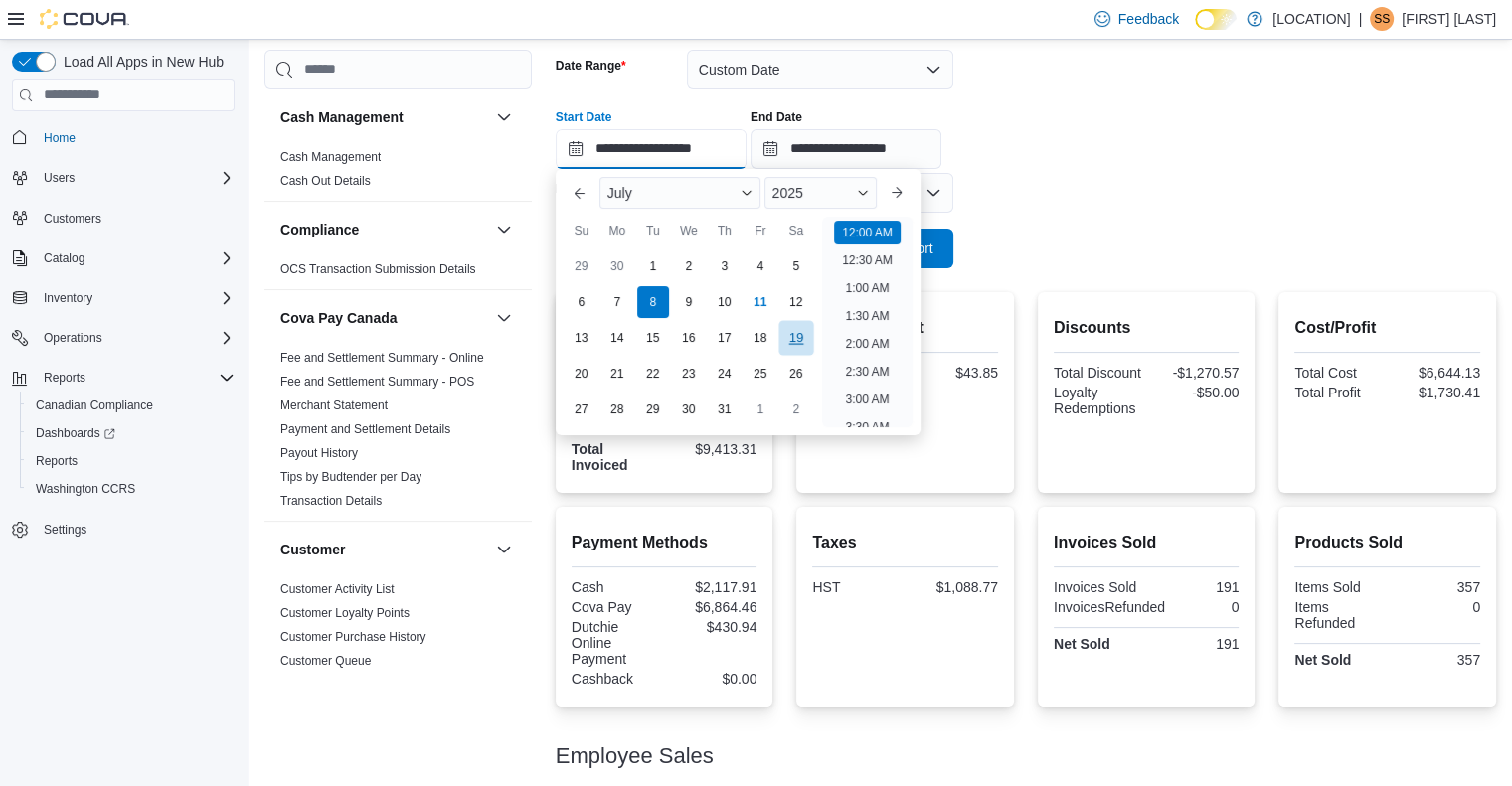 scroll, scrollTop: 62, scrollLeft: 0, axis: vertical 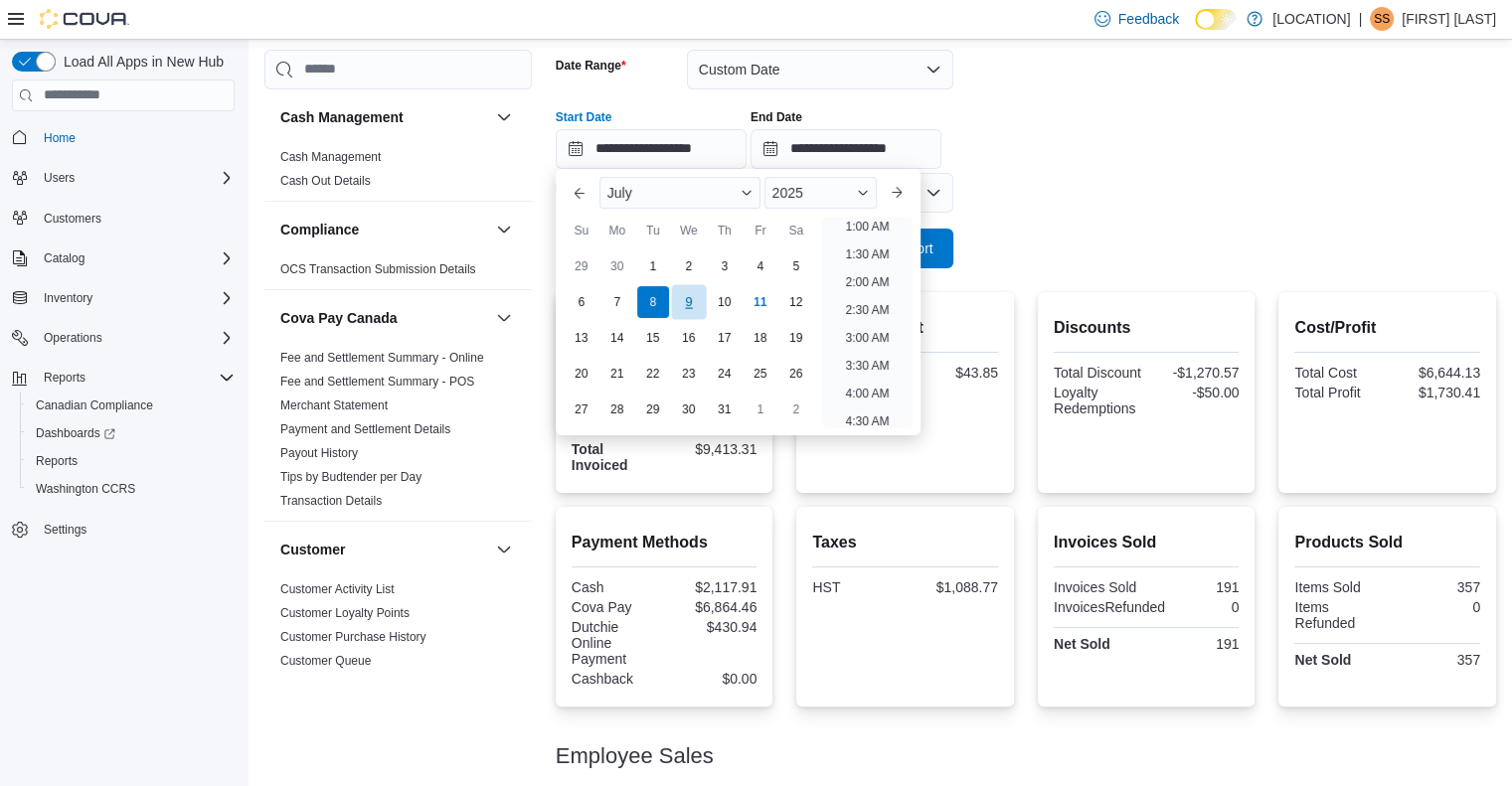 click on "9" at bounding box center [688, 301] 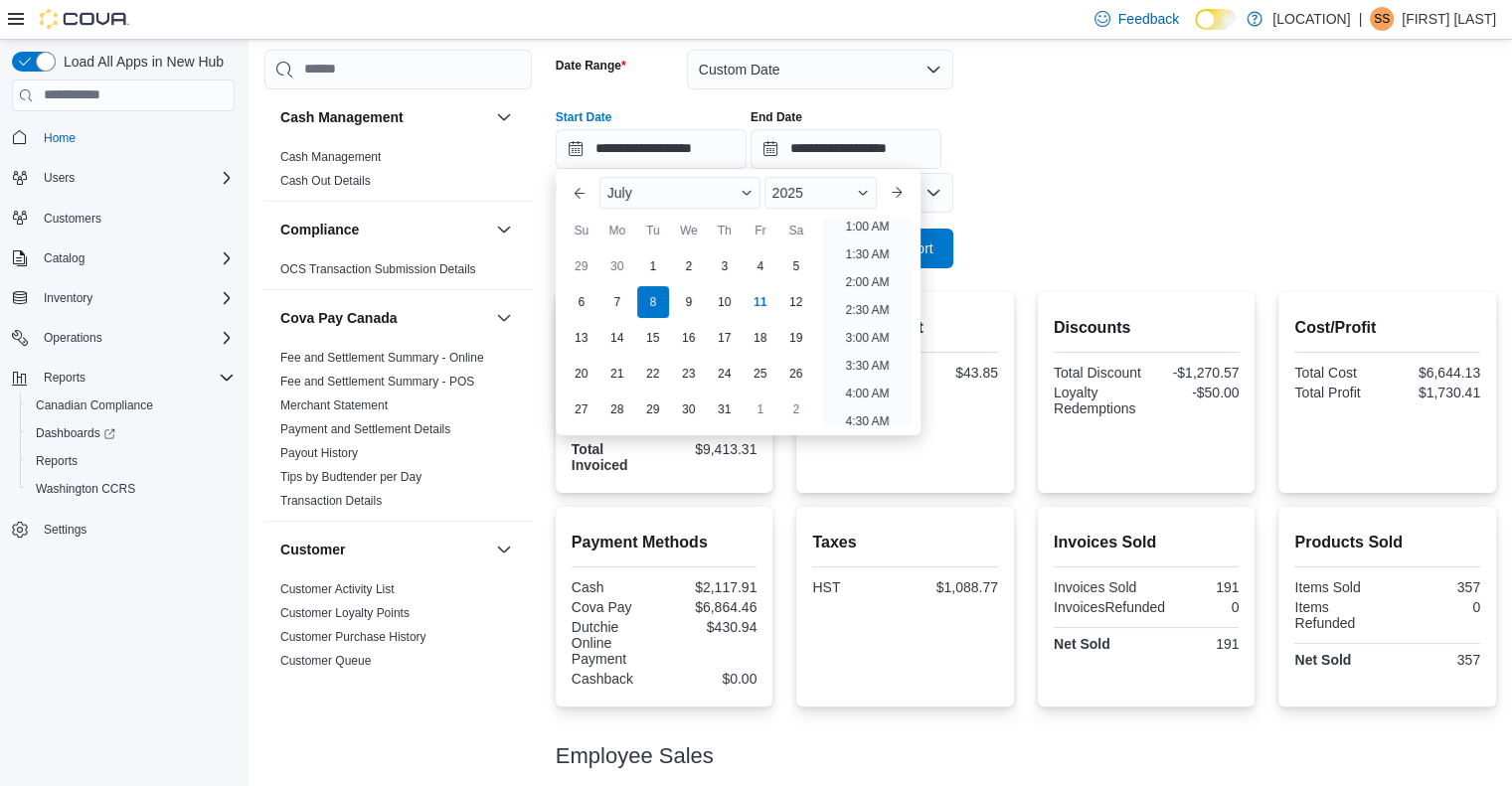 type on "**********" 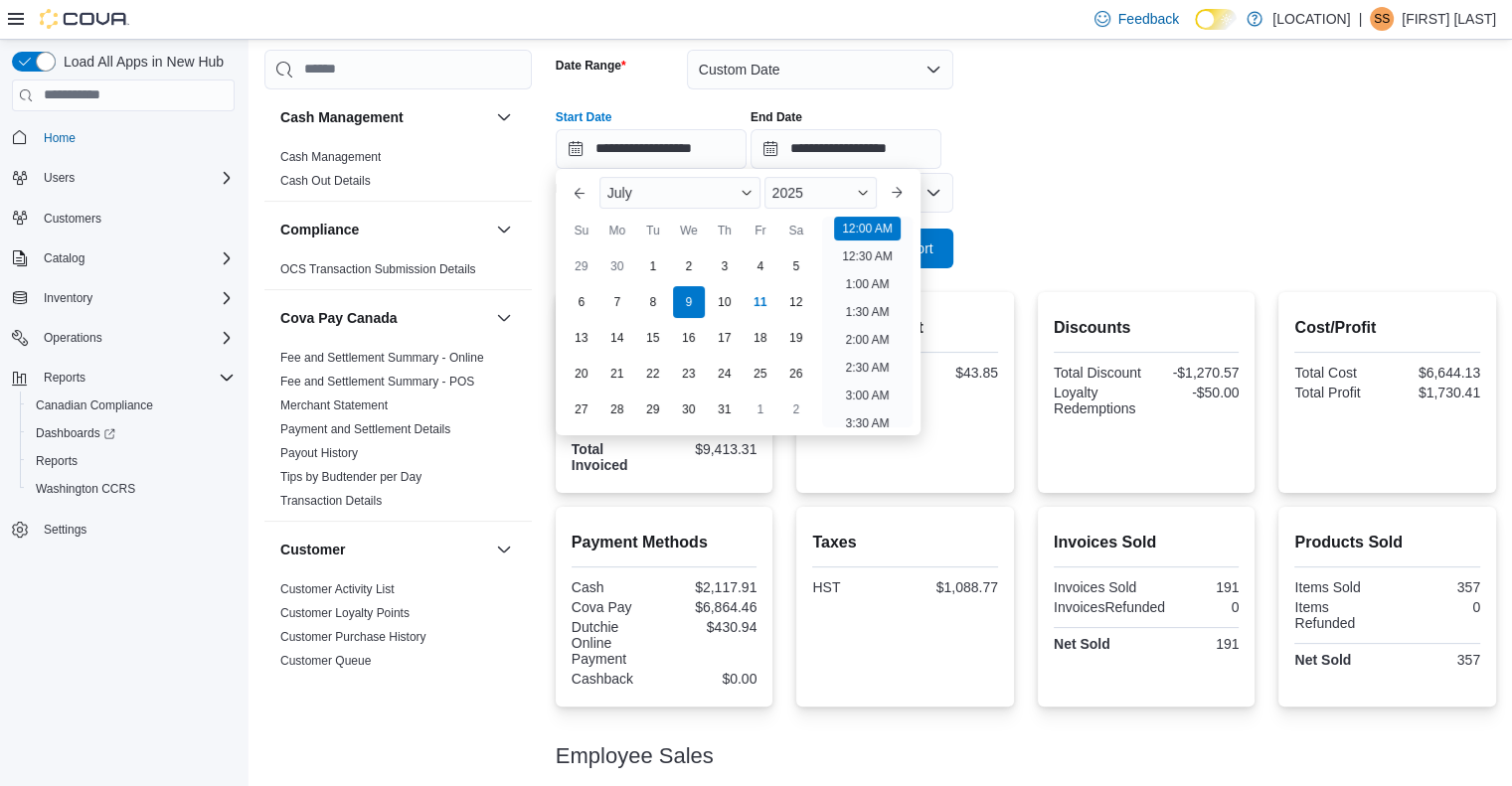 drag, startPoint x: 1280, startPoint y: 161, endPoint x: 1263, endPoint y: 160, distance: 17.029386 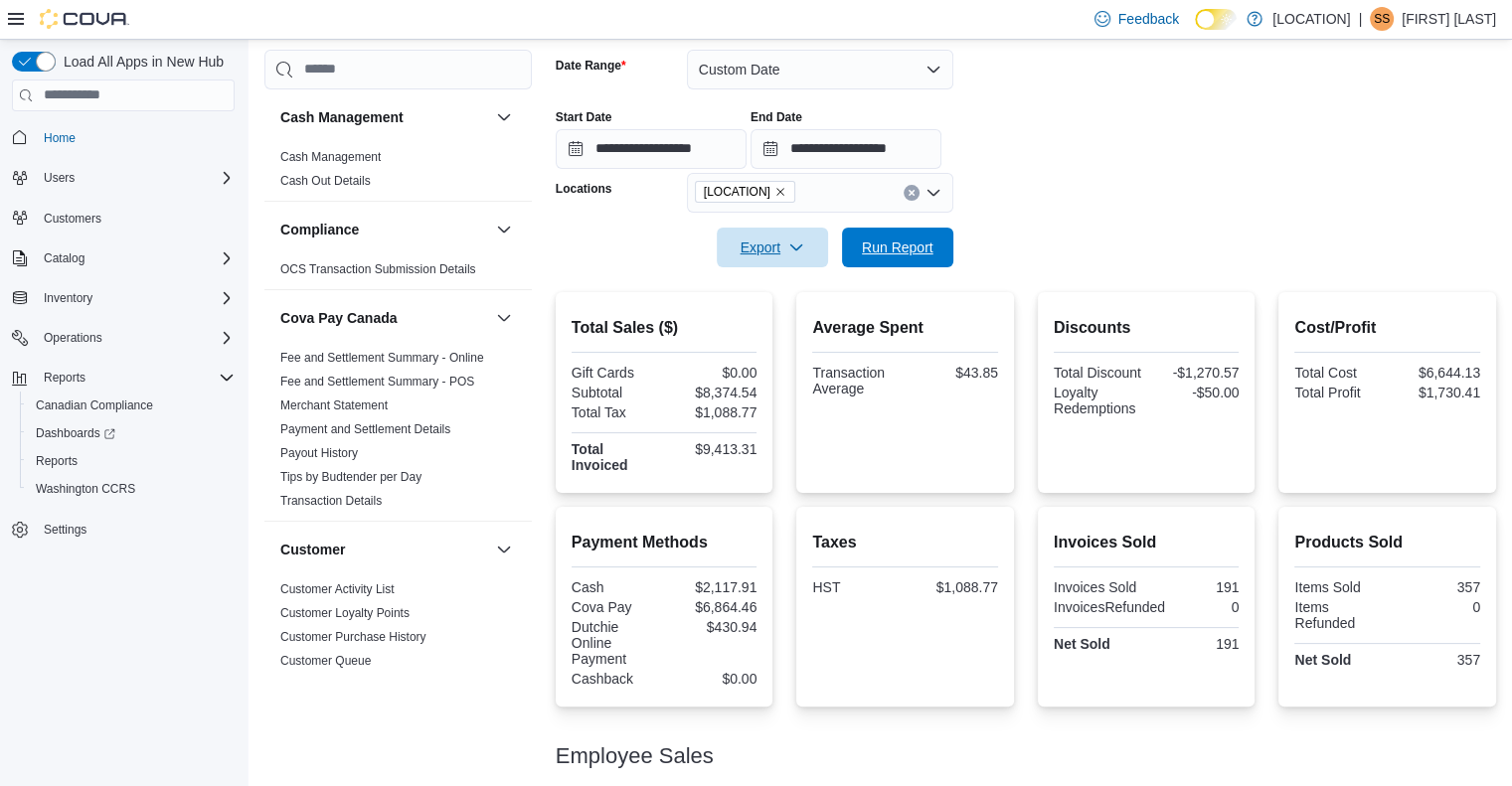 click on "Run Report" at bounding box center [898, 247] 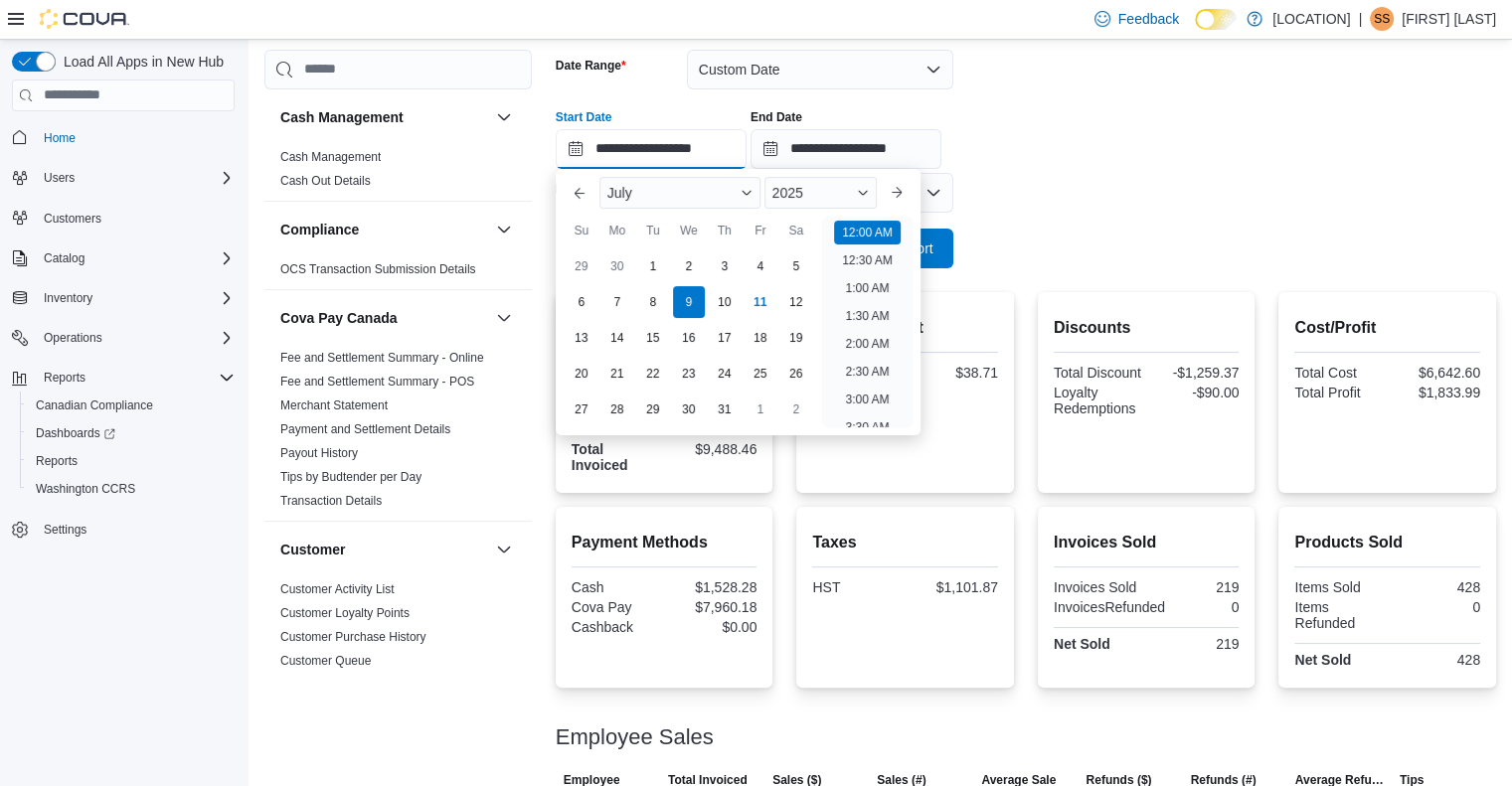 click on "**********" at bounding box center [651, 149] 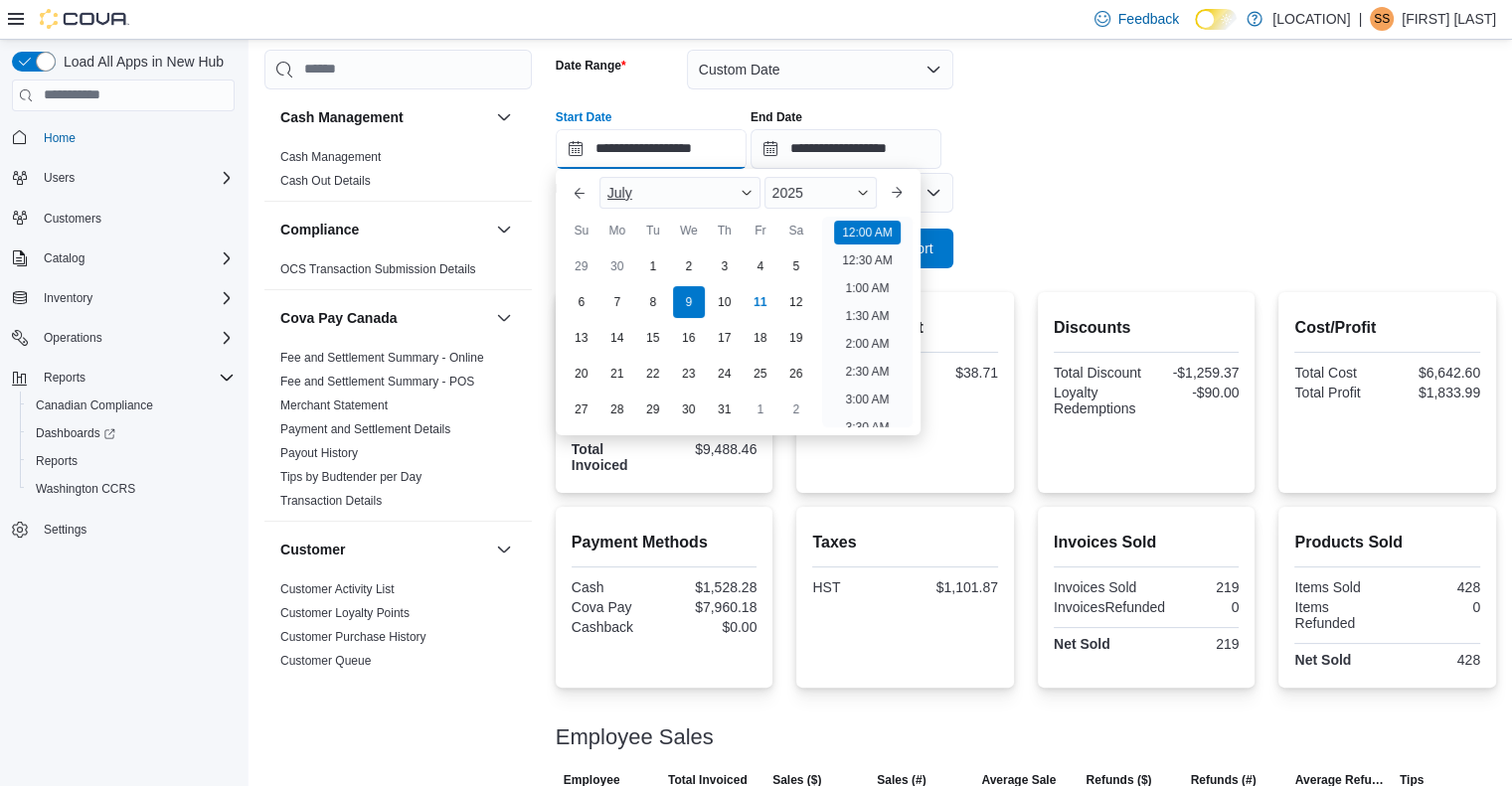 scroll, scrollTop: 62, scrollLeft: 0, axis: vertical 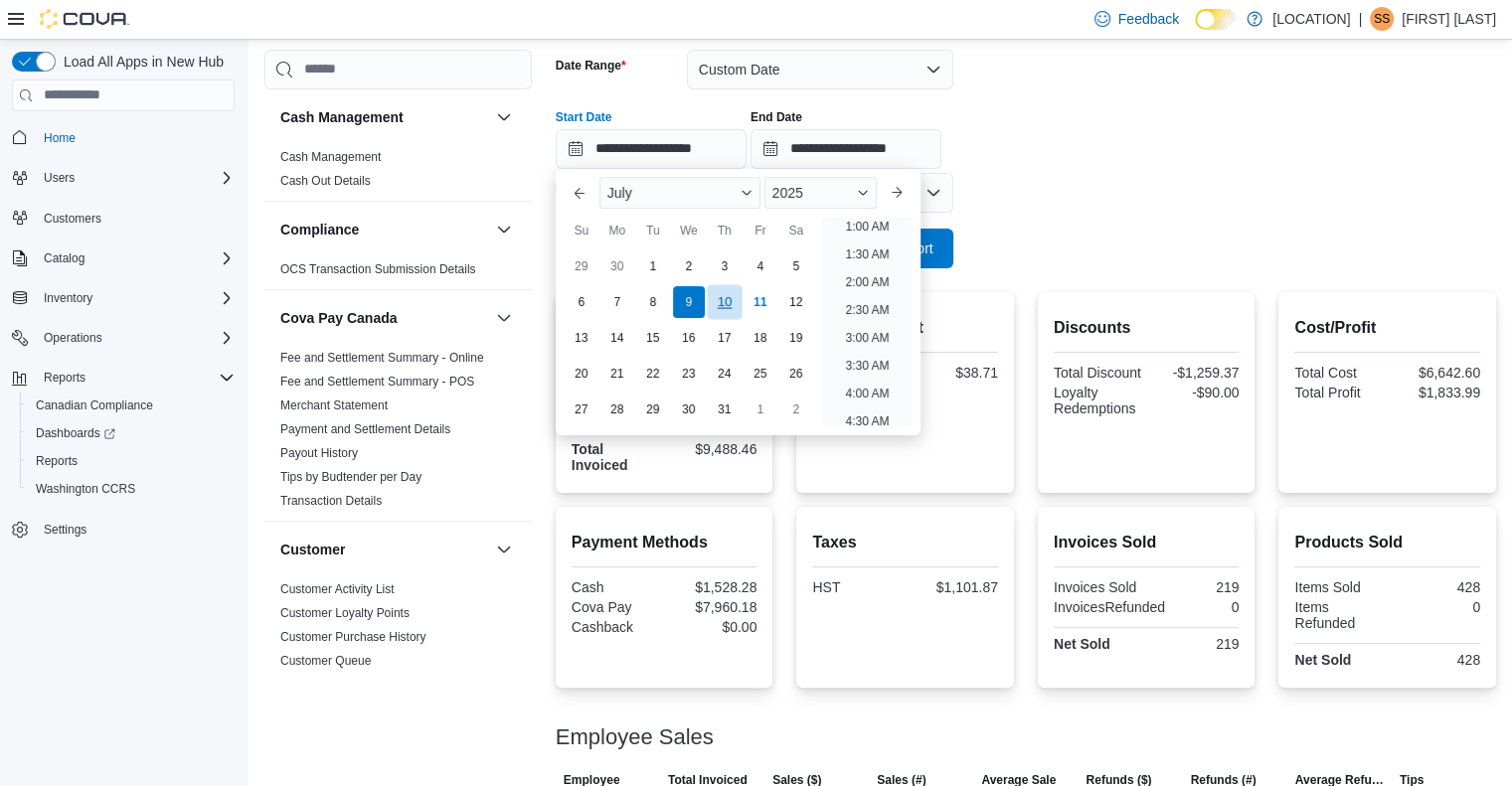 click on "10" at bounding box center (724, 301) 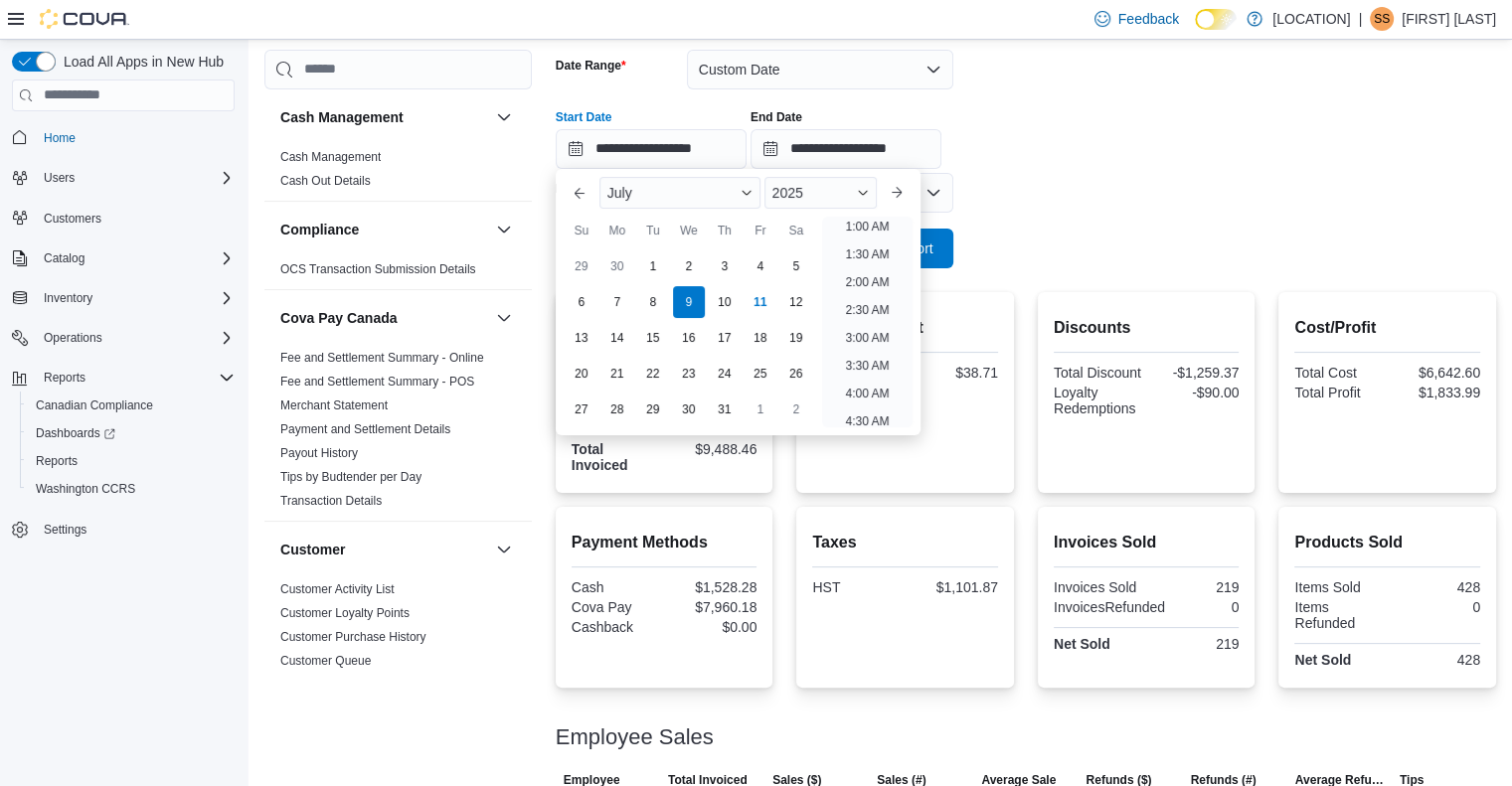 scroll, scrollTop: 4, scrollLeft: 0, axis: vertical 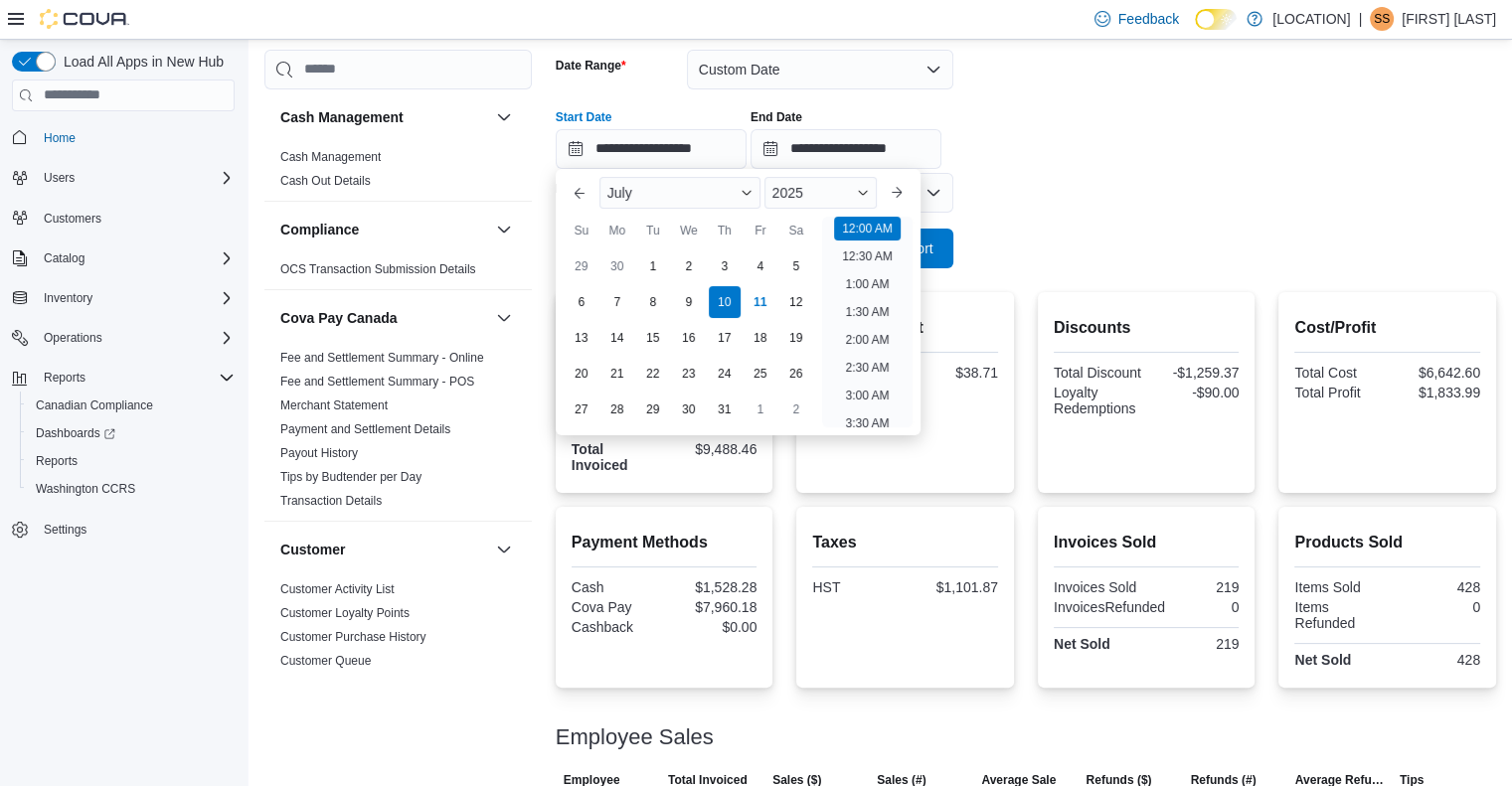 click on "**********" at bounding box center (1026, 147) 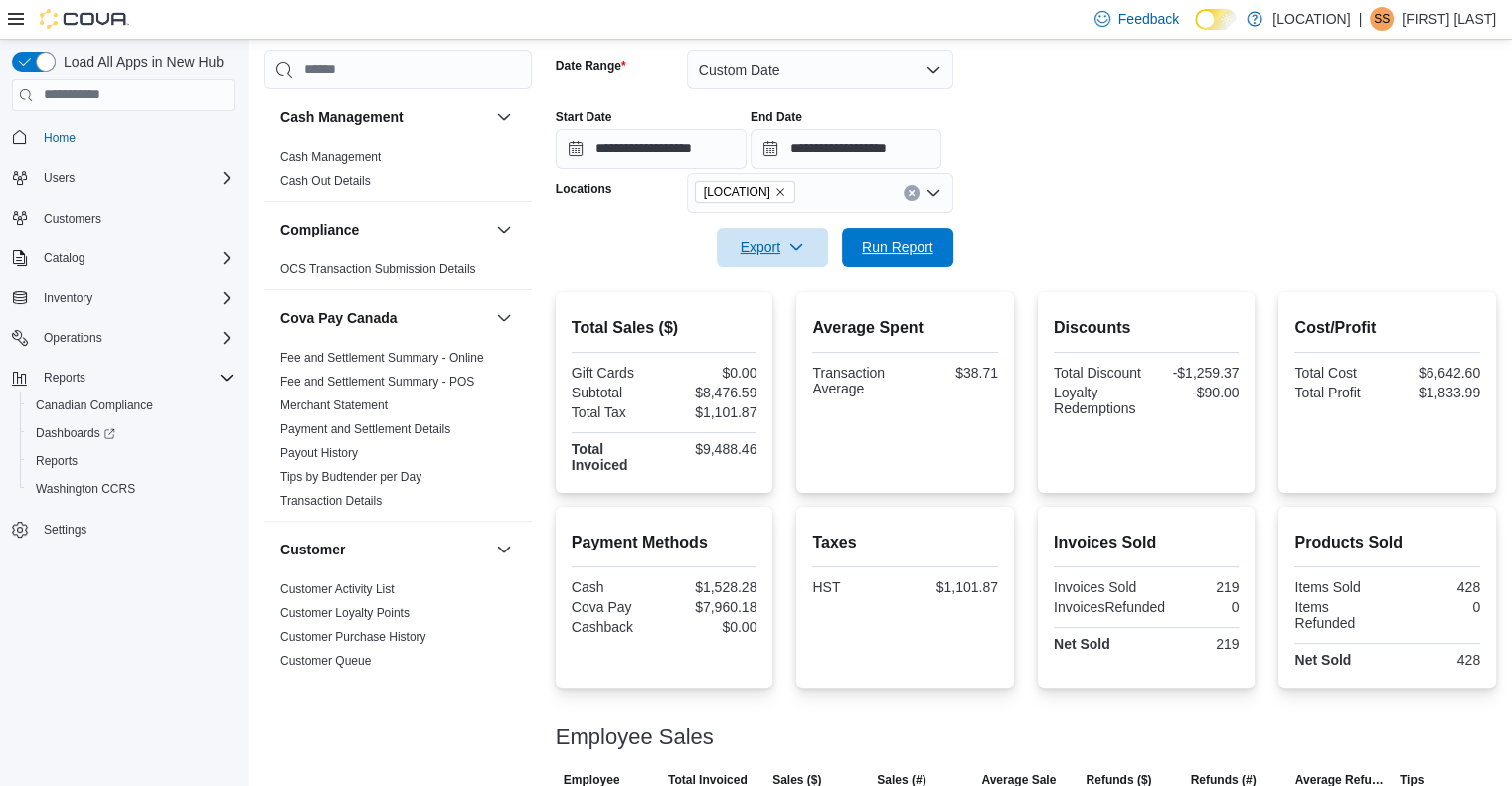click on "Run Report" at bounding box center (898, 247) 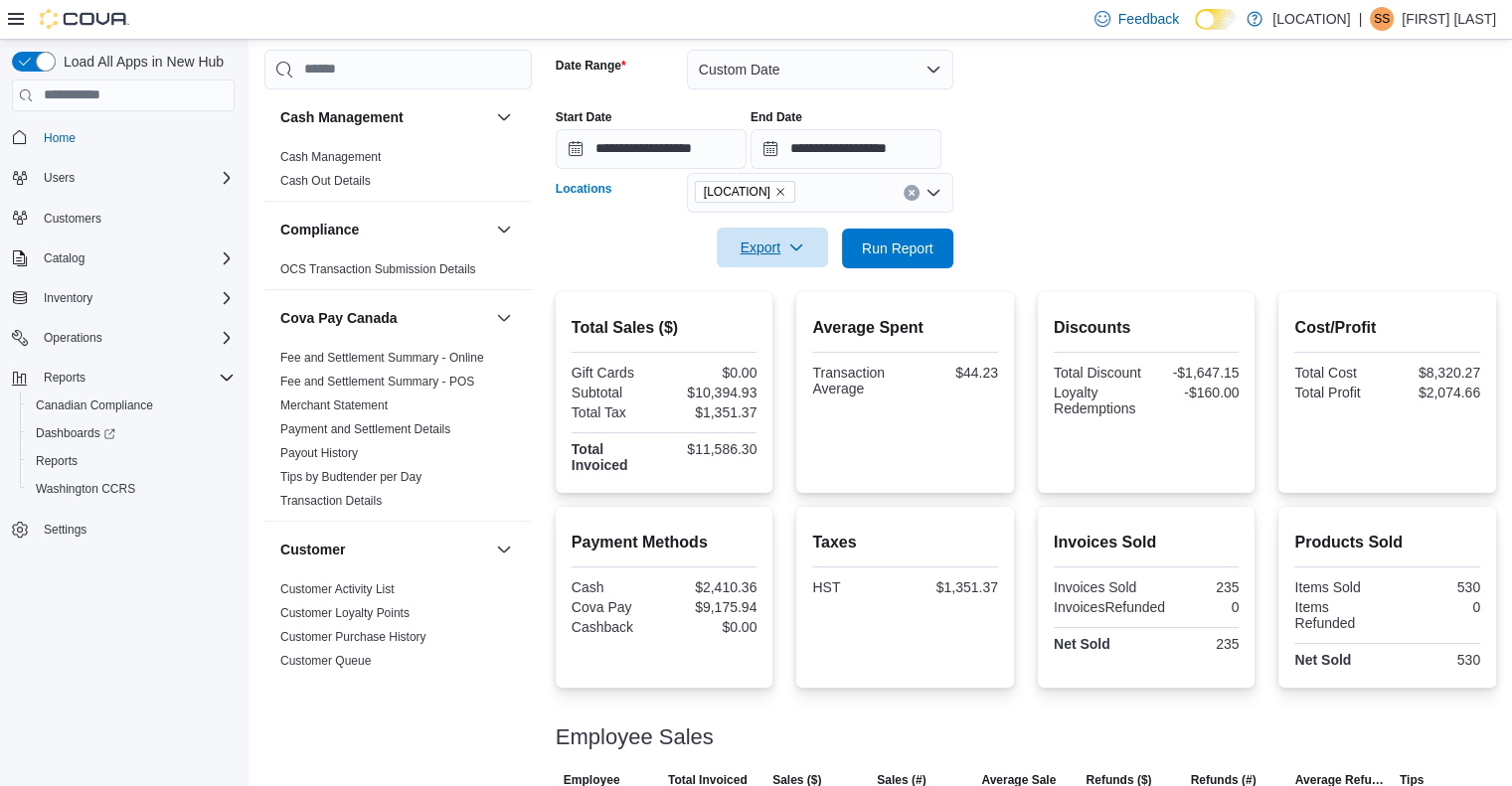 click 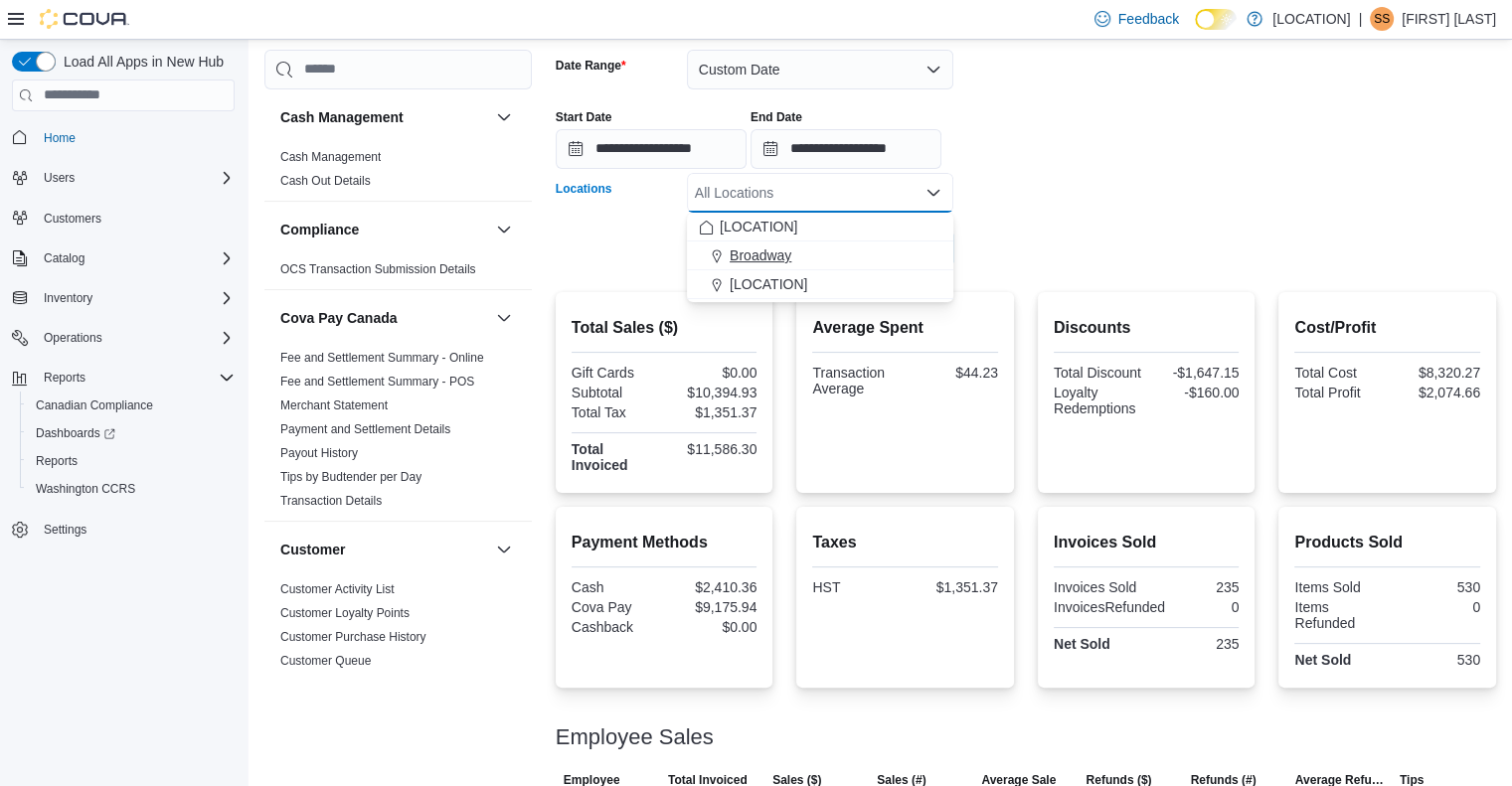 click on "Broadway" at bounding box center [760, 255] 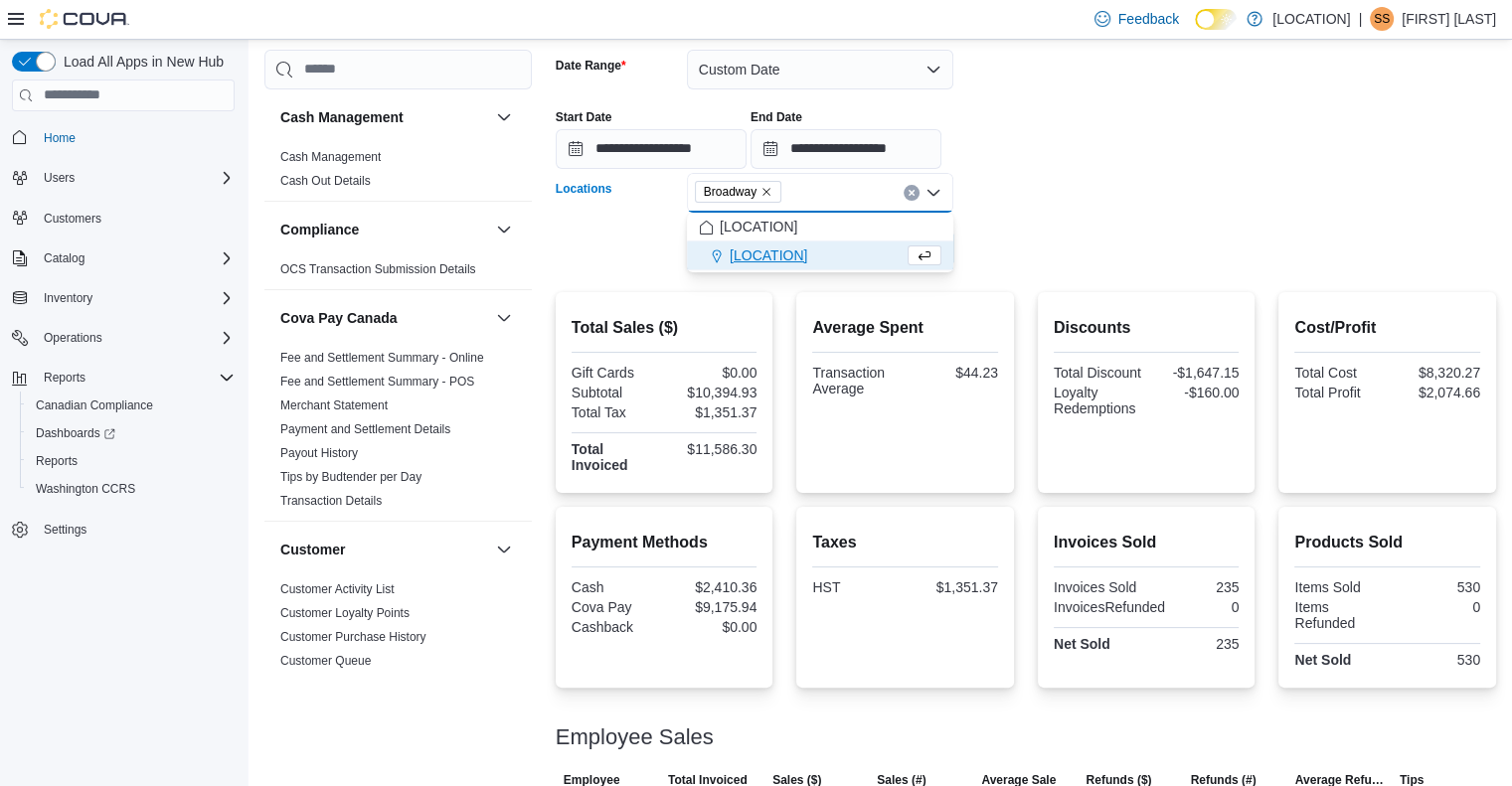 click on "**********" at bounding box center [1026, 147] 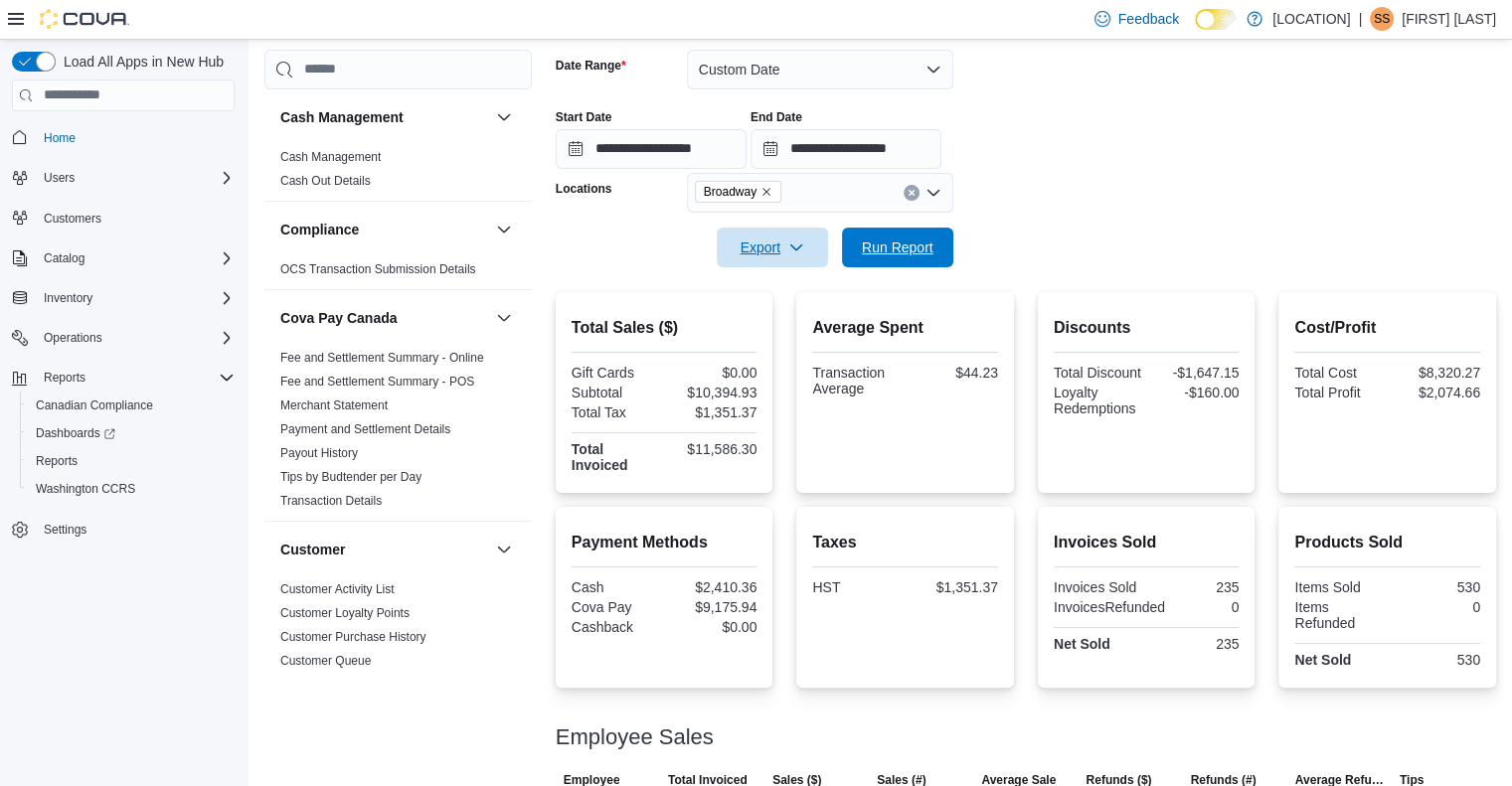 click on "Run Report" at bounding box center [898, 247] 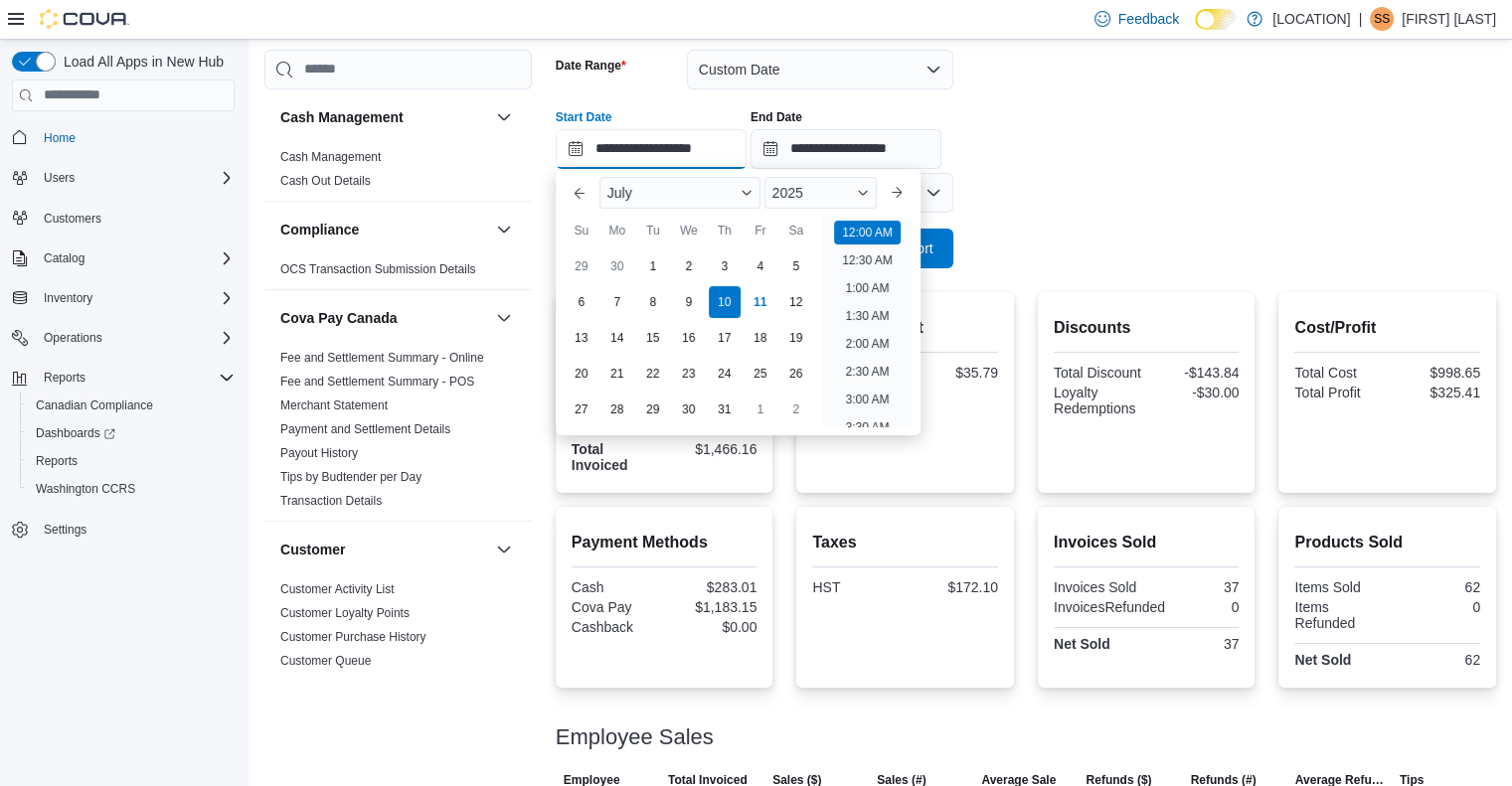 click on "**********" at bounding box center [651, 149] 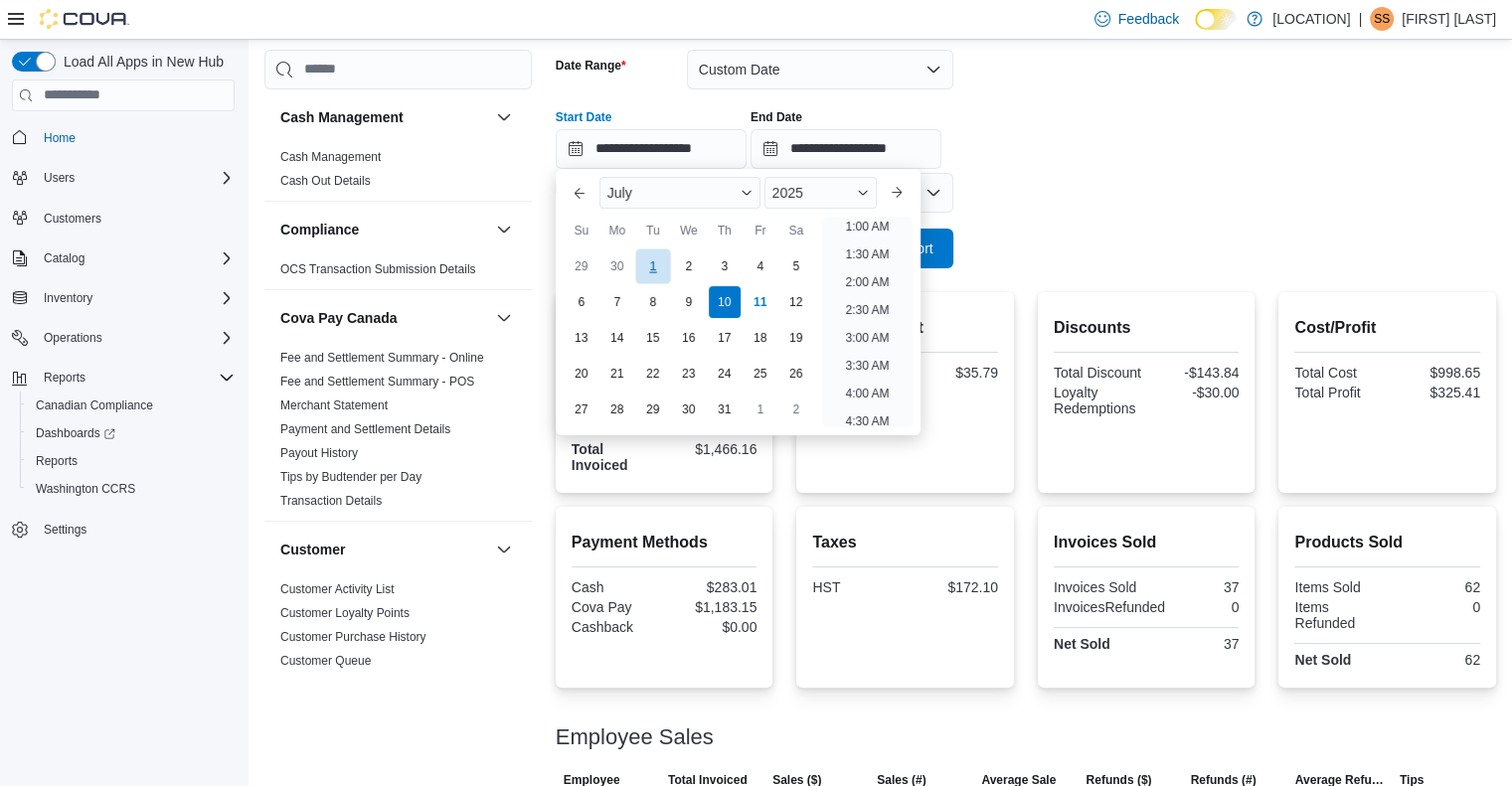 click on "1" at bounding box center (652, 265) 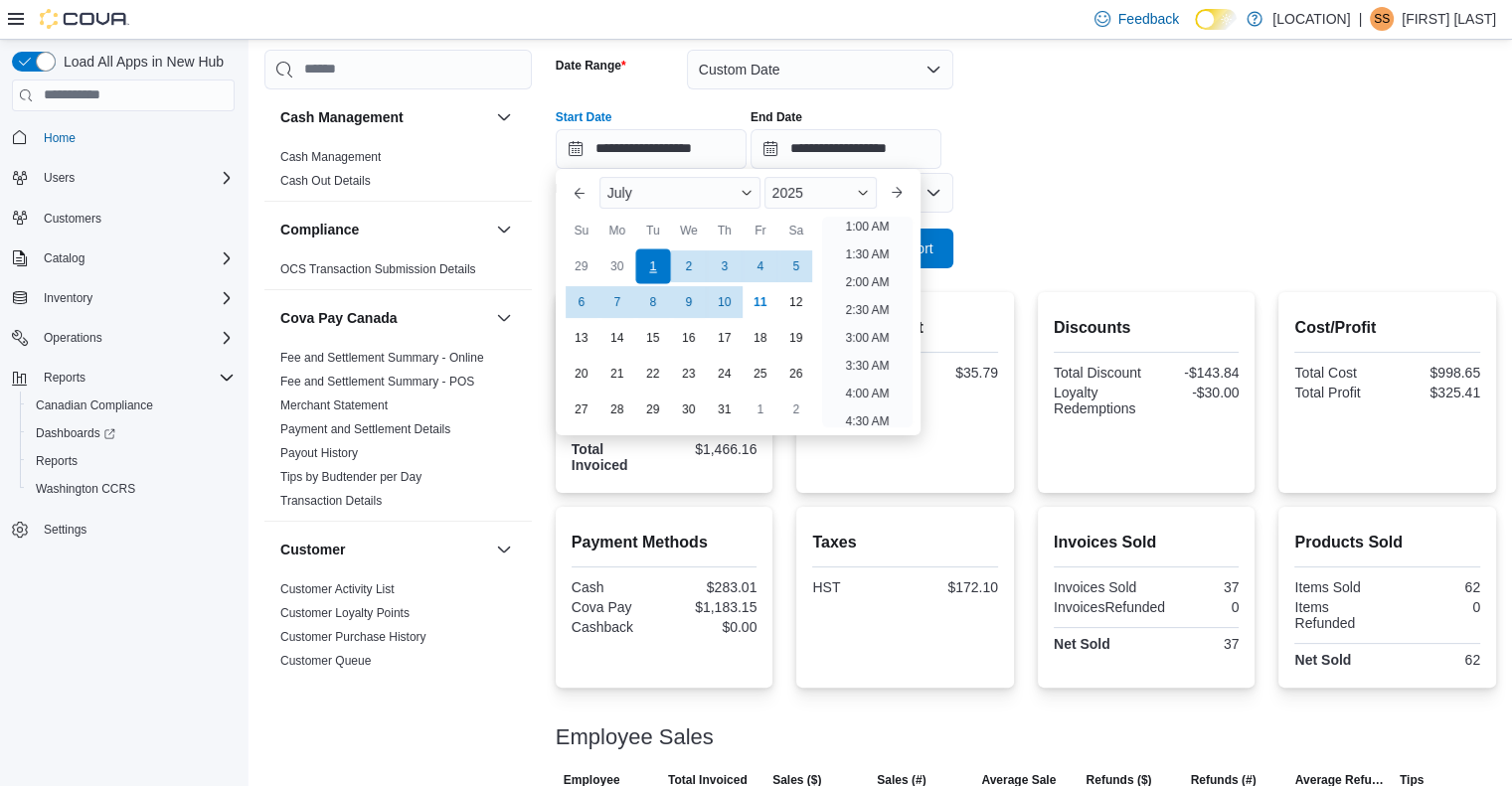 scroll, scrollTop: 4, scrollLeft: 0, axis: vertical 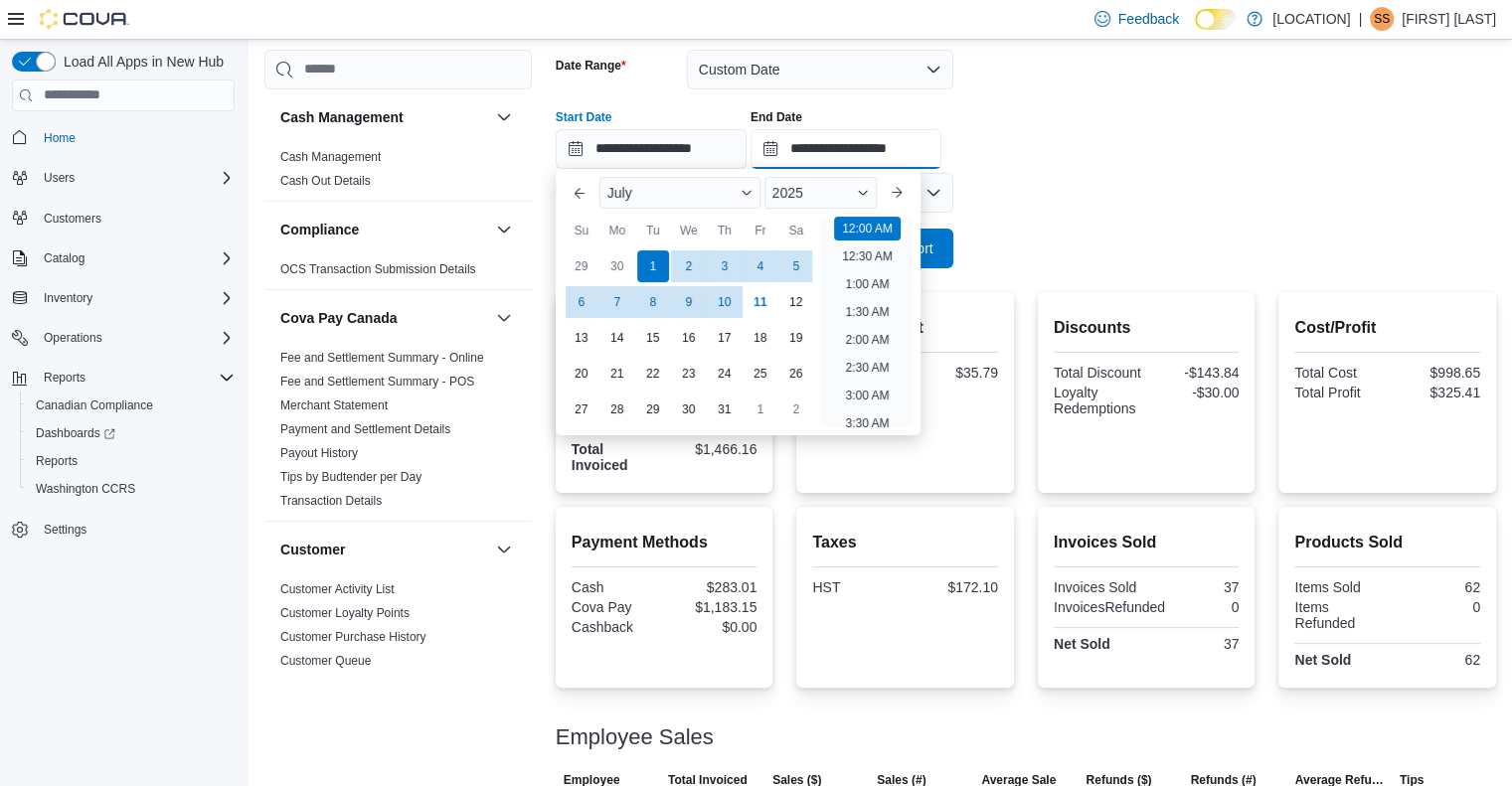 click on "**********" at bounding box center [846, 149] 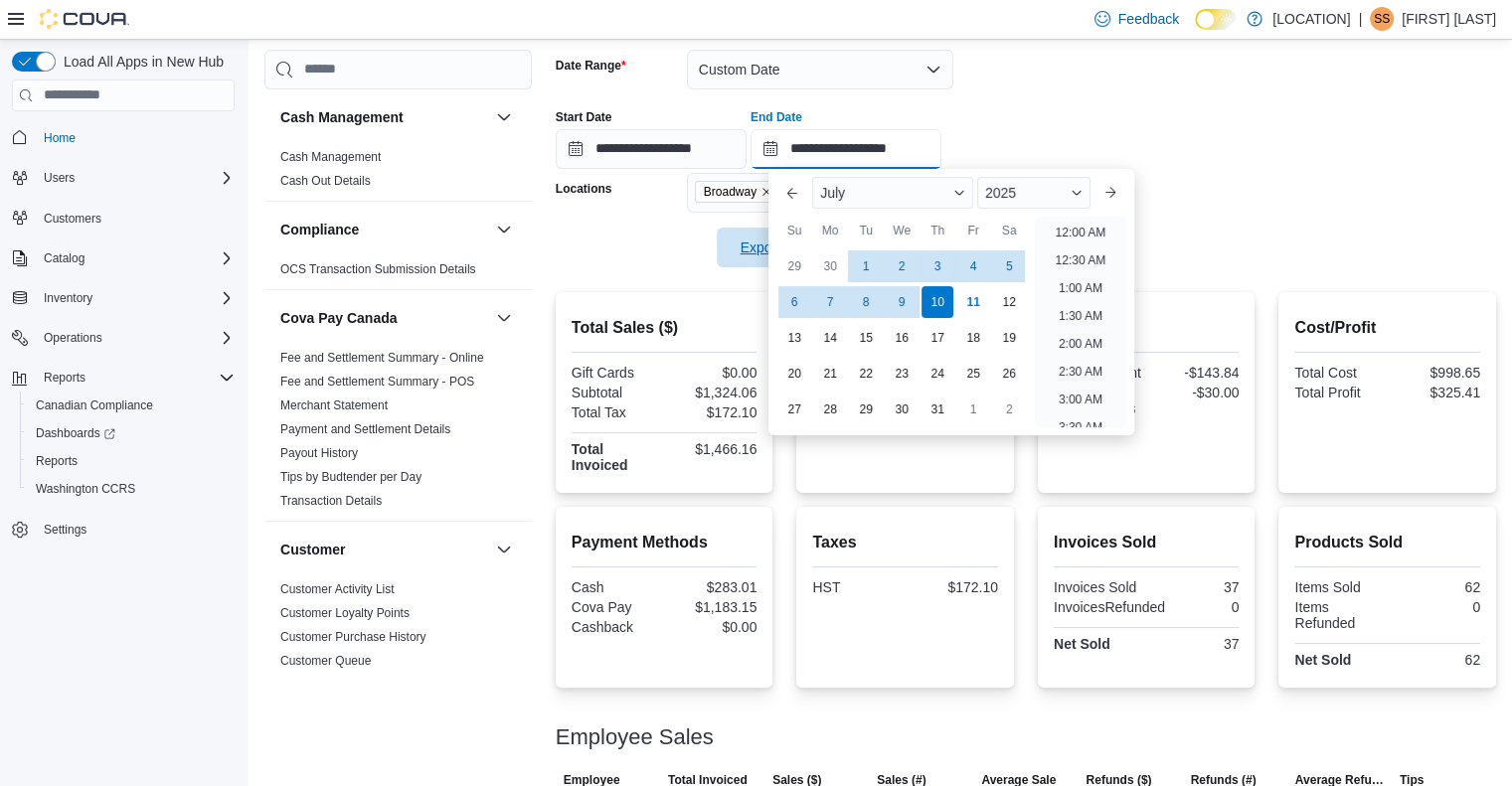scroll, scrollTop: 1129, scrollLeft: 0, axis: vertical 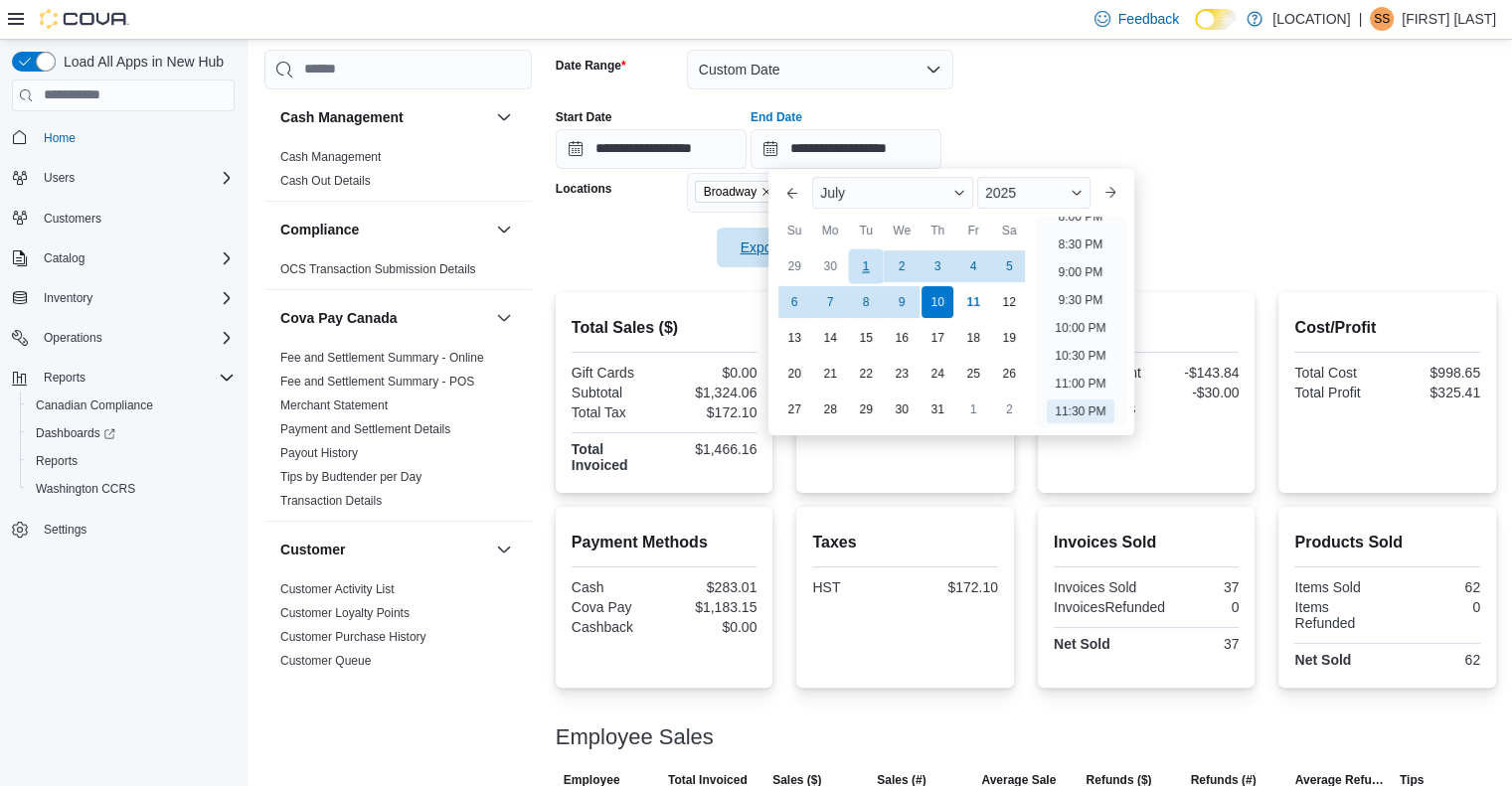 click on "1" at bounding box center [866, 265] 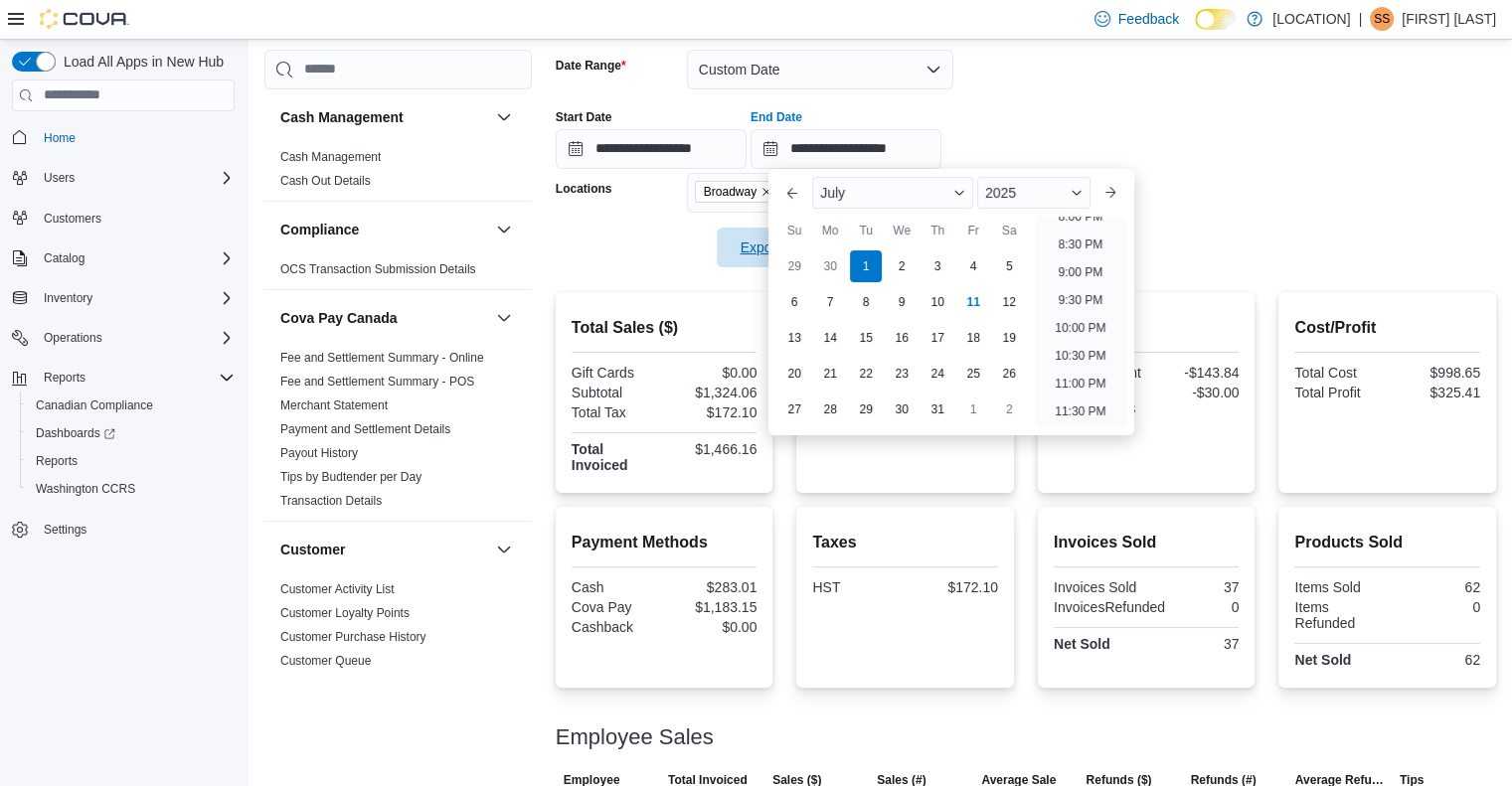 click on "**********" at bounding box center [1026, 131] 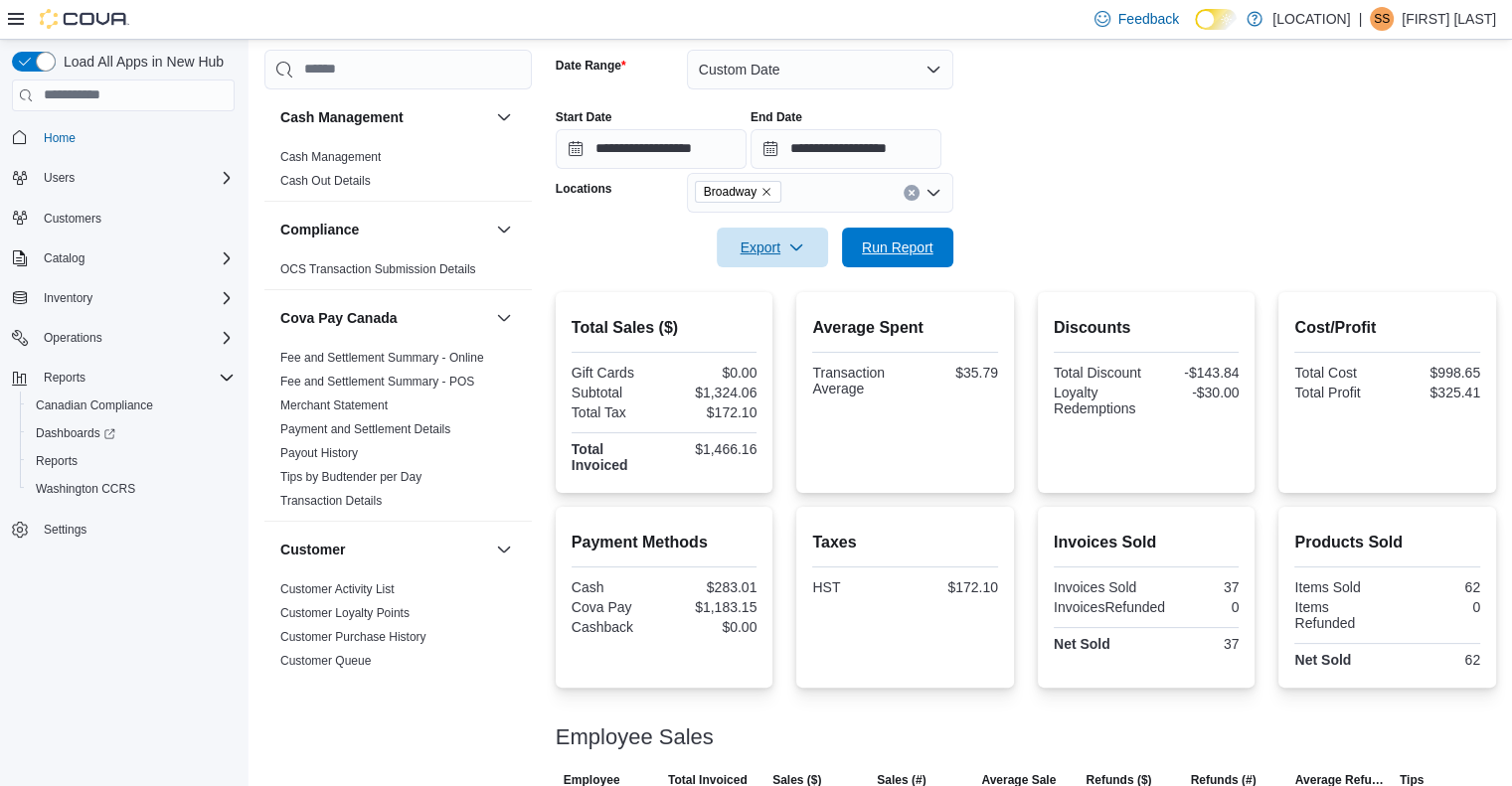 click on "Run Report" at bounding box center (898, 247) 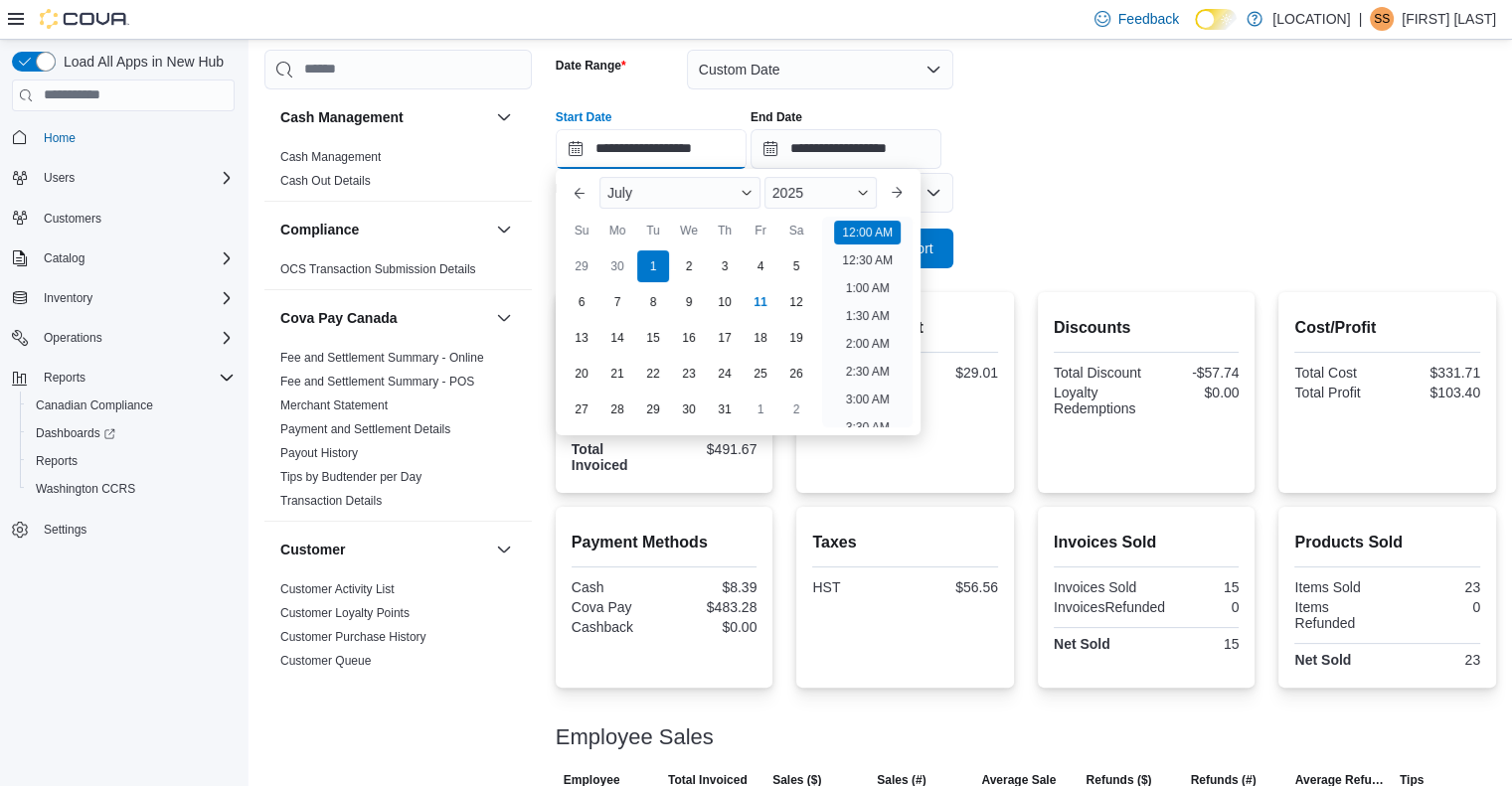 click on "**********" at bounding box center (651, 149) 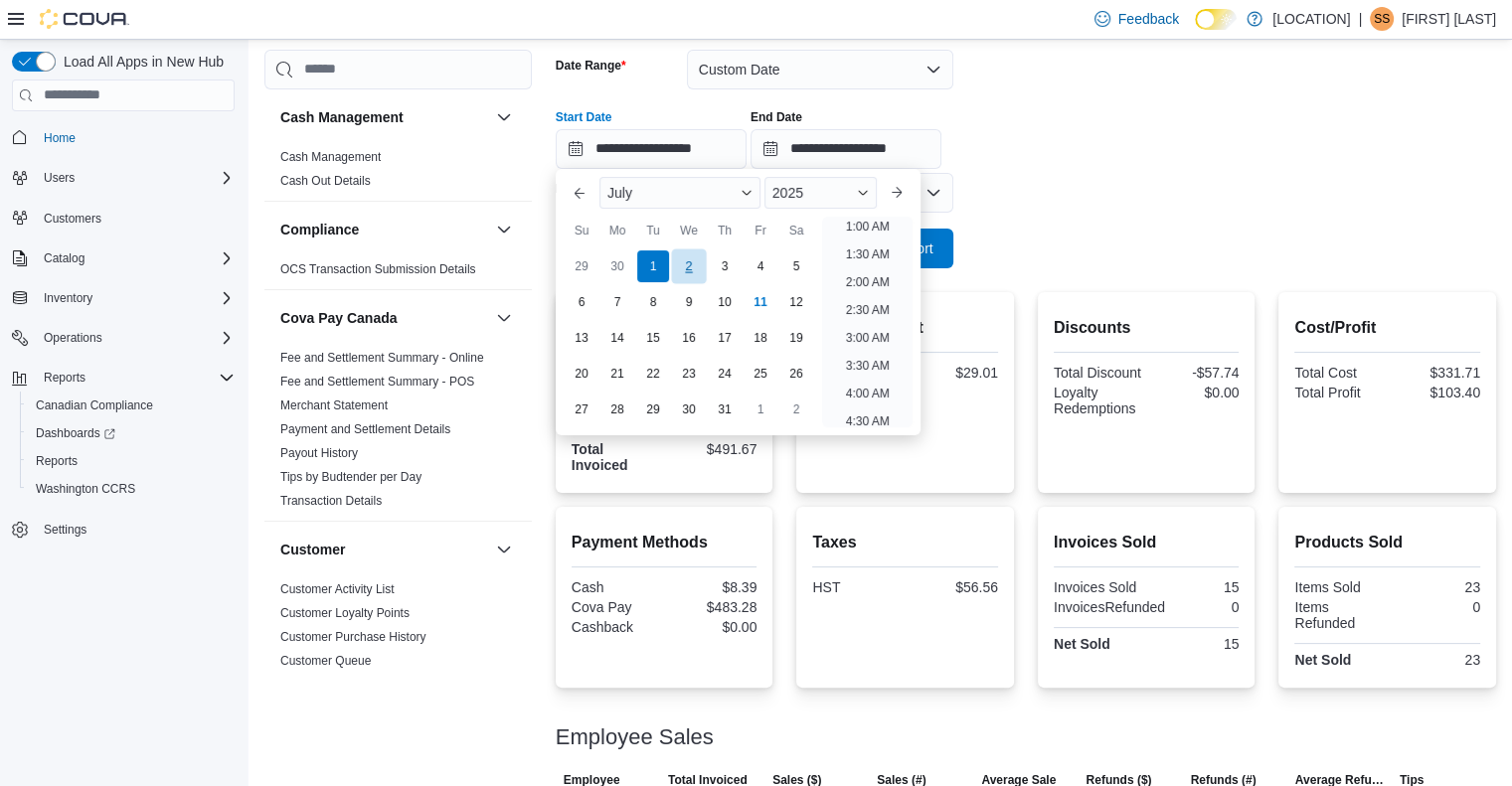 click on "2" at bounding box center (688, 265) 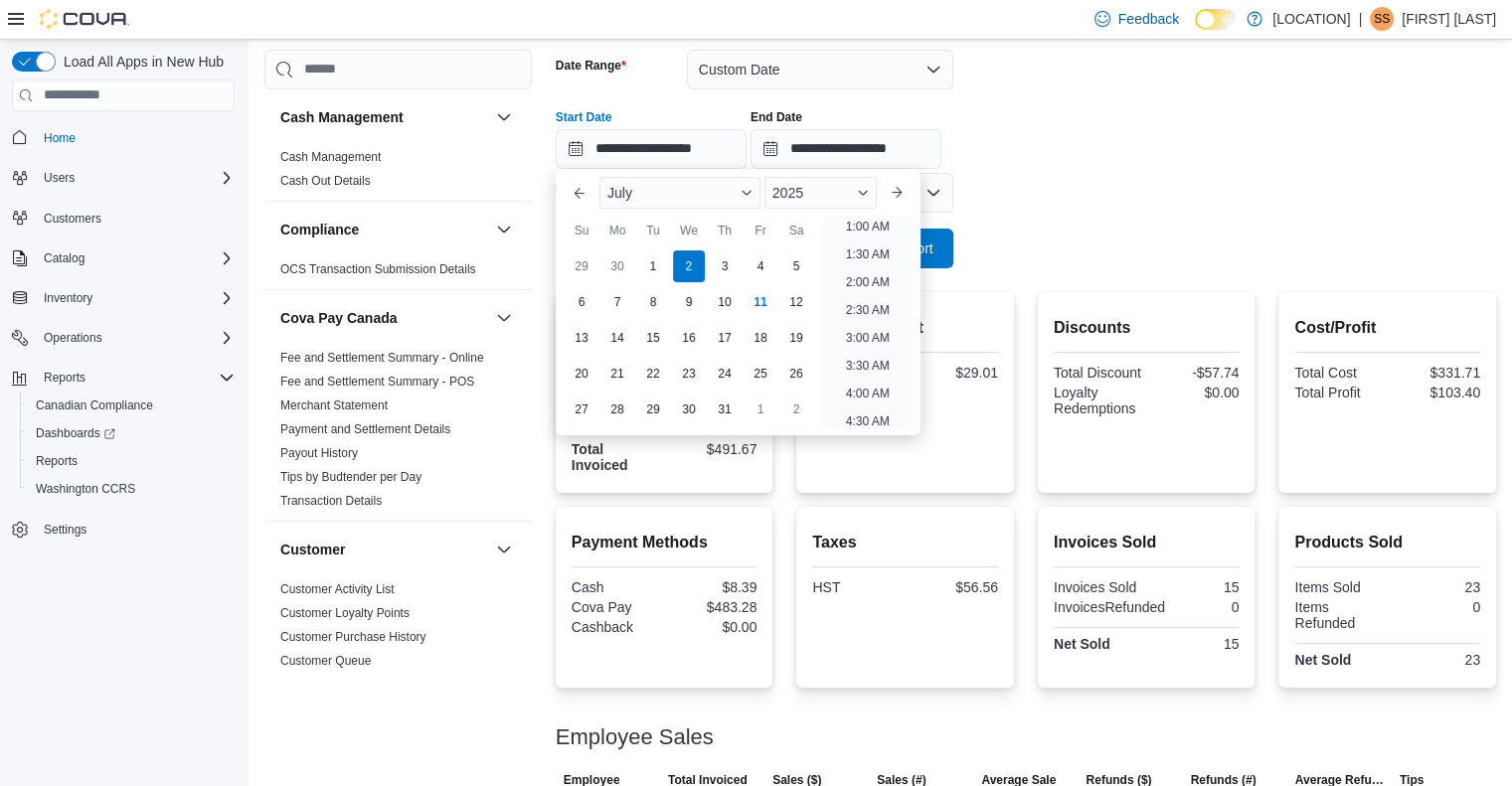 scroll, scrollTop: 4, scrollLeft: 0, axis: vertical 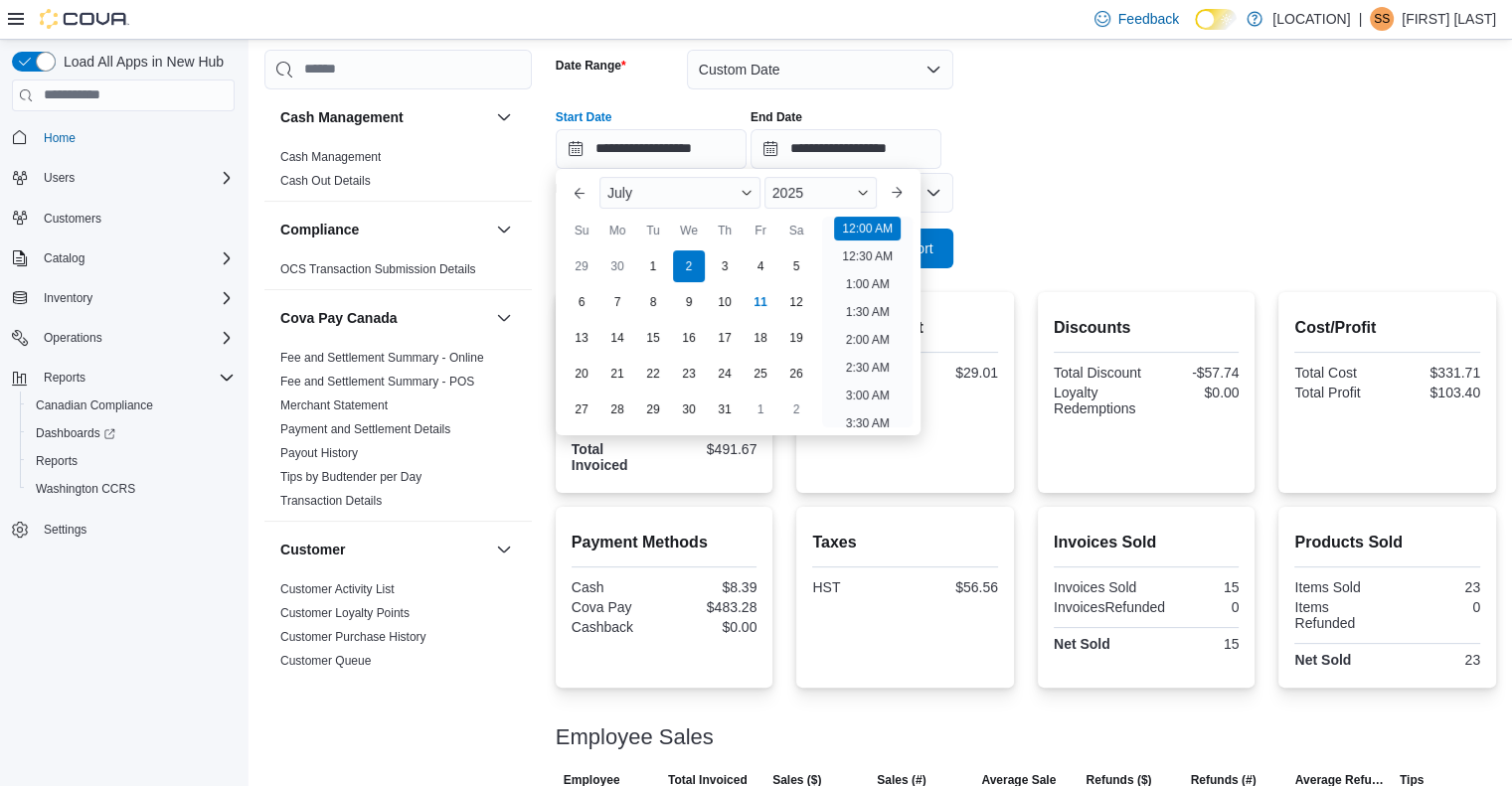 click on "**********" at bounding box center [1026, 131] 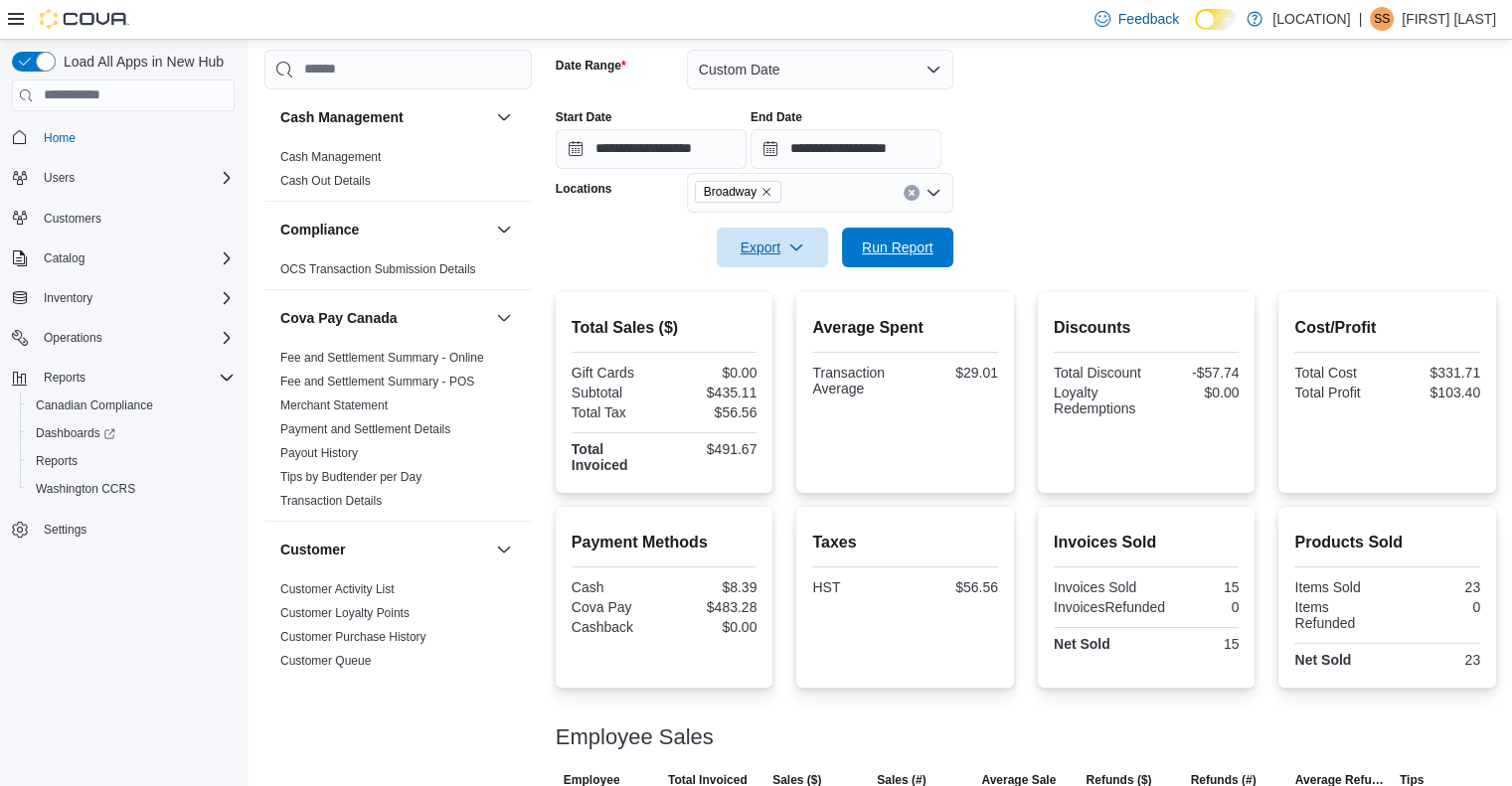 drag, startPoint x: 922, startPoint y: 234, endPoint x: 934, endPoint y: 236, distance: 12.165525 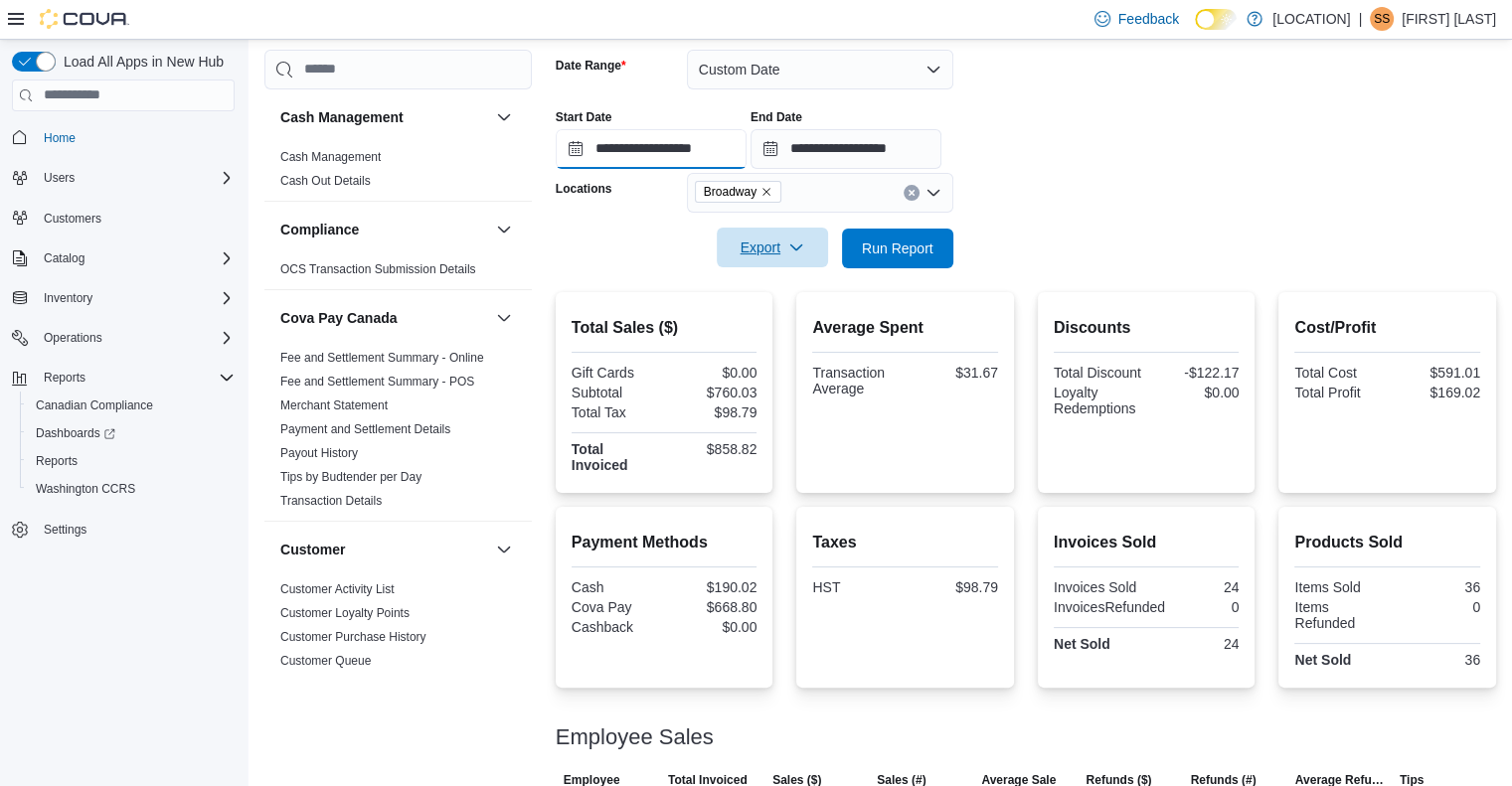 click on "**********" at bounding box center [651, 149] 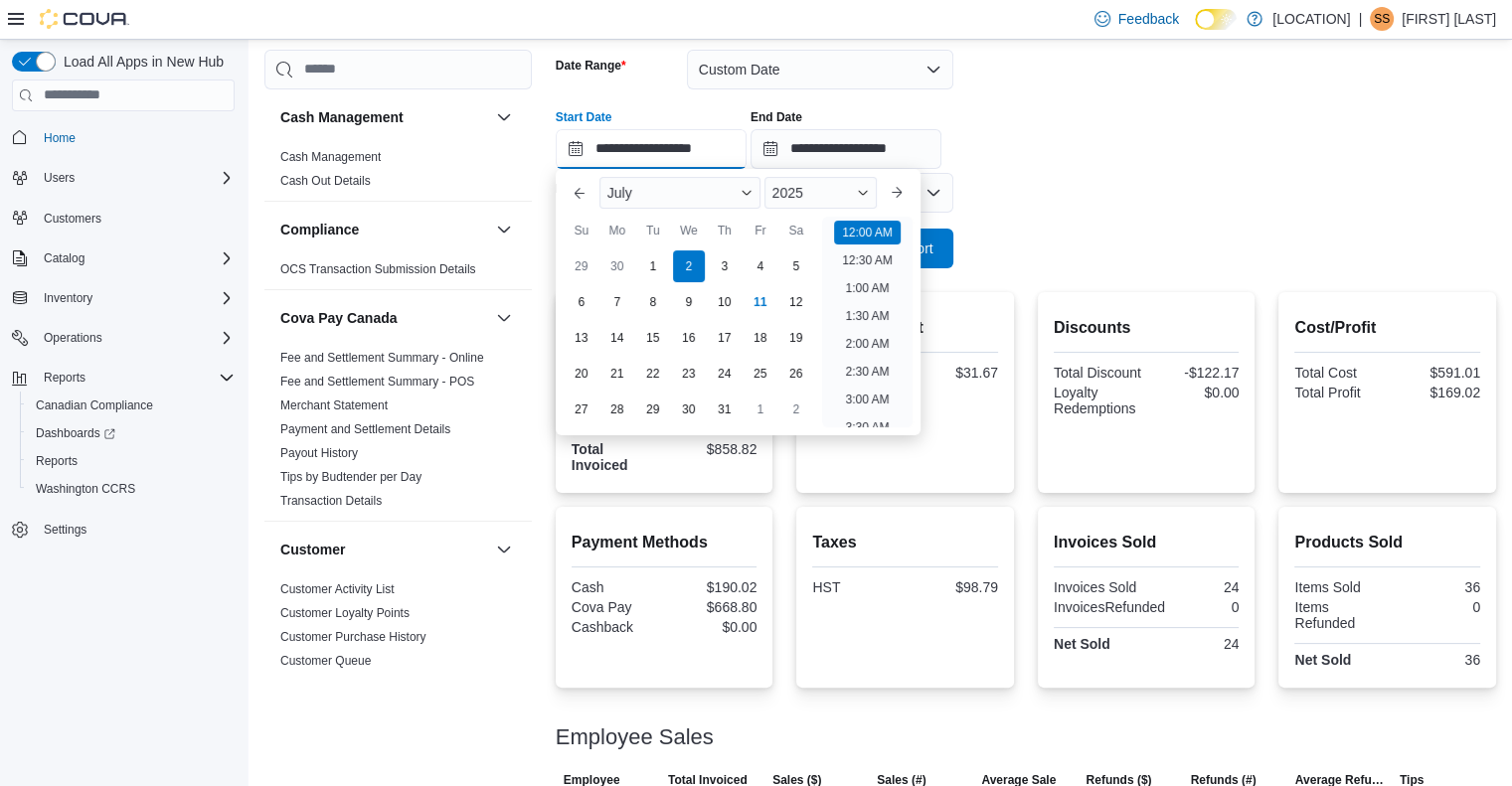 scroll, scrollTop: 62, scrollLeft: 0, axis: vertical 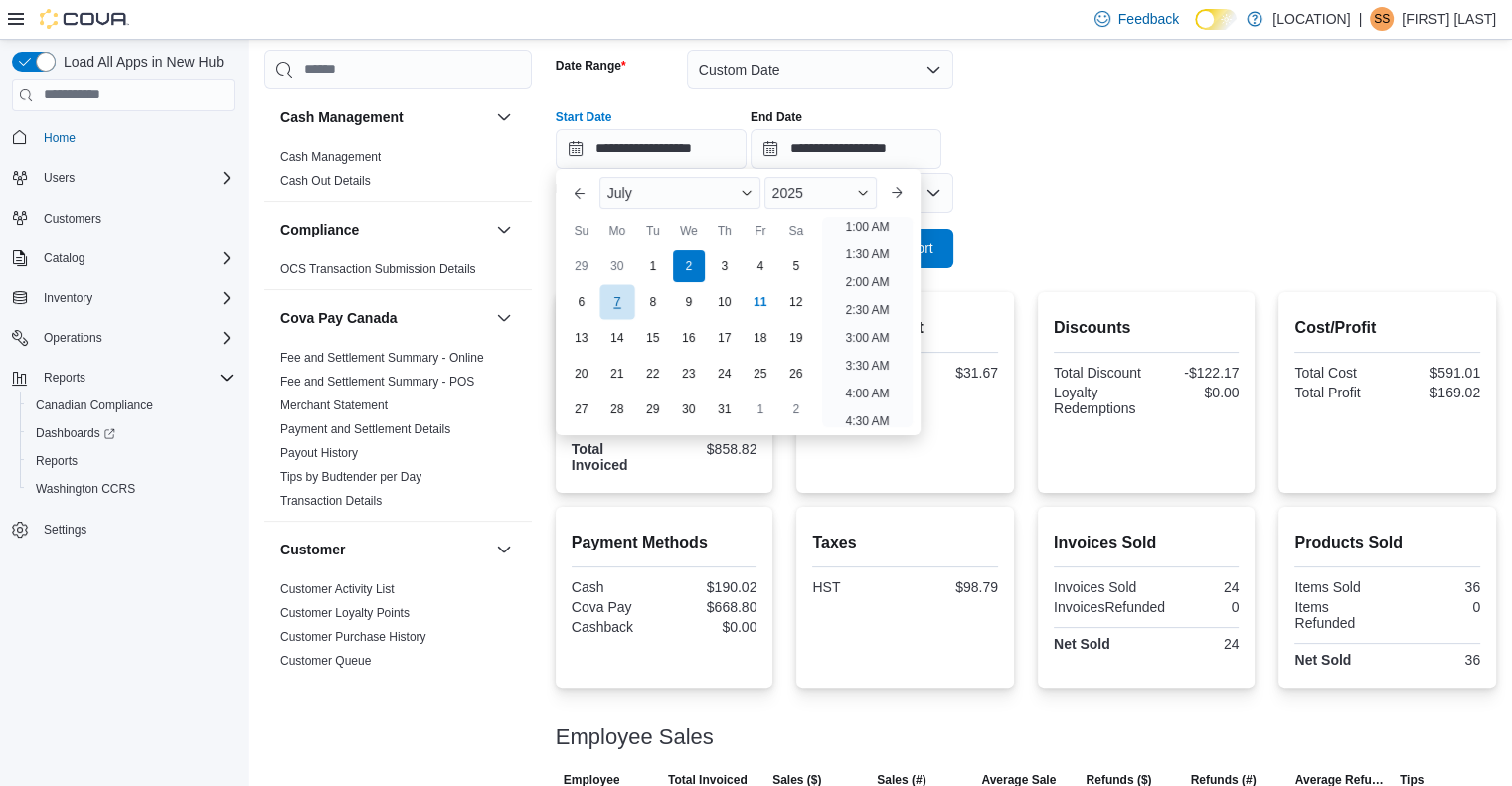 click on "7" at bounding box center (616, 301) 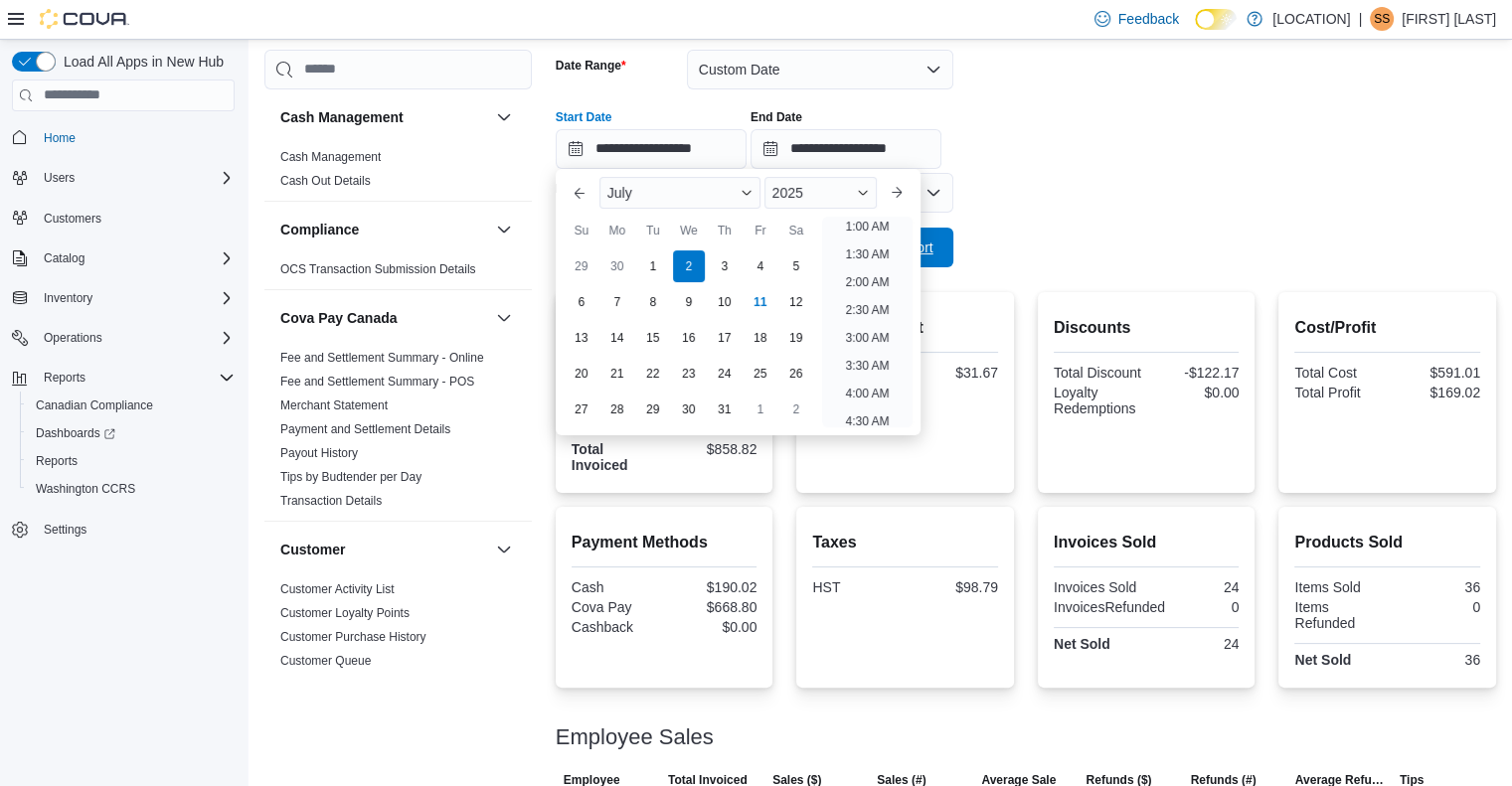 type on "**********" 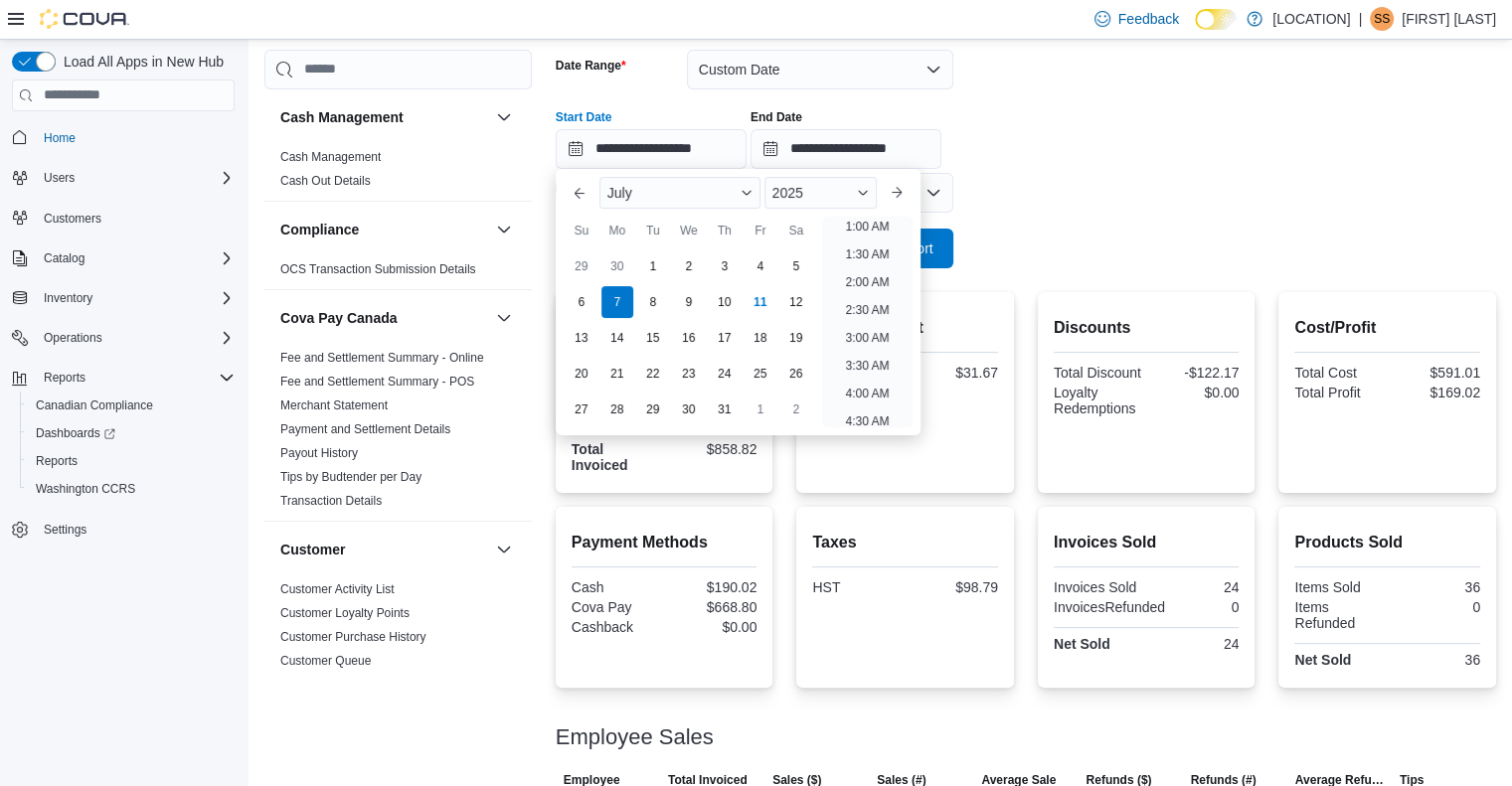 scroll, scrollTop: 4, scrollLeft: 0, axis: vertical 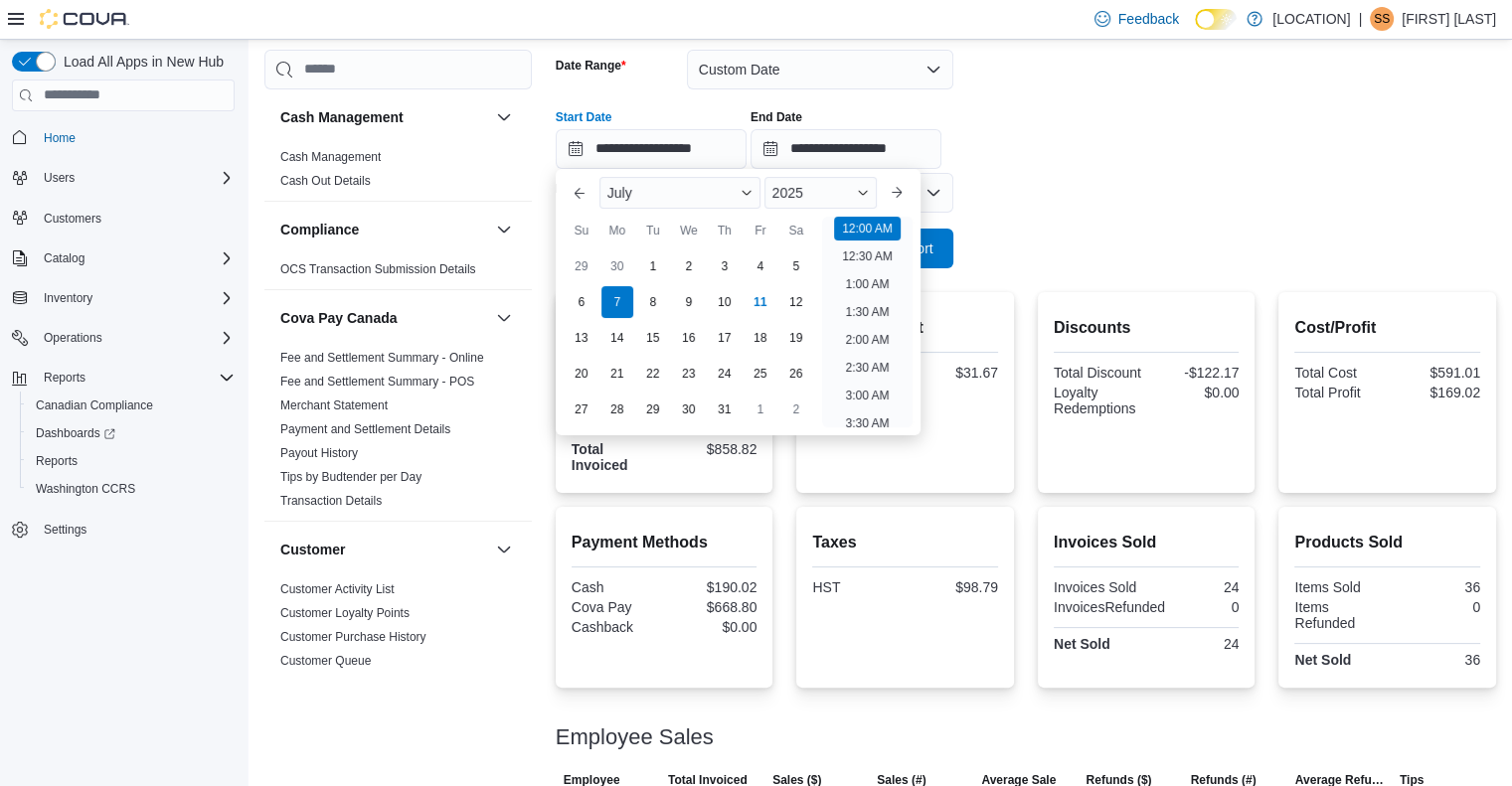 click on "**********" at bounding box center [1026, 147] 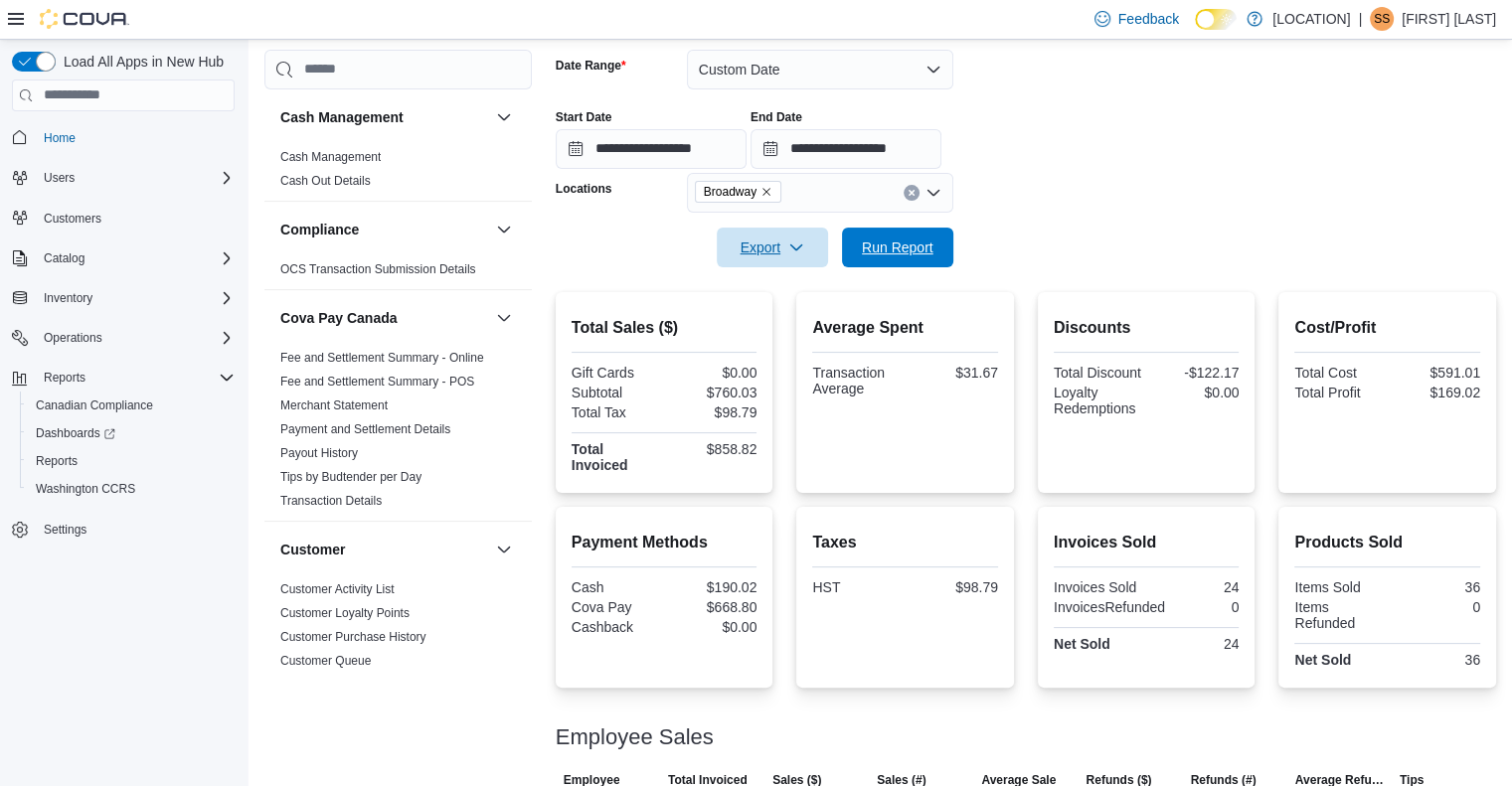 click on "Run Report" at bounding box center (898, 247) 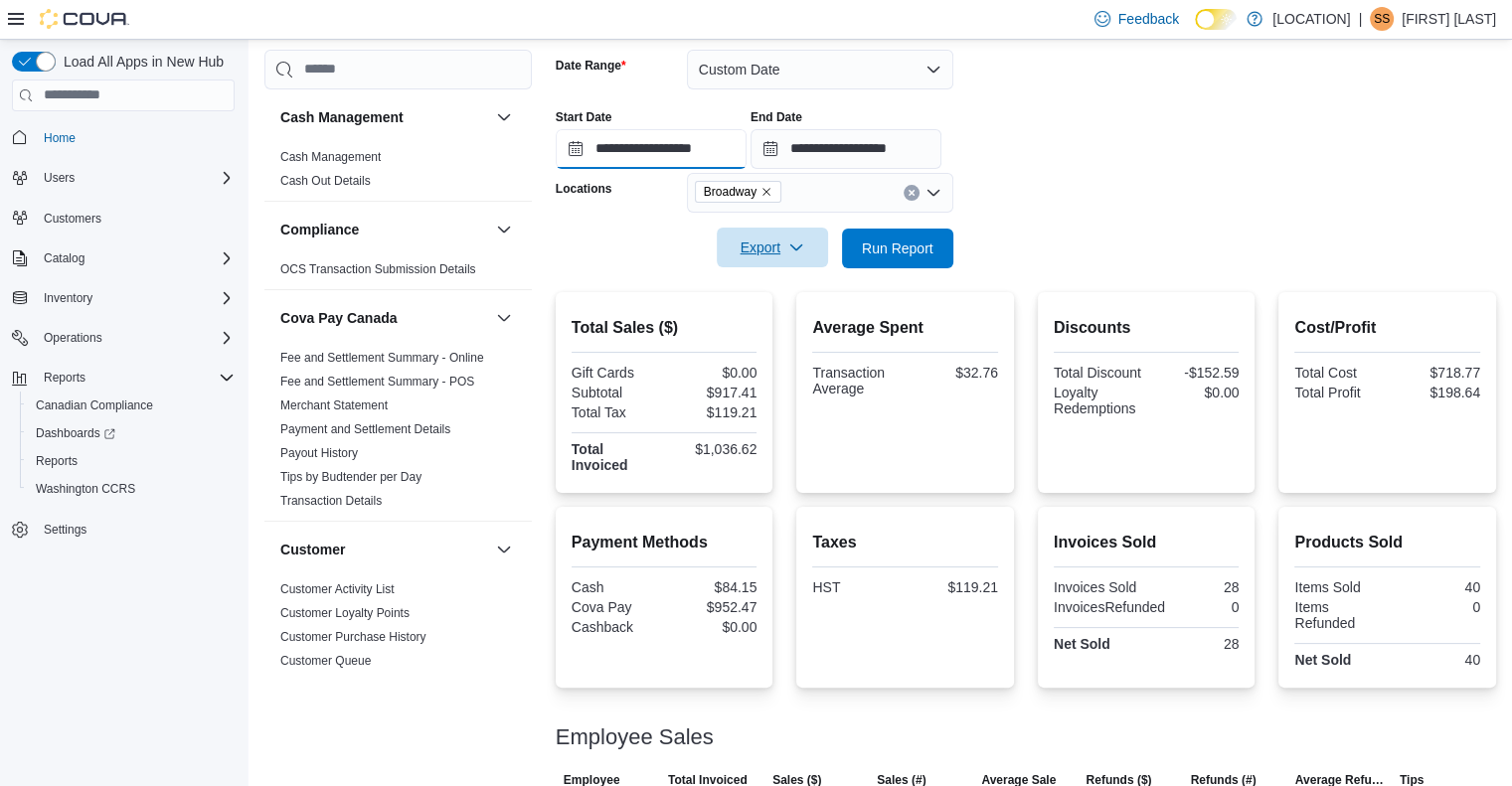 drag, startPoint x: 599, startPoint y: 146, endPoint x: 628, endPoint y: 158, distance: 31.38471 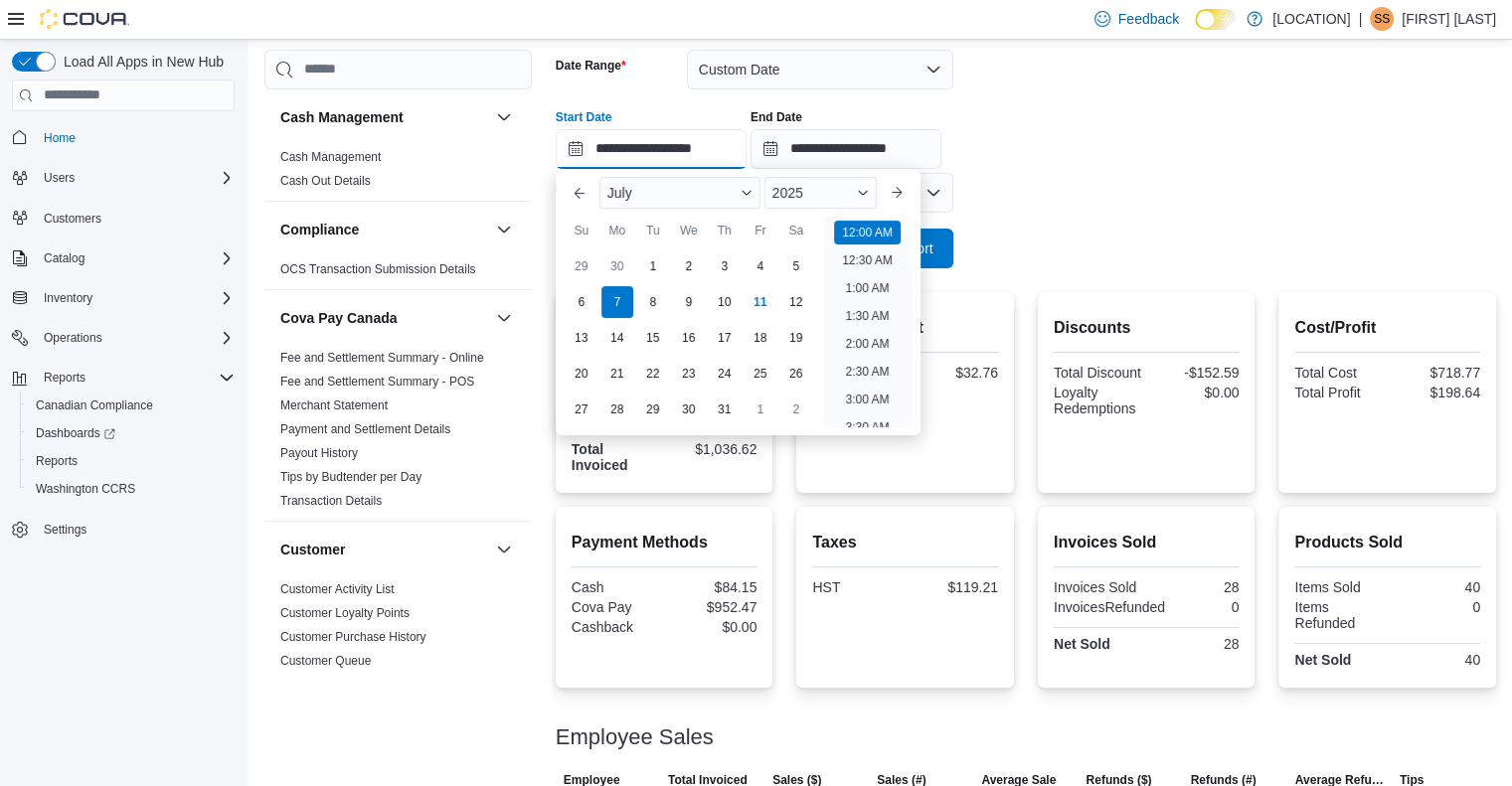scroll, scrollTop: 62, scrollLeft: 0, axis: vertical 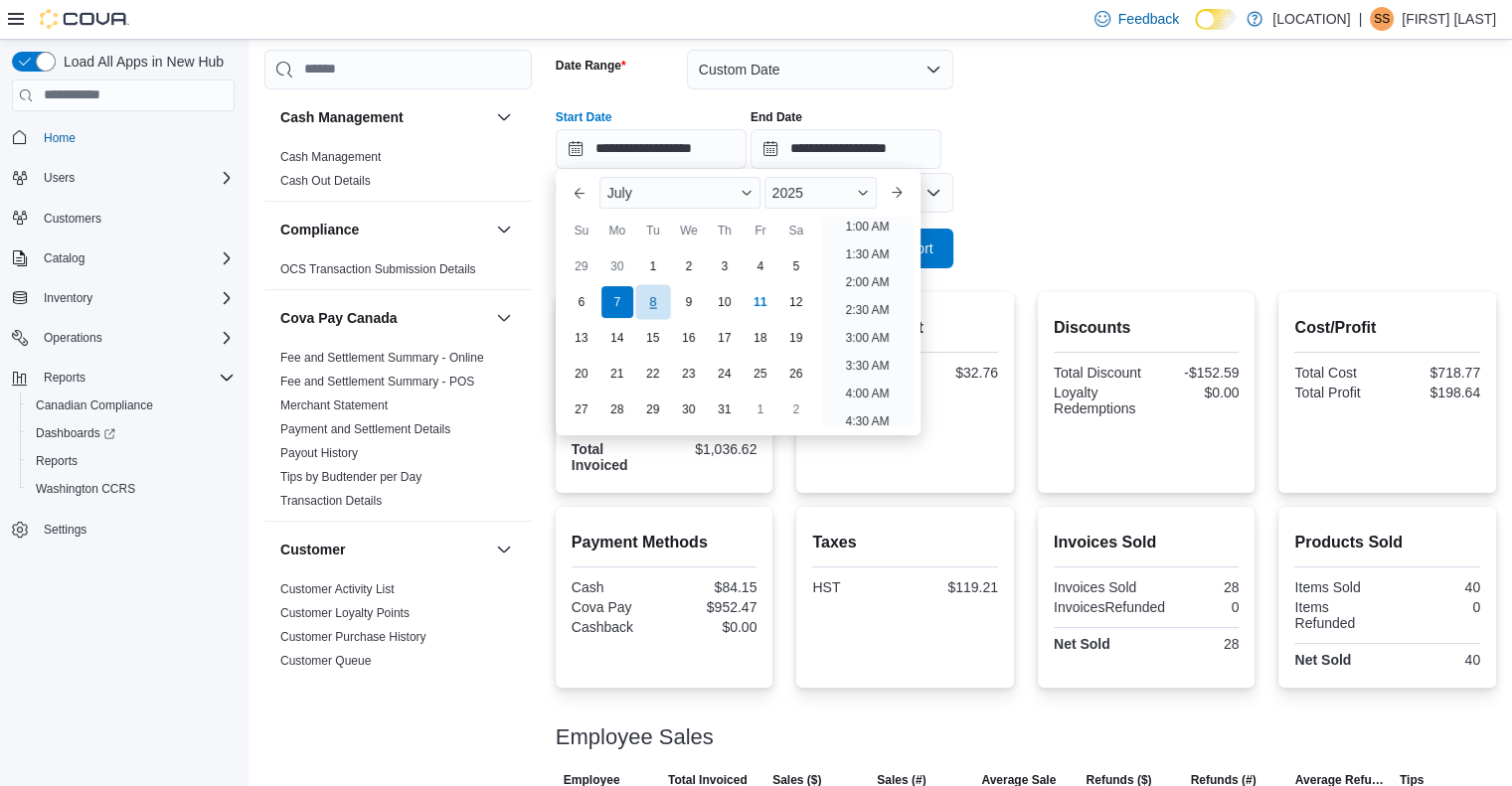click on "8" at bounding box center [652, 301] 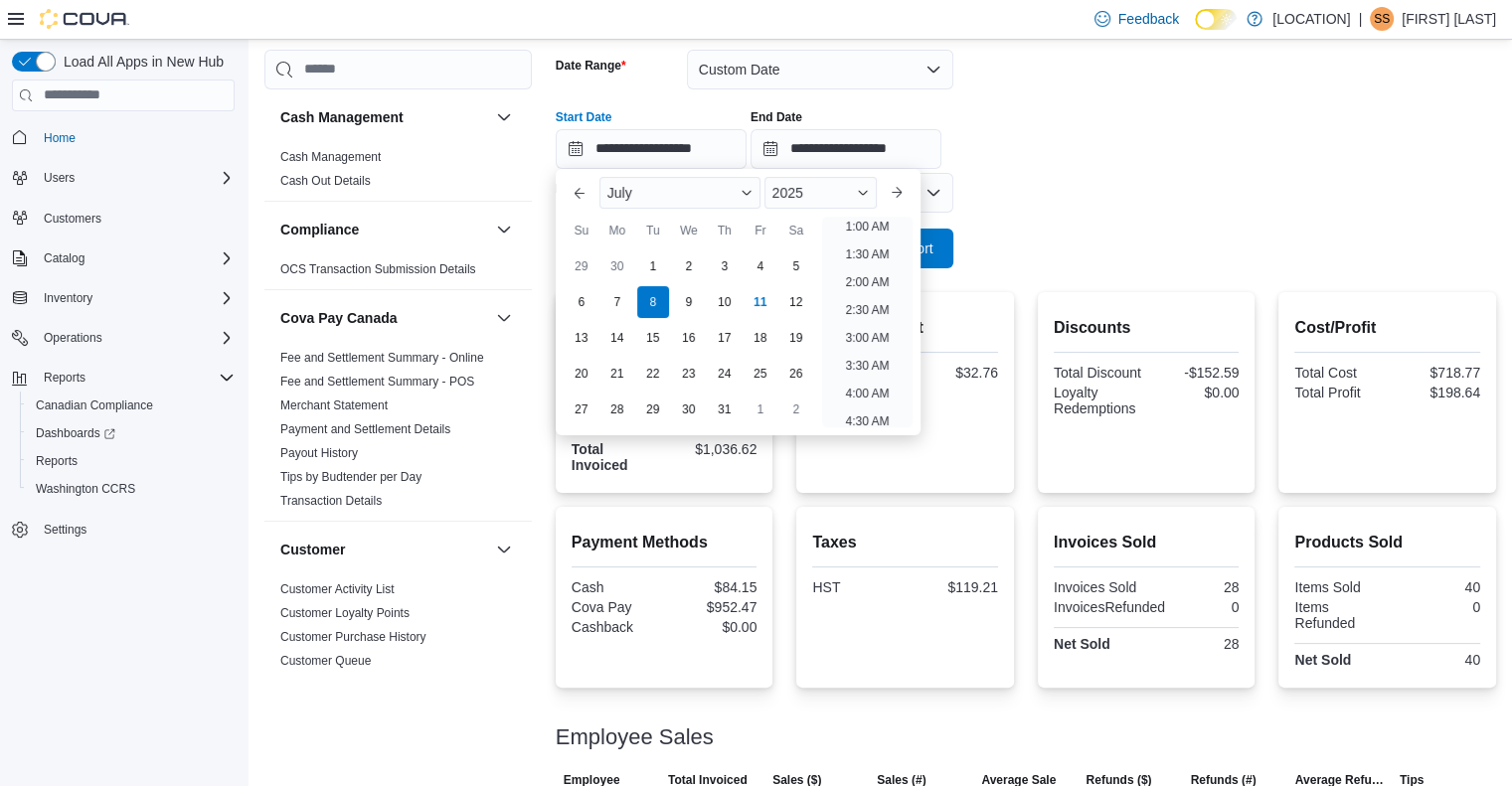 scroll, scrollTop: 4, scrollLeft: 0, axis: vertical 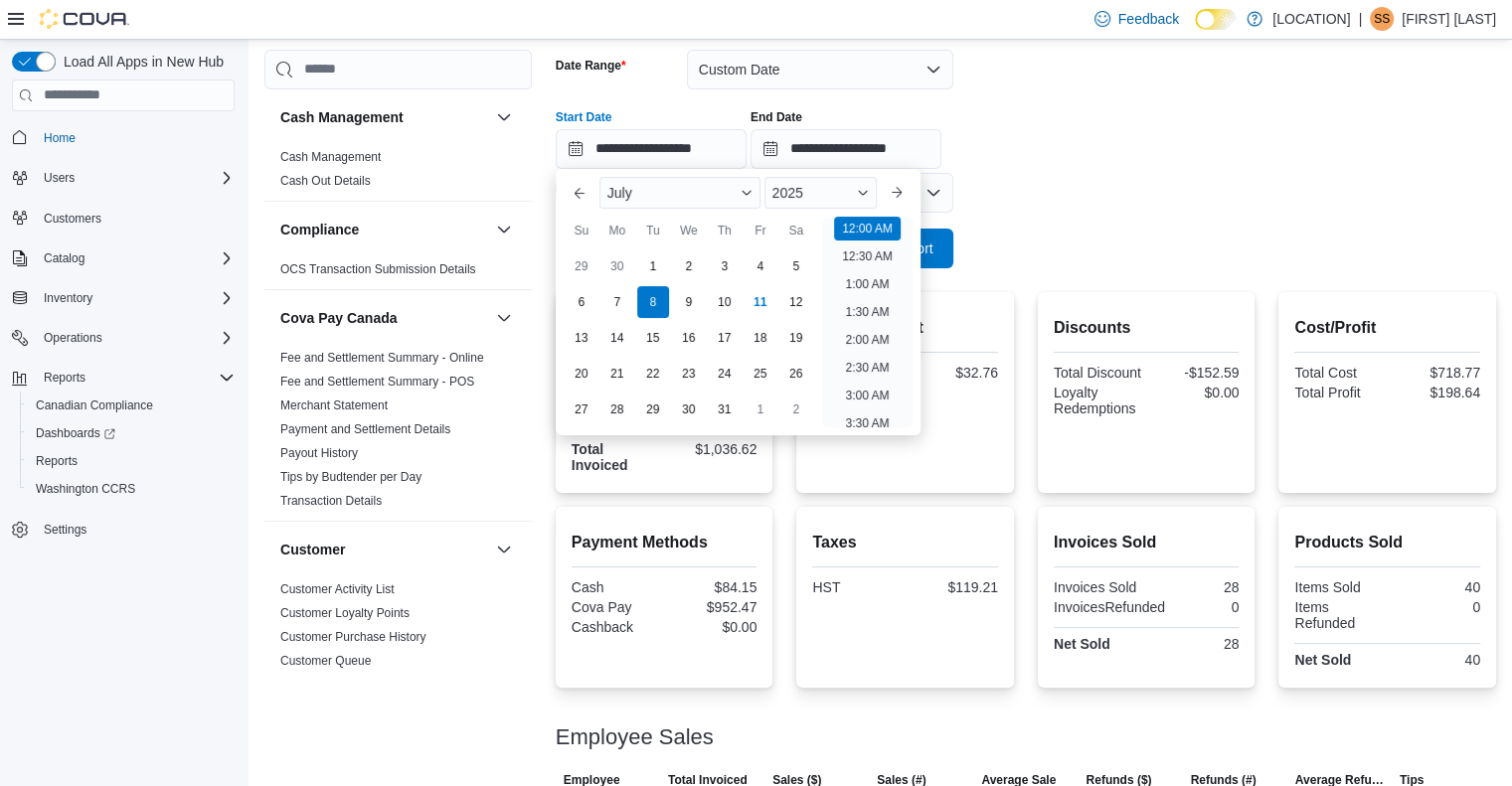 drag, startPoint x: 1249, startPoint y: 222, endPoint x: 1167, endPoint y: 231, distance: 82.492424 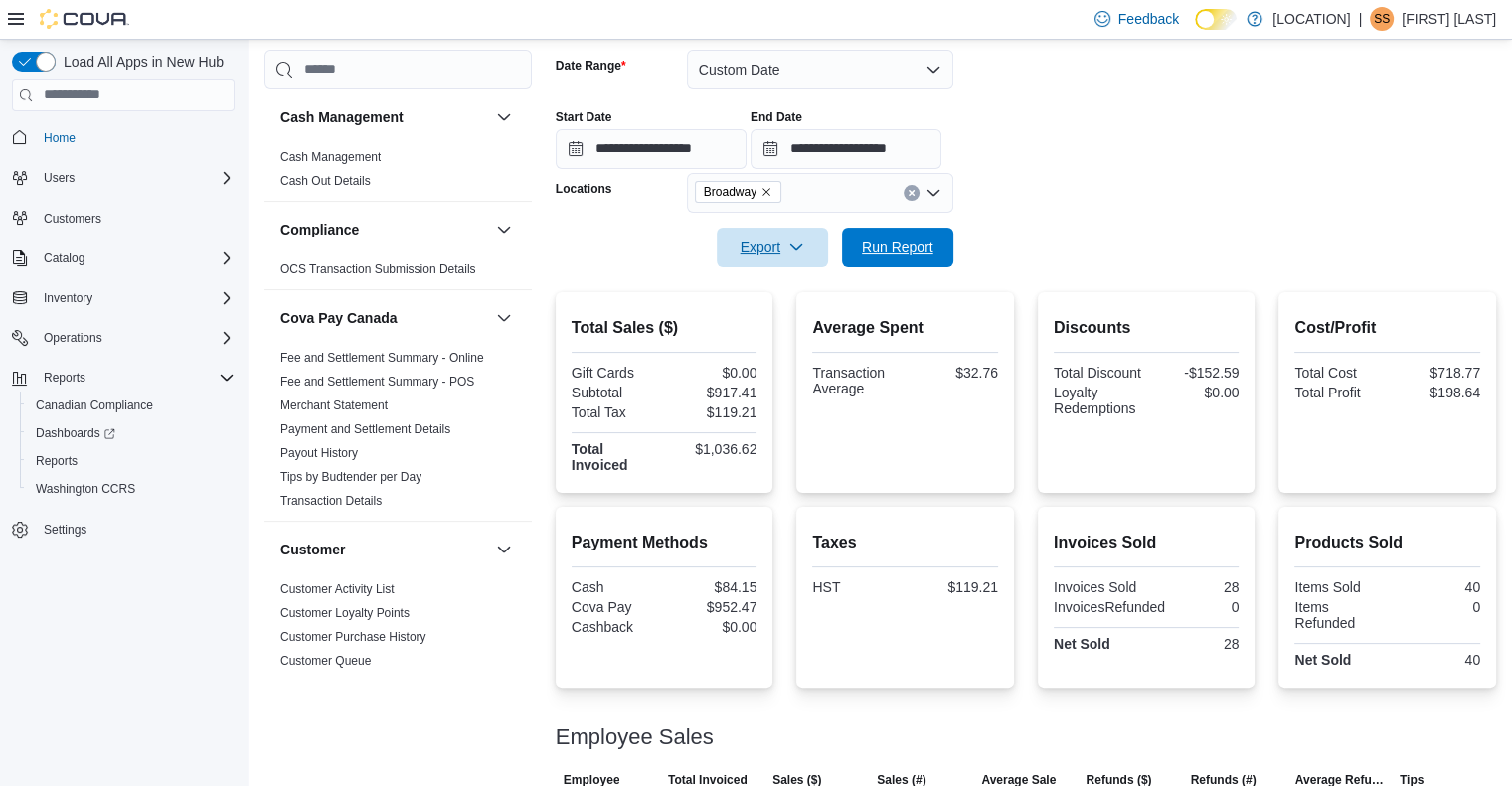 click on "Run Report" at bounding box center (898, 247) 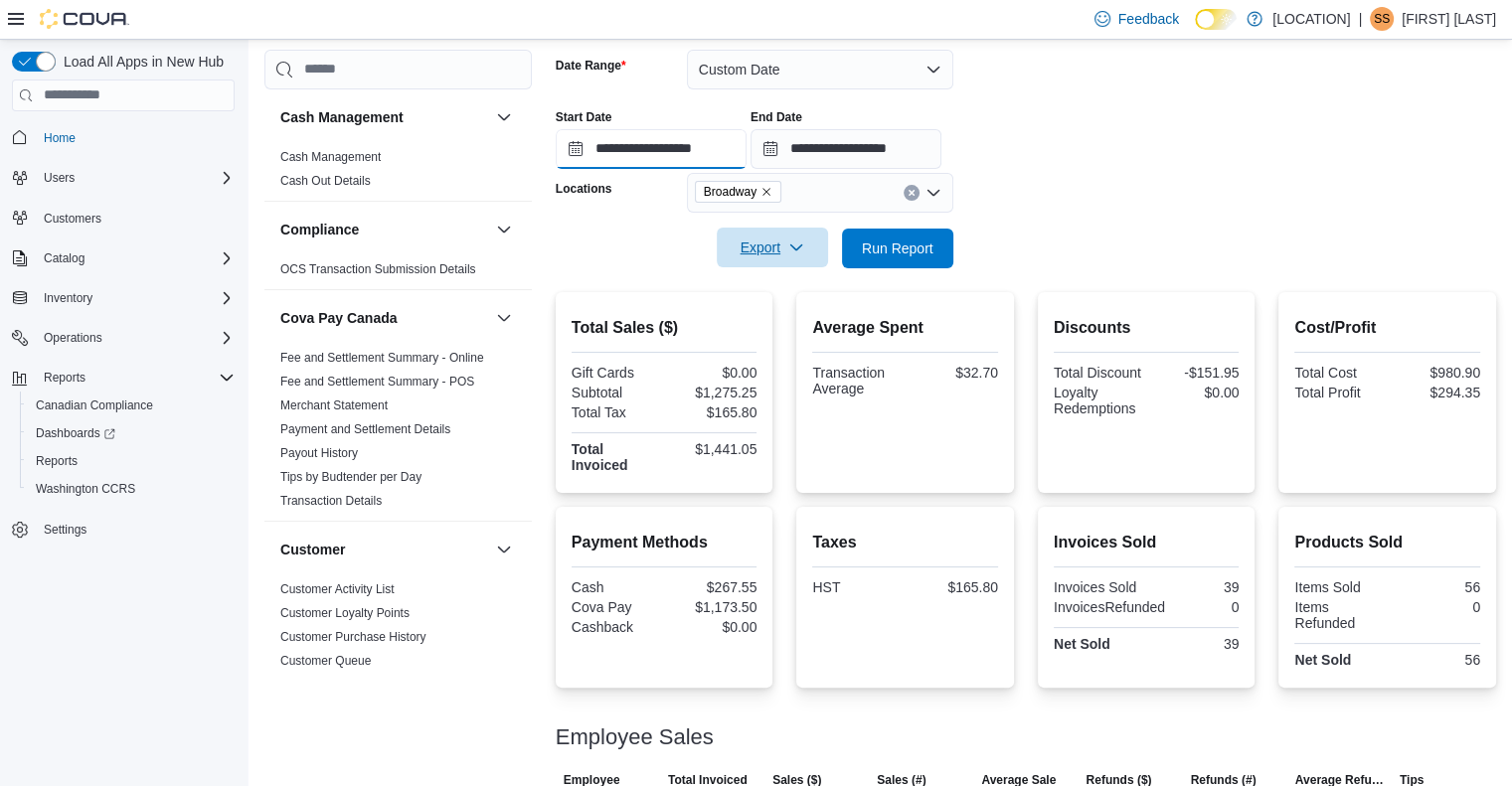 click on "**********" at bounding box center (651, 149) 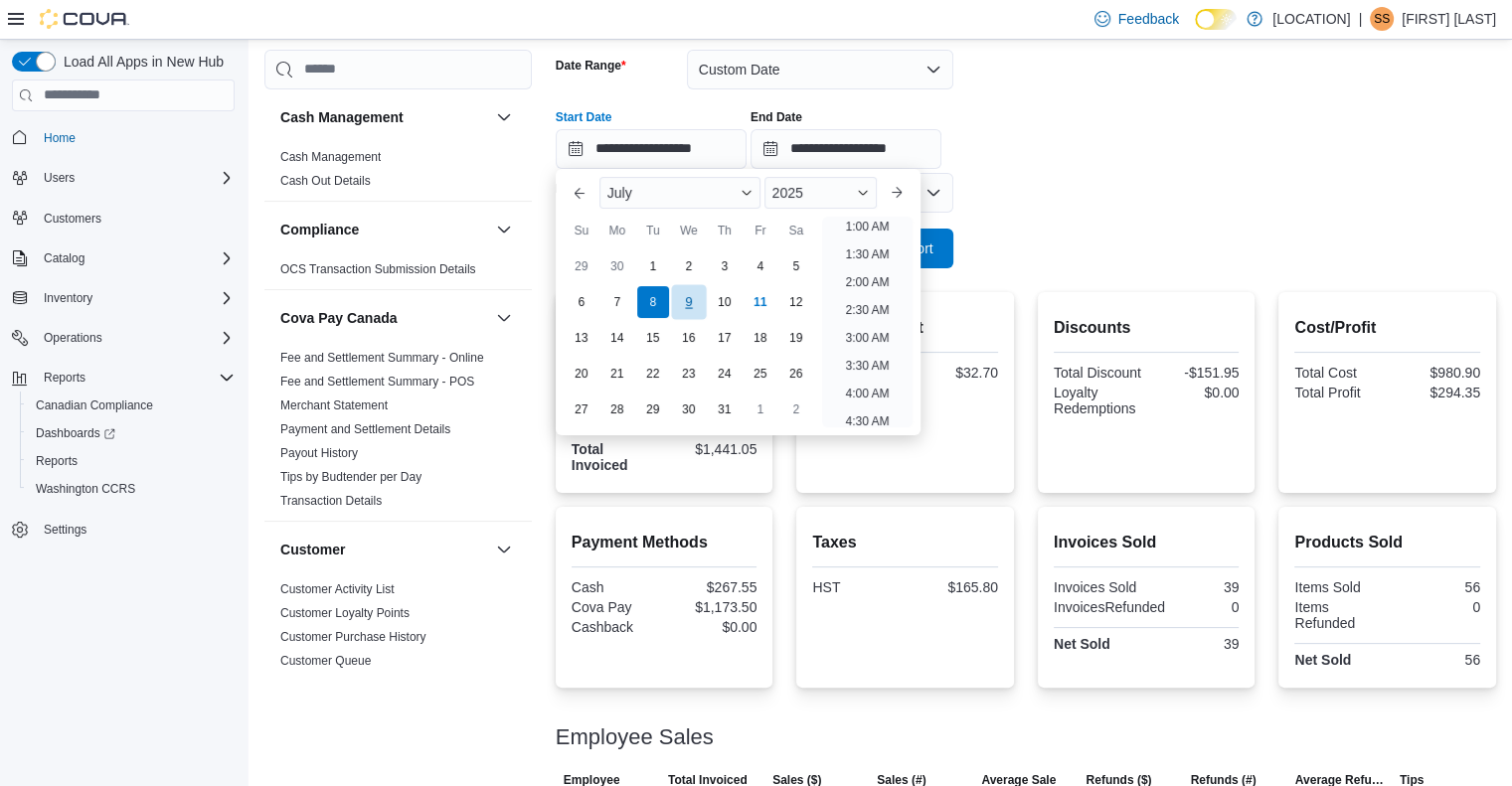 click on "9" at bounding box center [688, 301] 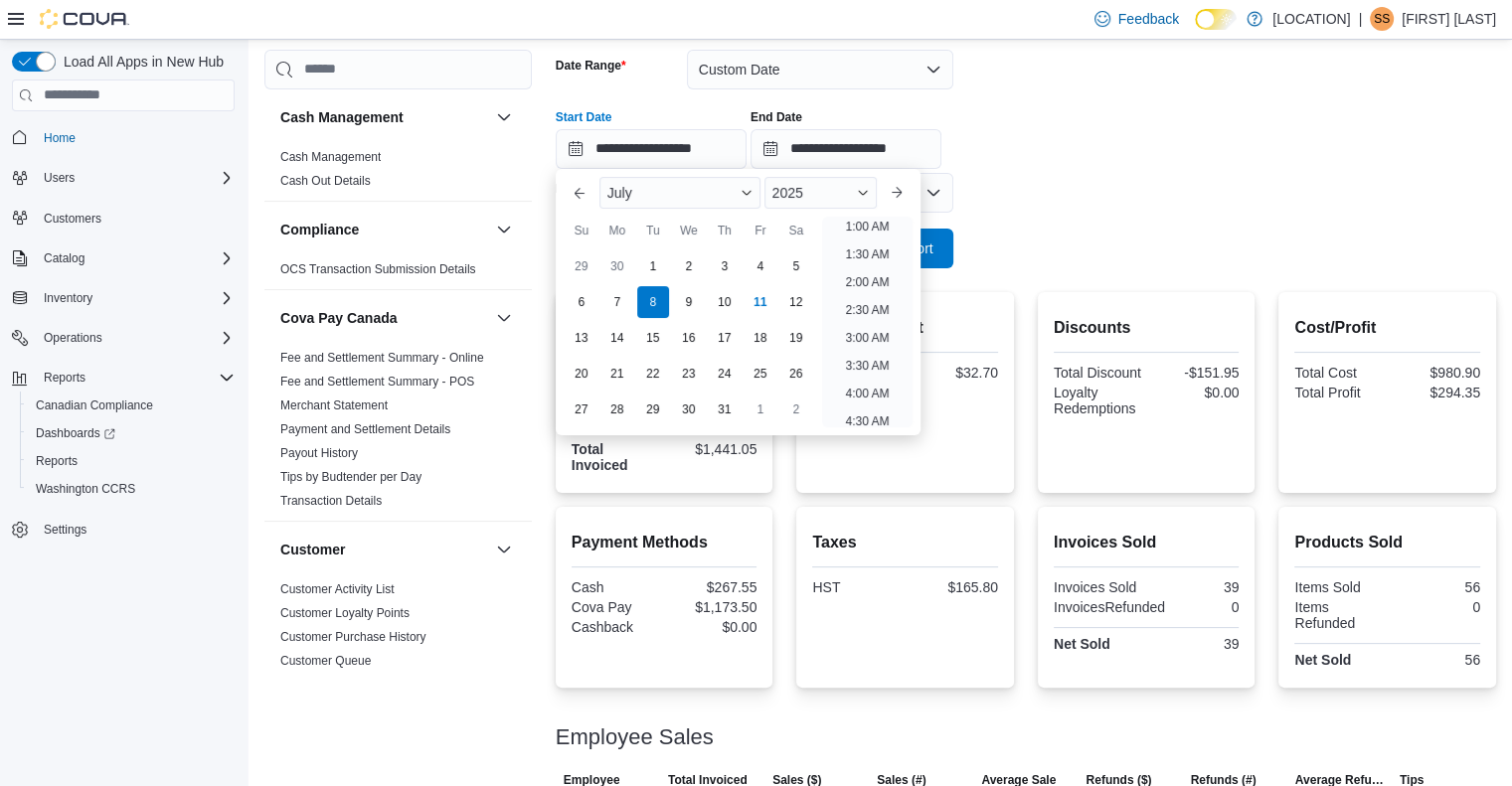 type on "**********" 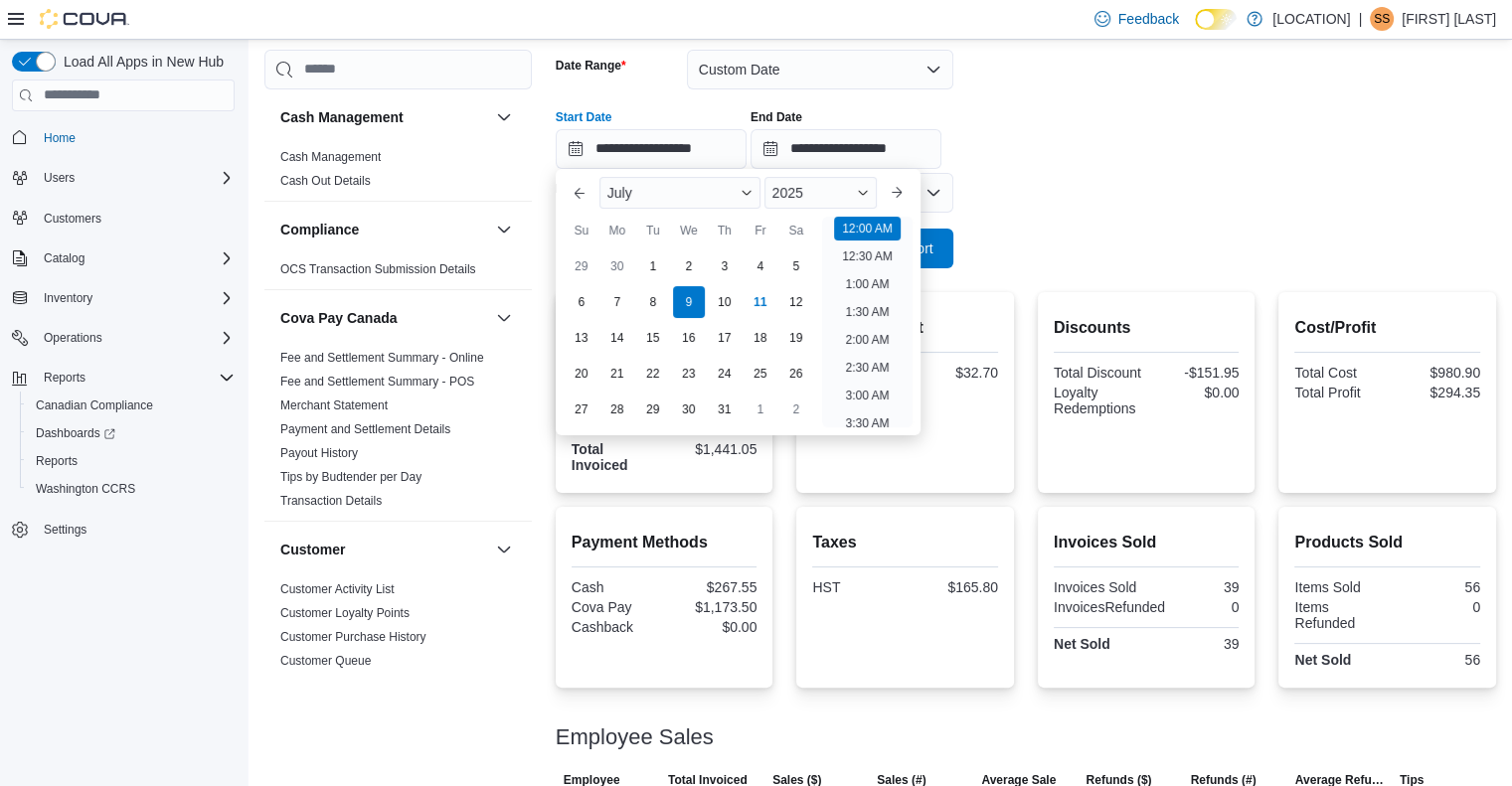click on "**********" at bounding box center (1026, 147) 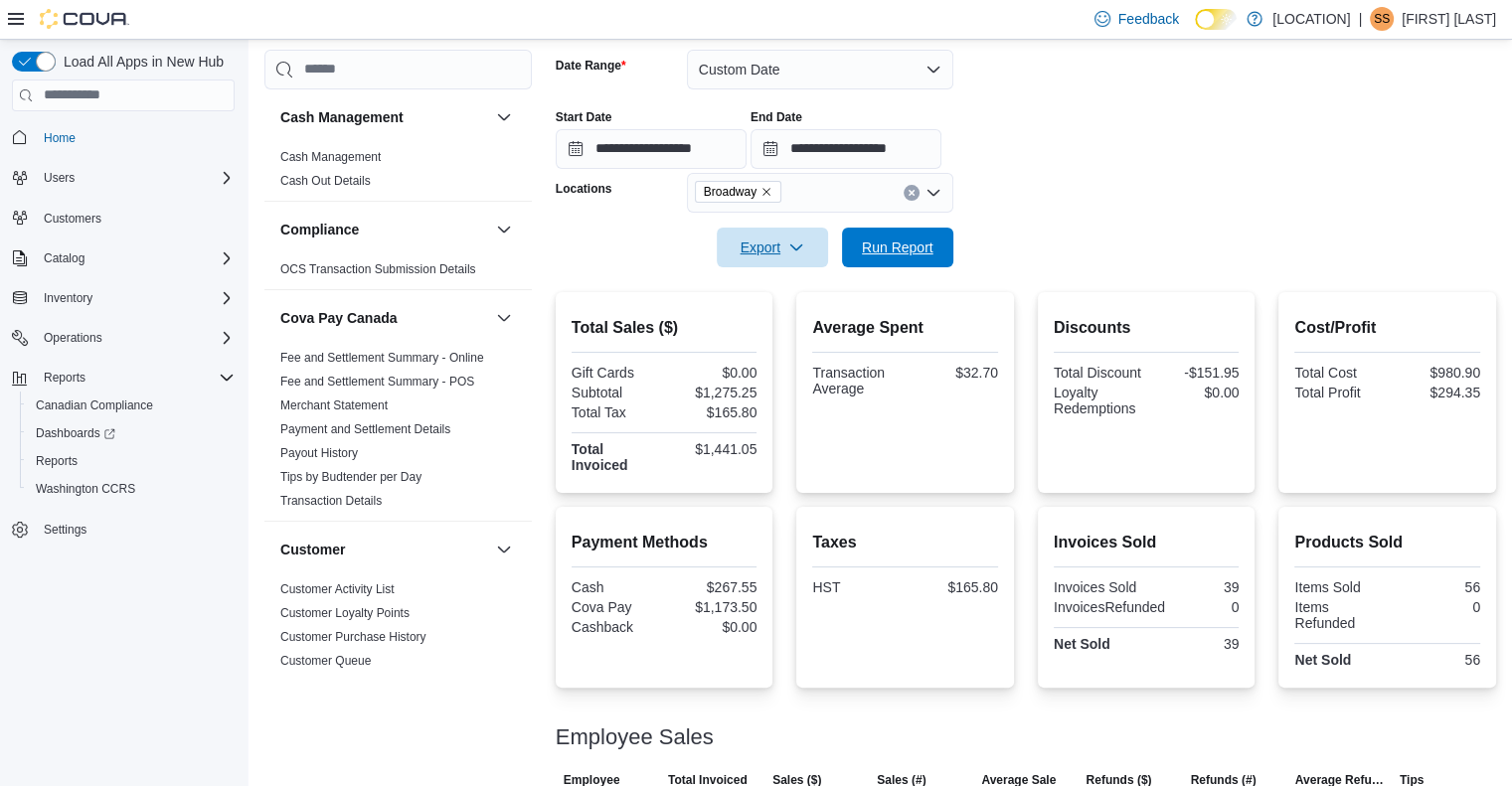 click on "Run Report" at bounding box center [898, 247] 